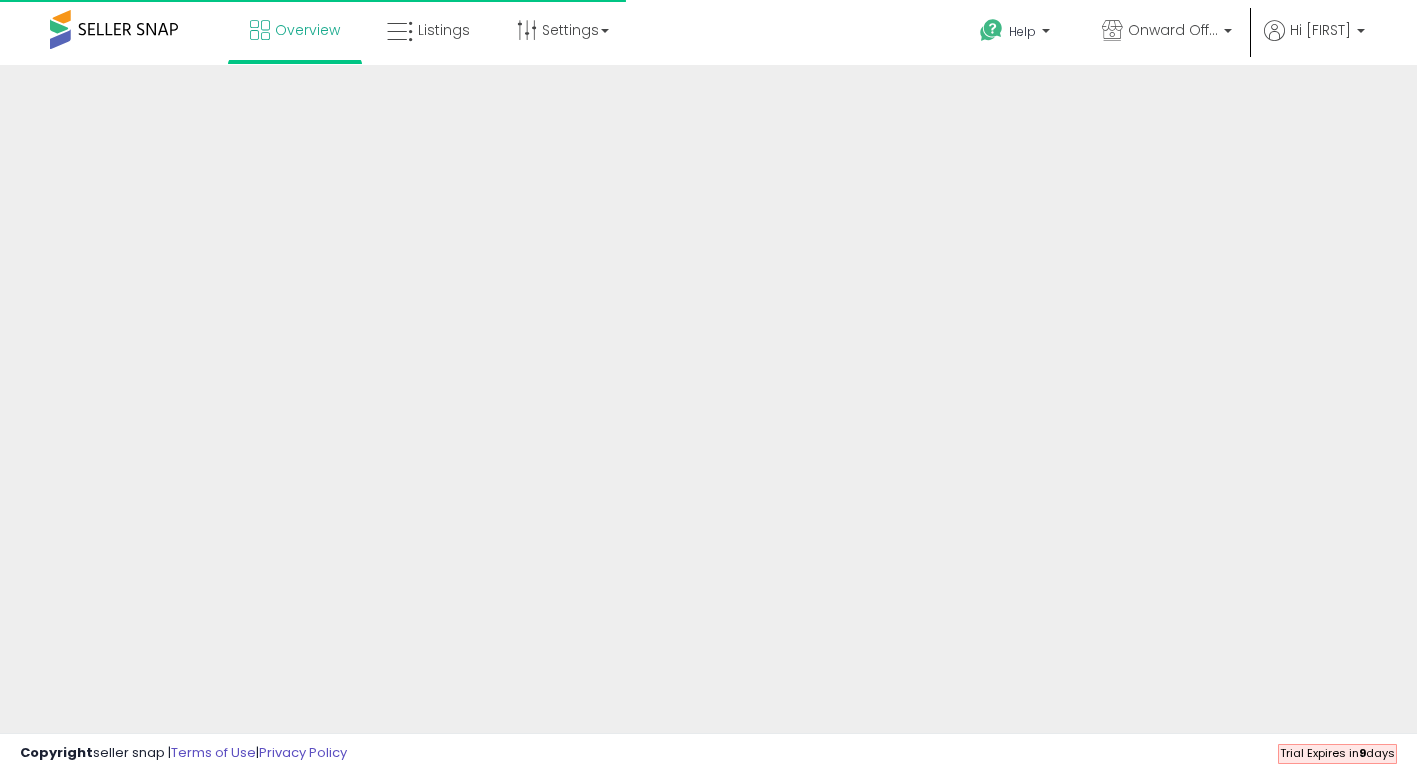 scroll, scrollTop: 0, scrollLeft: 0, axis: both 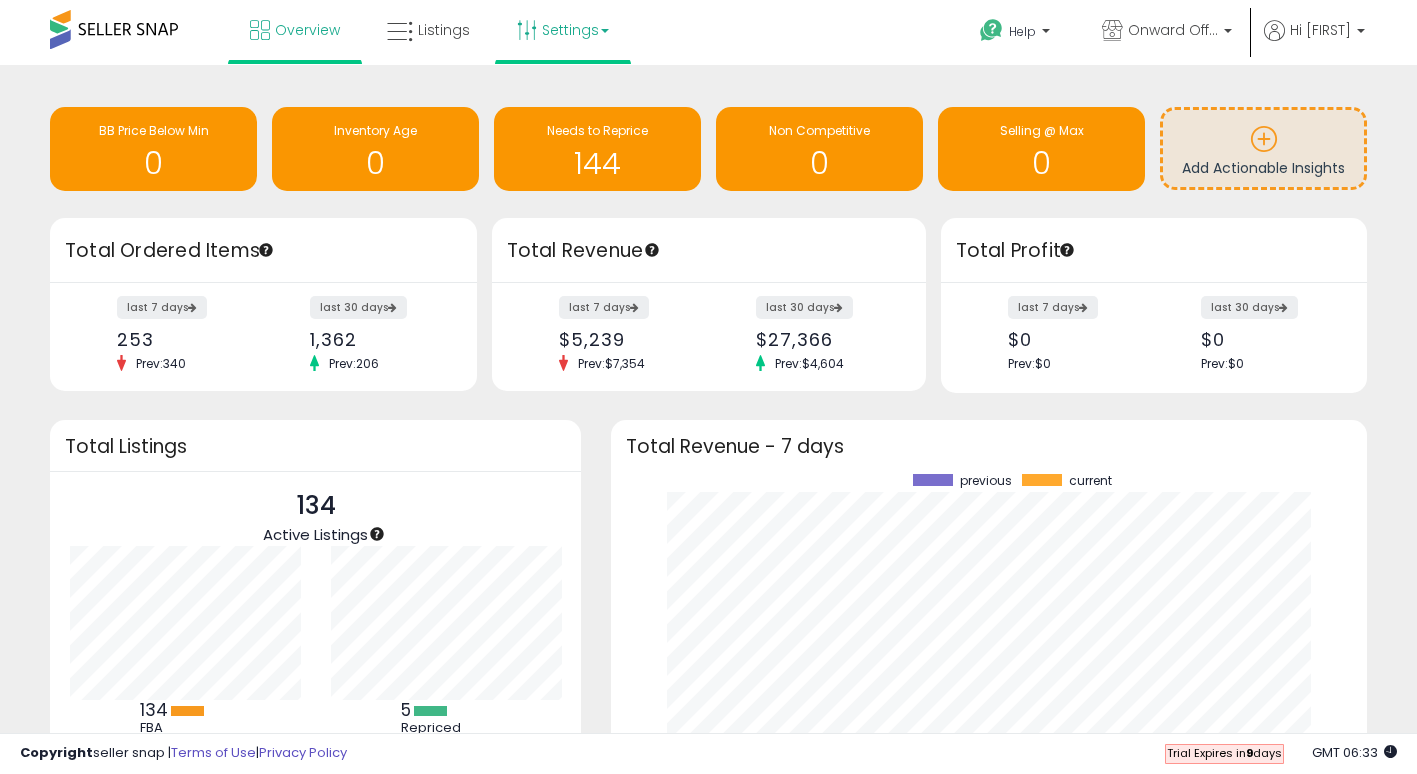 click on "Settings" at bounding box center [563, 30] 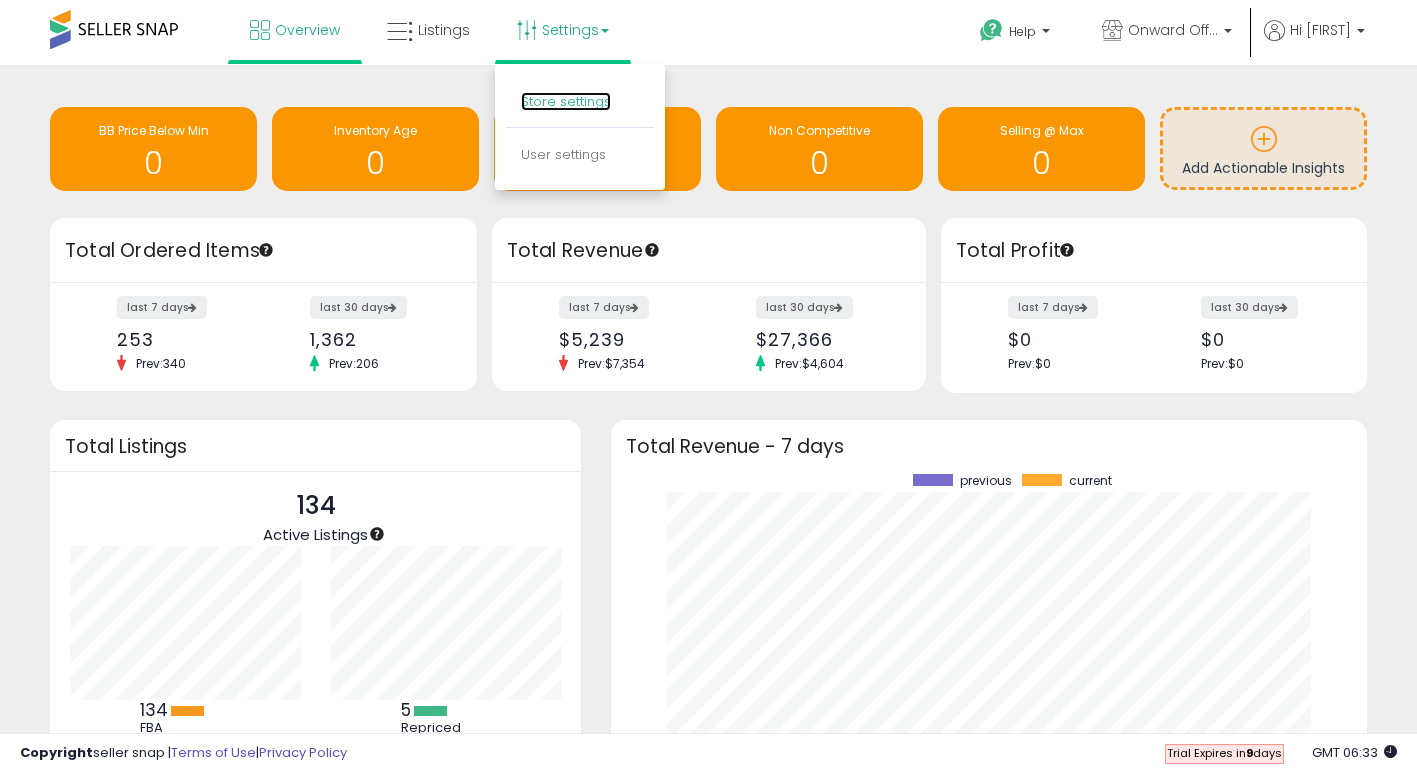 click on "Store
settings" at bounding box center [566, 101] 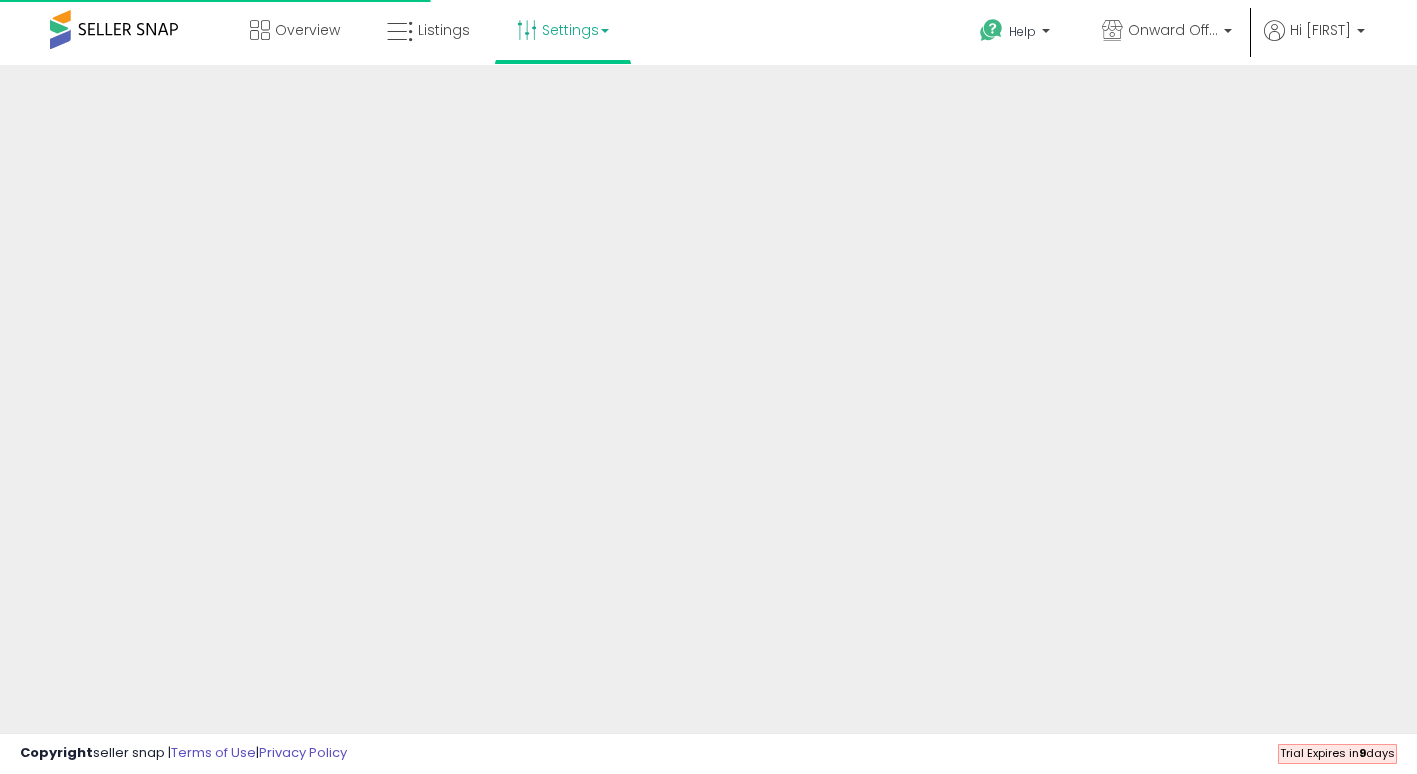 scroll, scrollTop: 0, scrollLeft: 0, axis: both 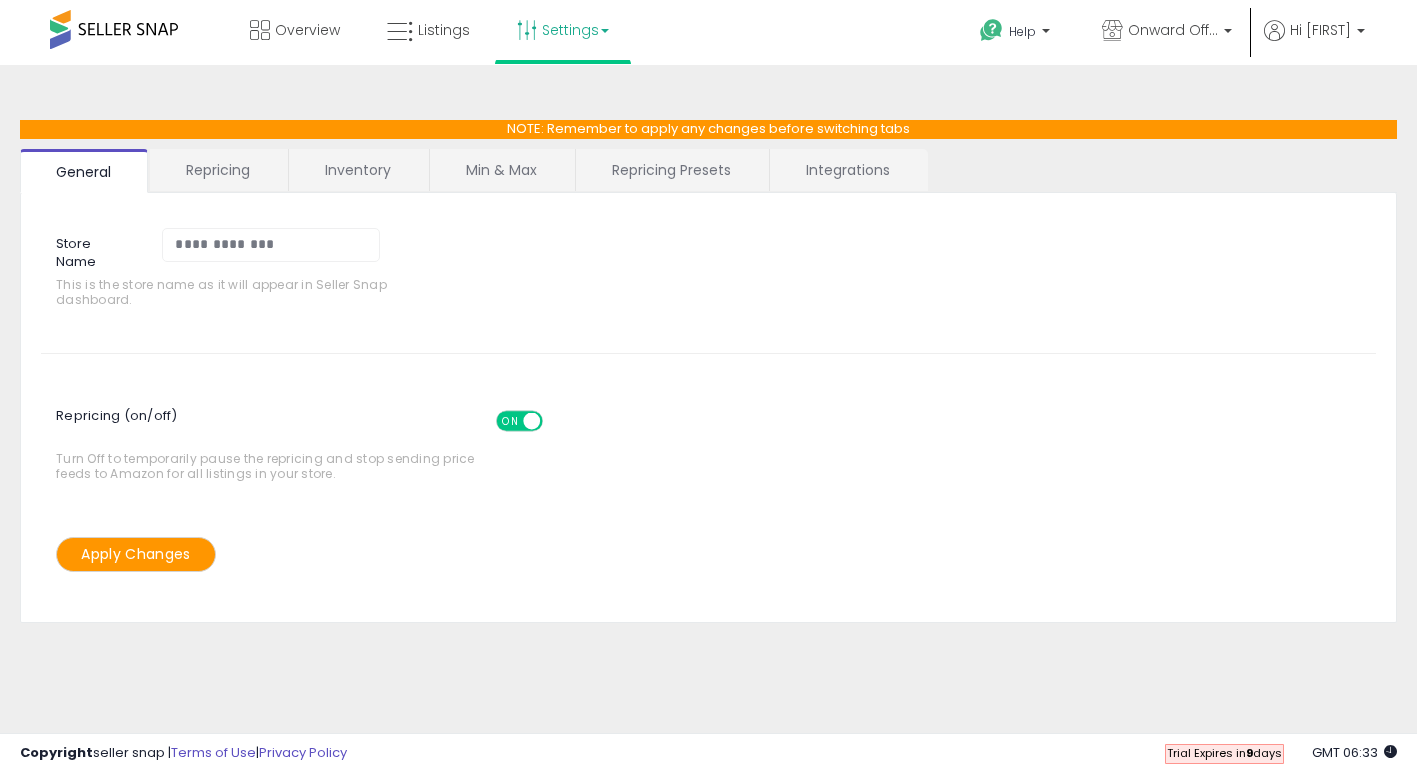 click on "Repricing Presets" at bounding box center [671, 170] 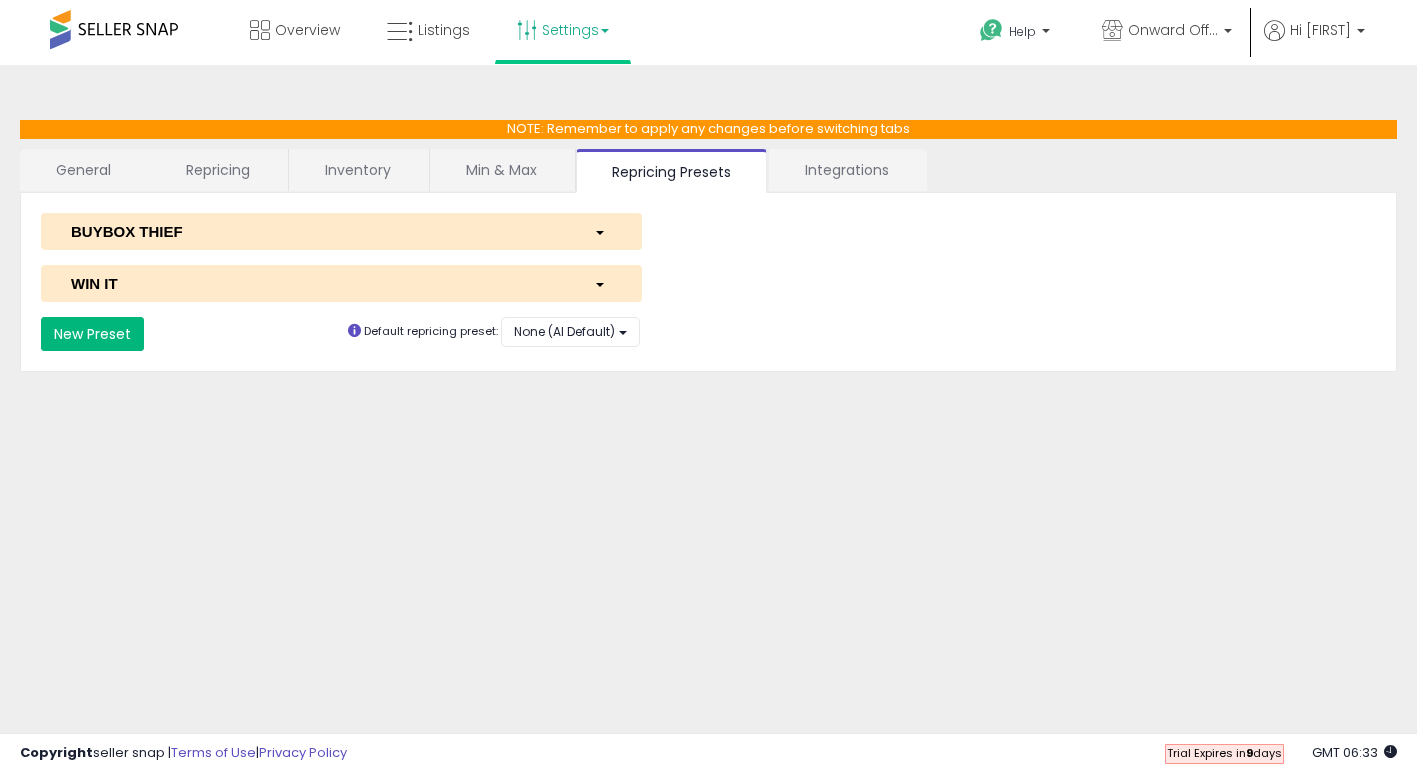 click on "New Preset" at bounding box center [92, 334] 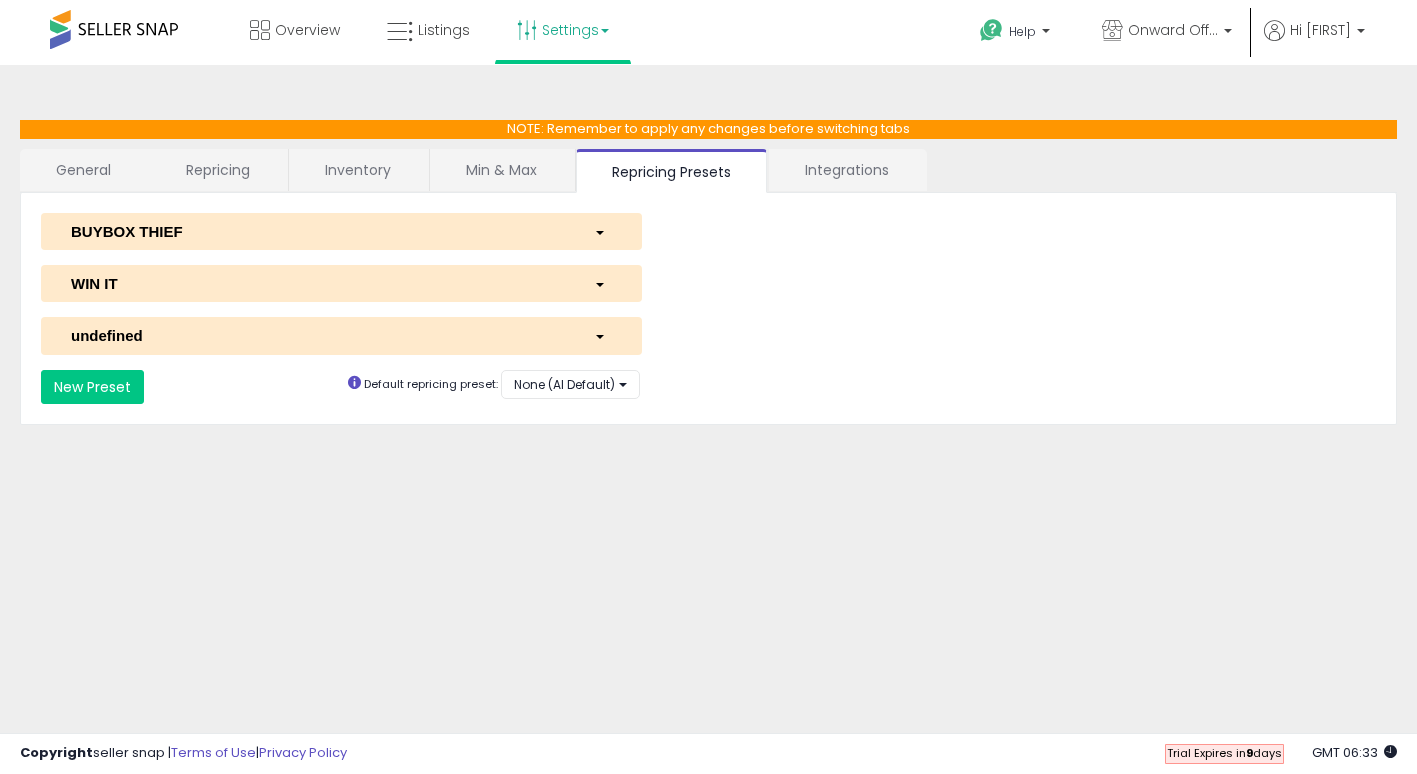 click on "undefined" at bounding box center (317, 335) 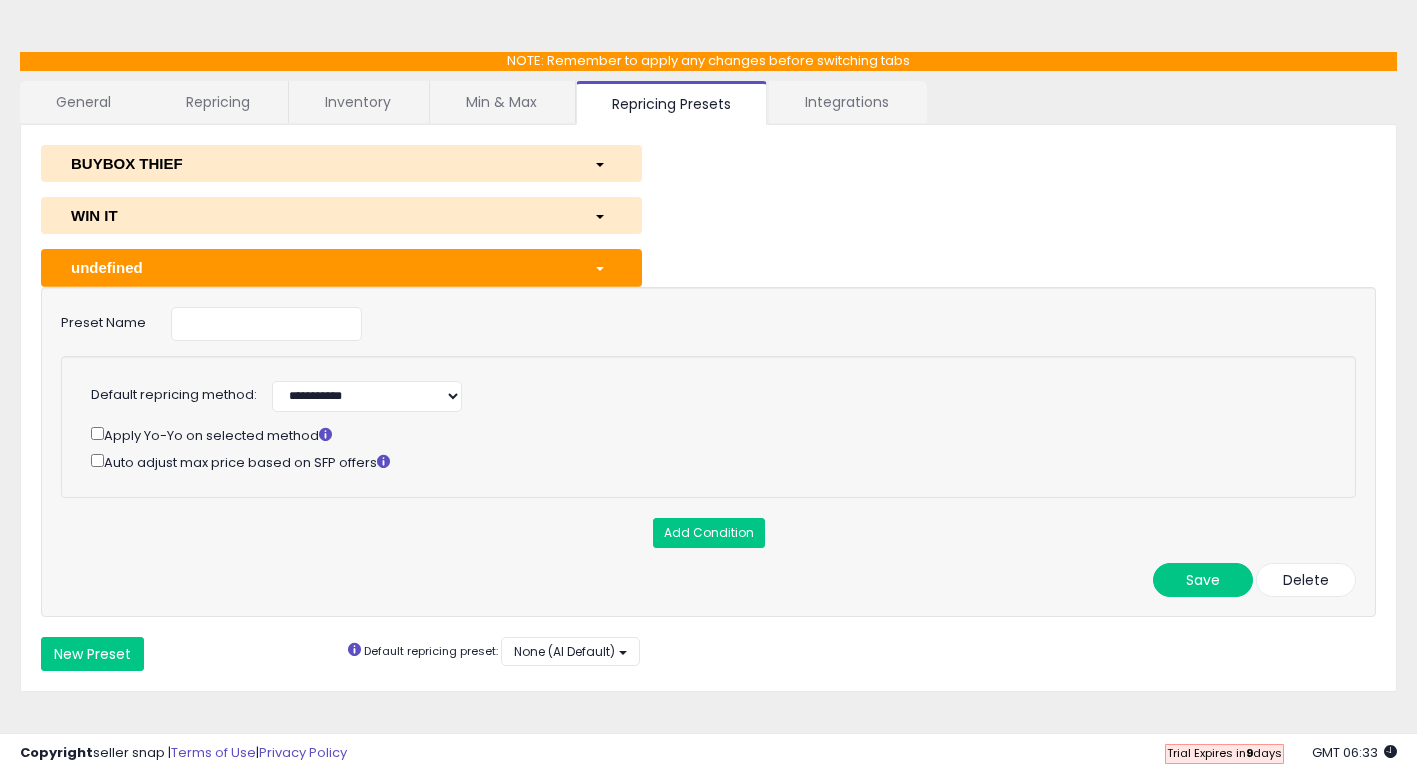 scroll, scrollTop: 81, scrollLeft: 0, axis: vertical 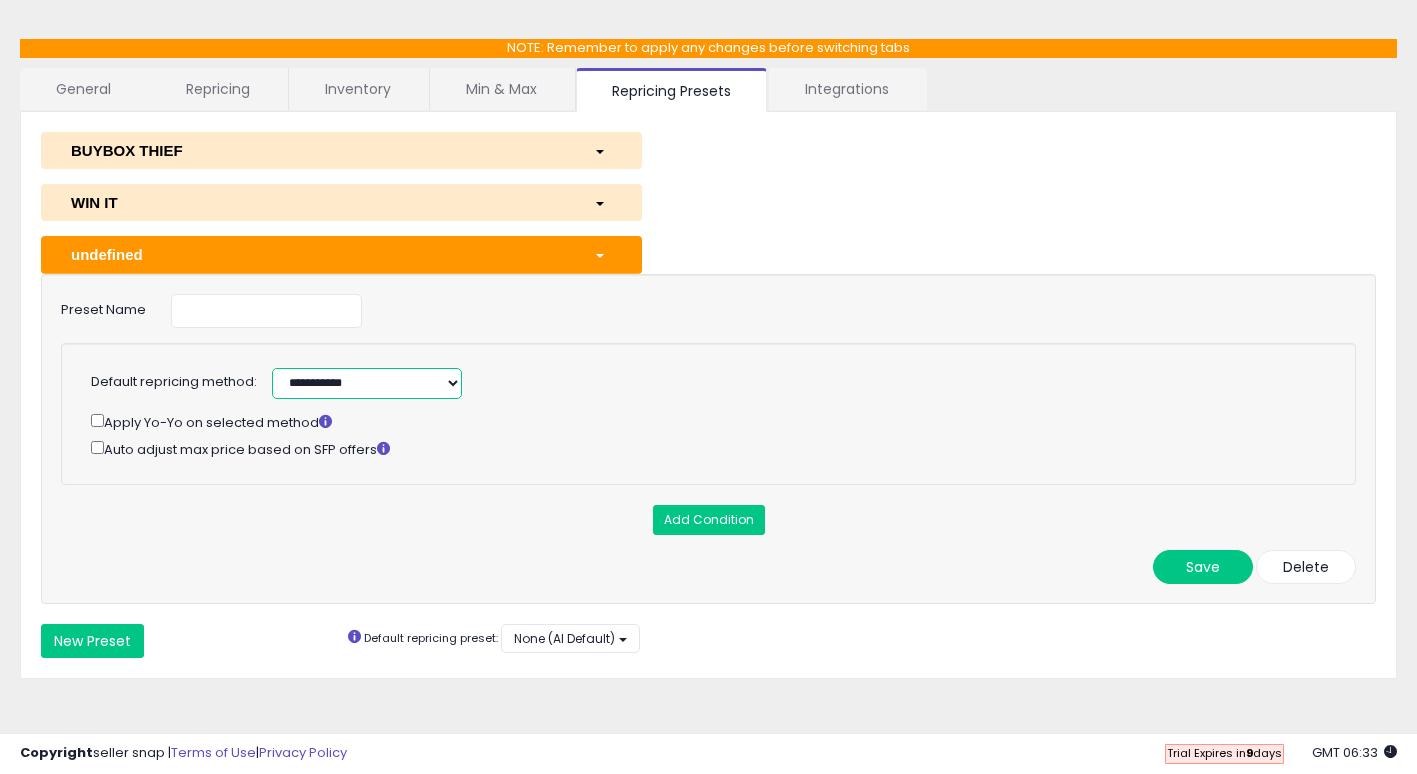 click on "**********" at bounding box center (367, 383) 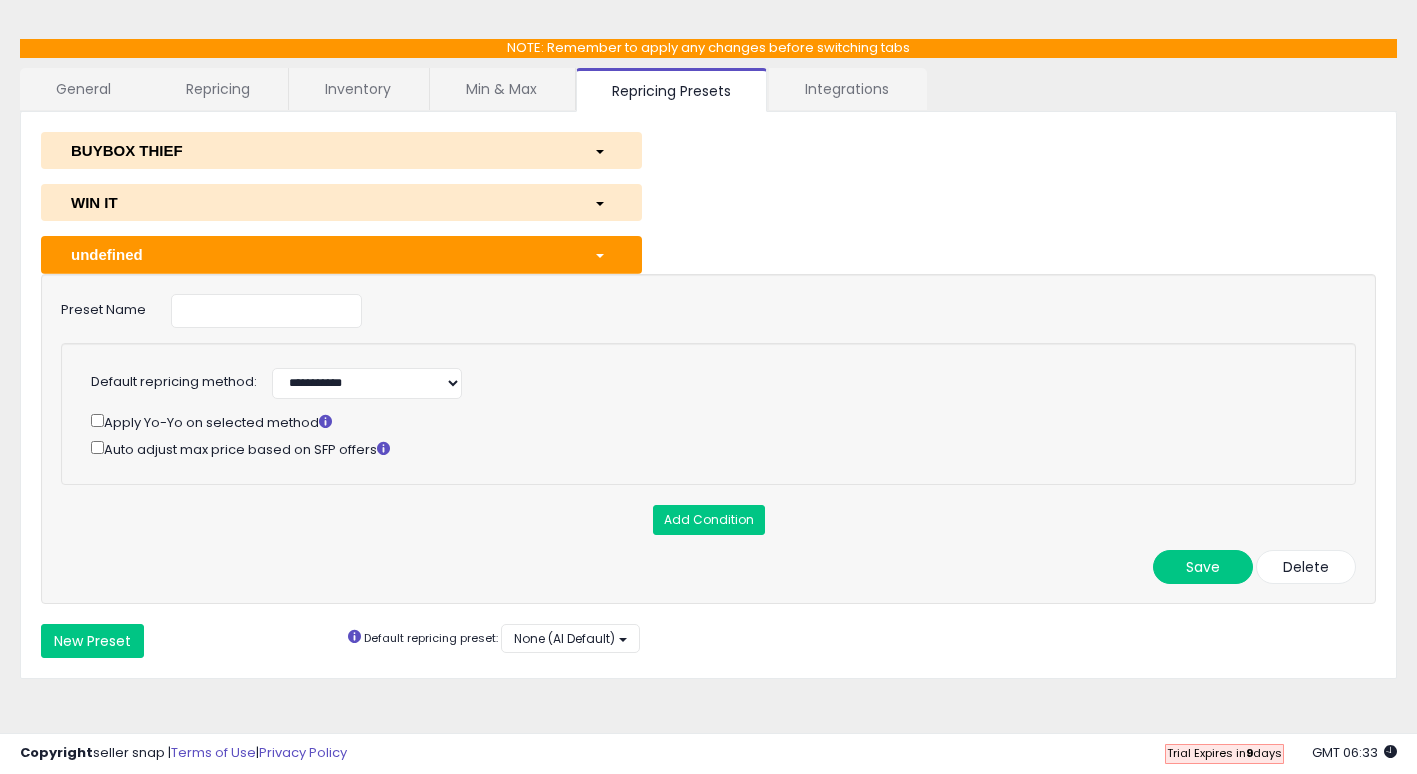 drag, startPoint x: 87, startPoint y: 68, endPoint x: 85, endPoint y: 57, distance: 11.18034 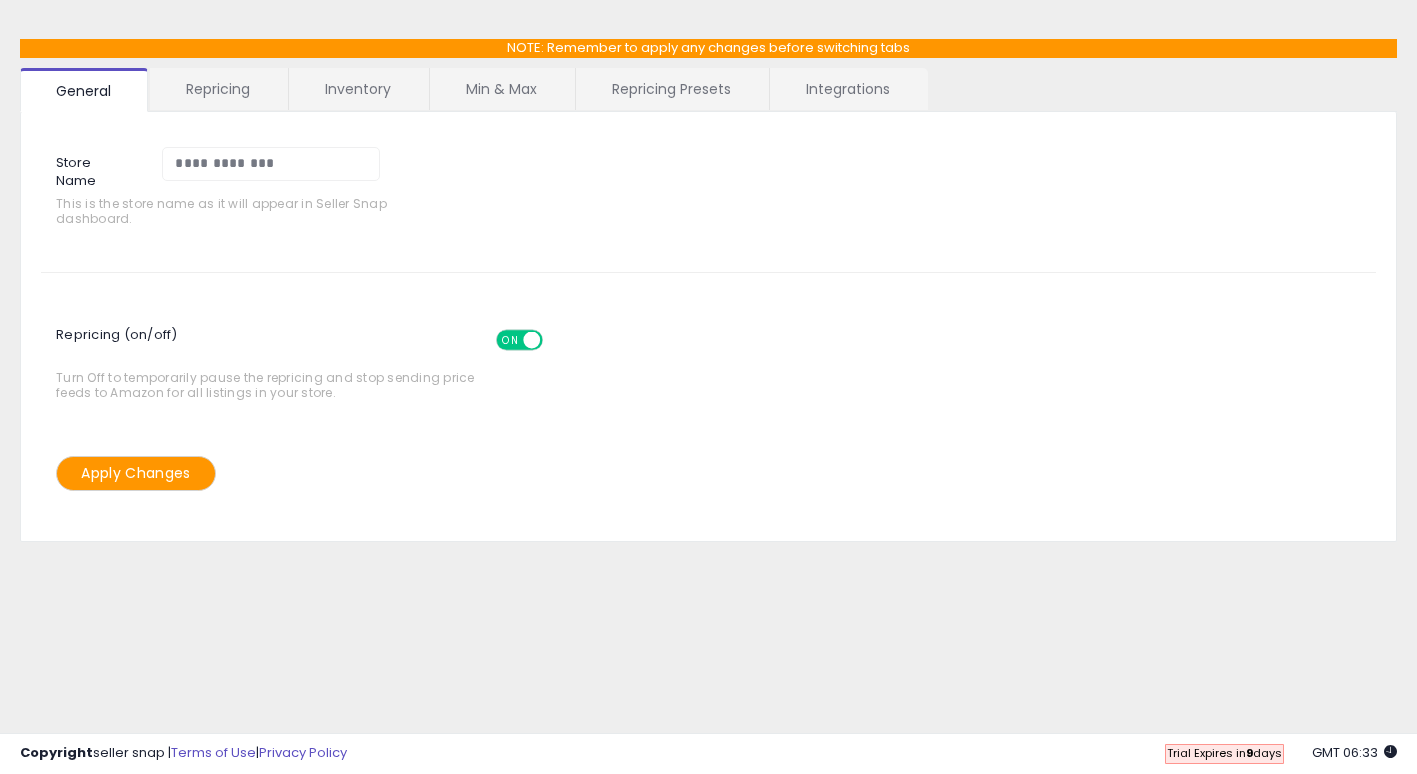 click on "Repricing" at bounding box center [218, 89] 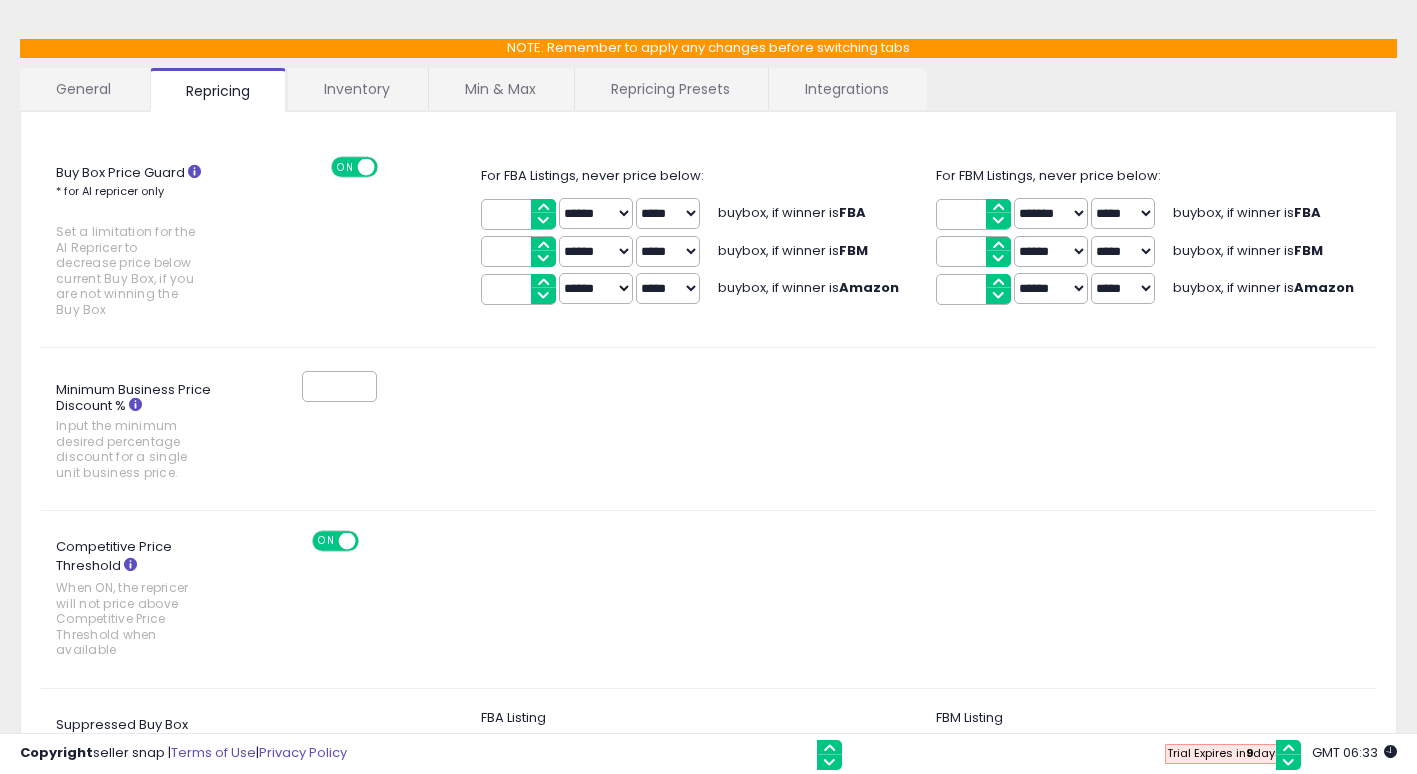 click on "Repricing Presets" at bounding box center (670, 89) 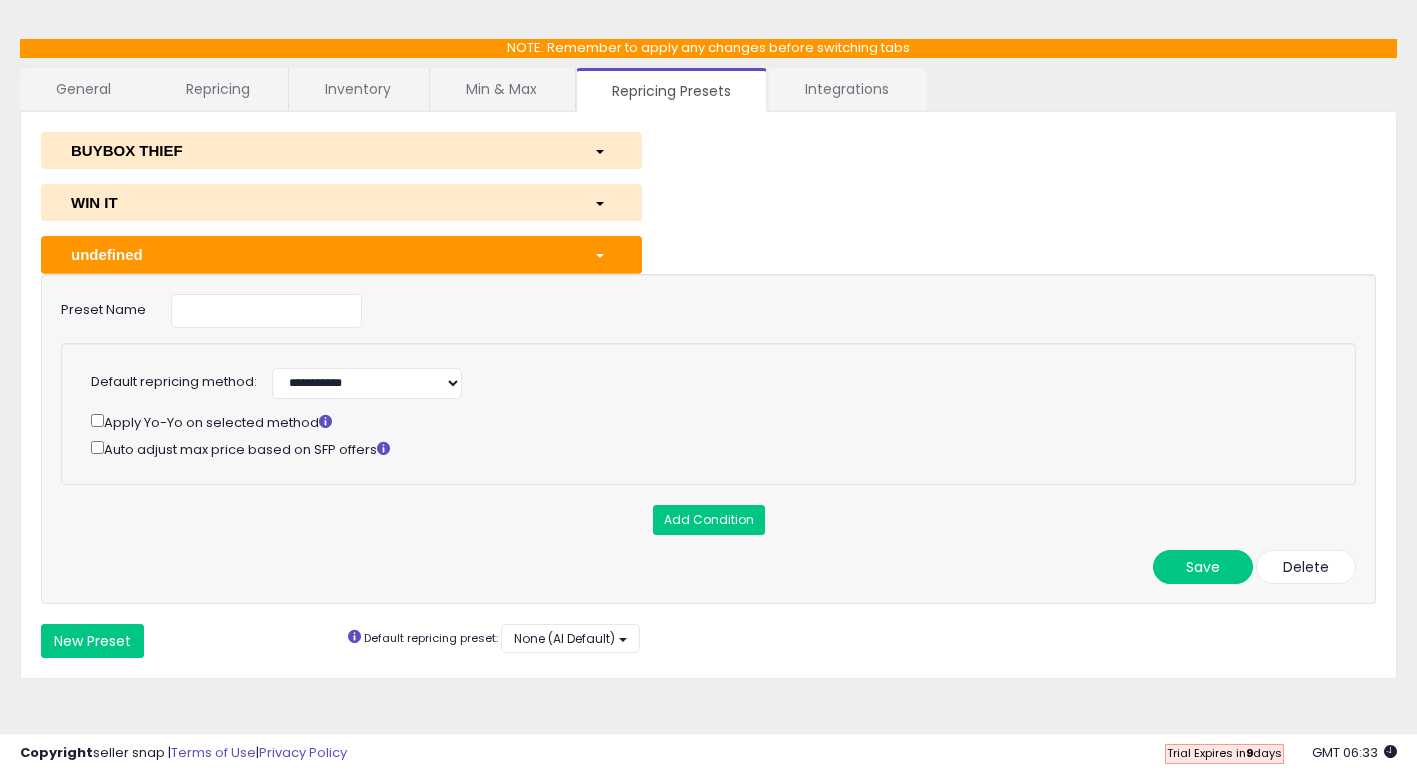 scroll, scrollTop: 0, scrollLeft: 0, axis: both 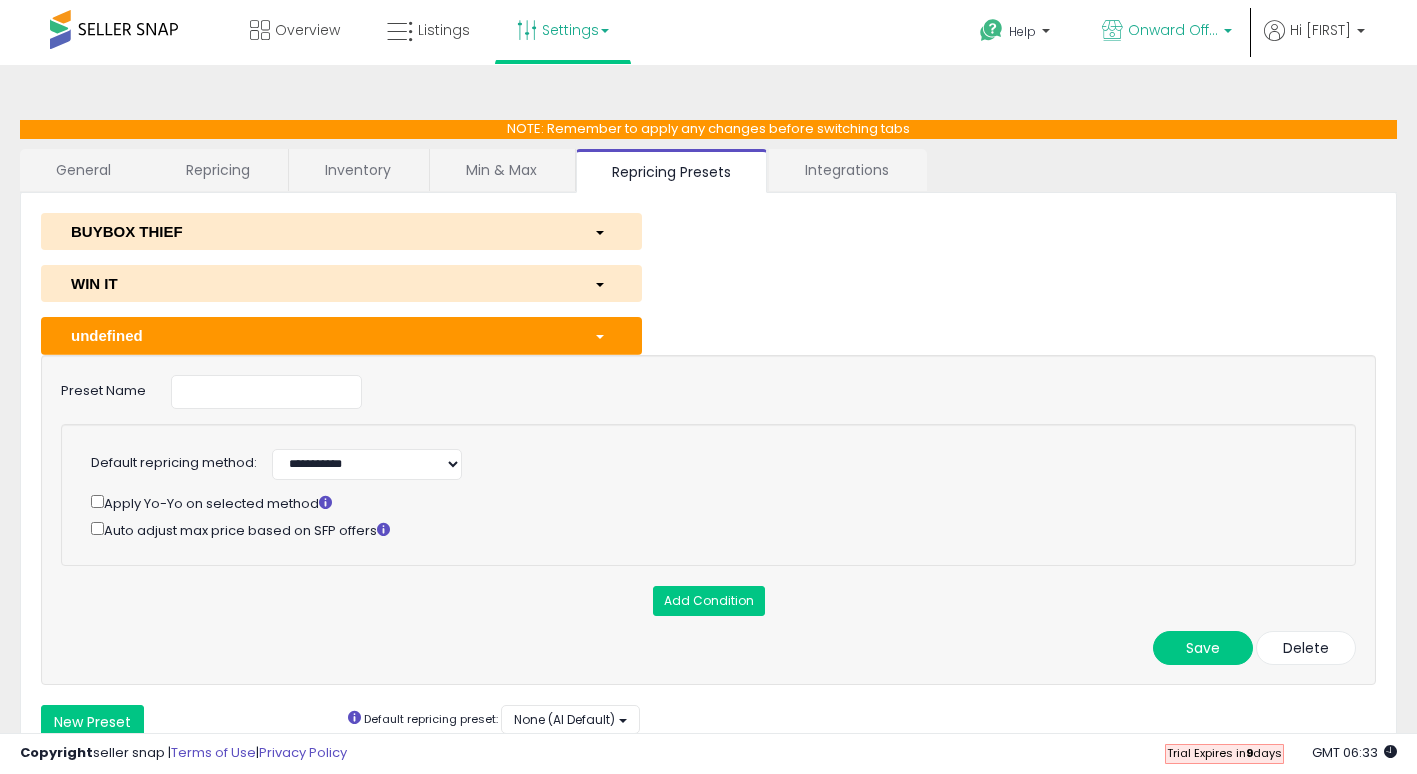 click on "Onward Offers" at bounding box center (1173, 30) 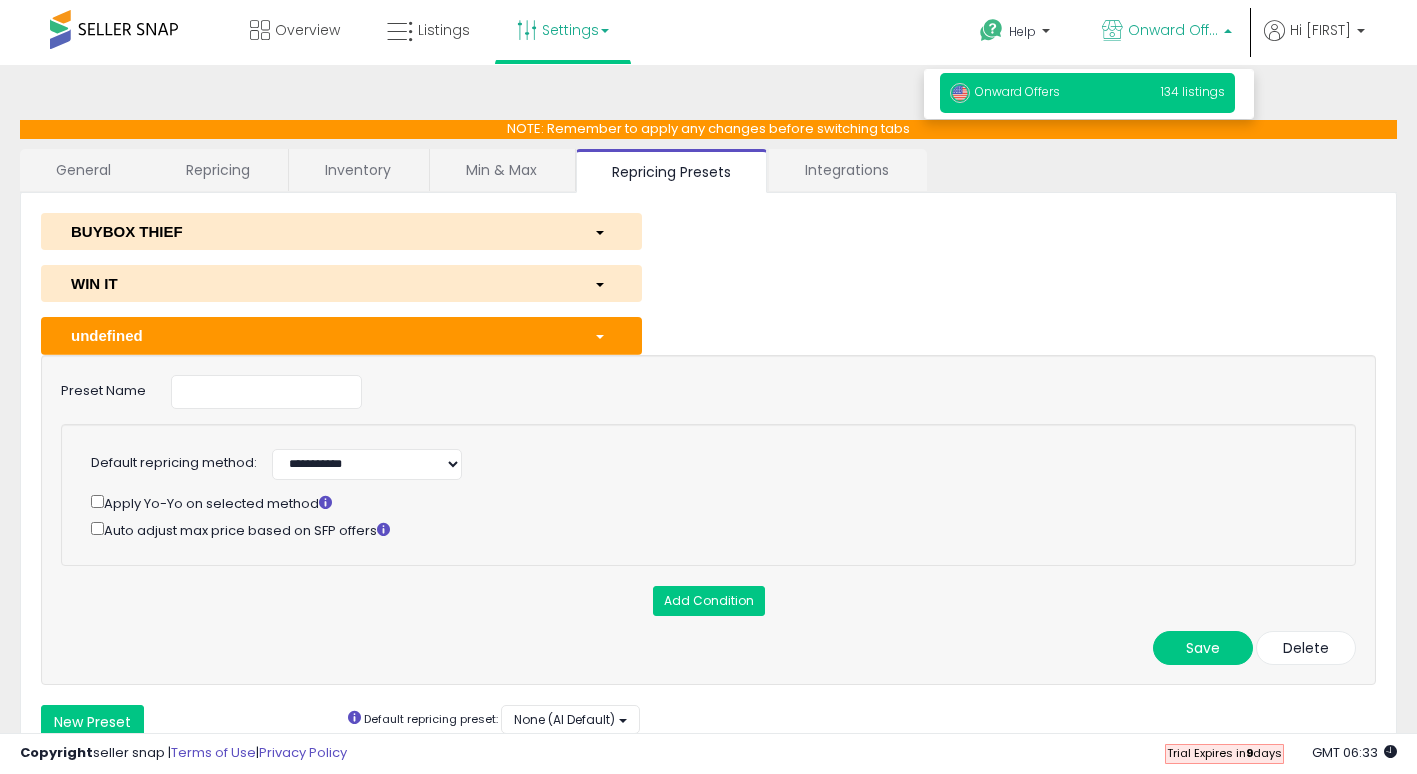 click on "Onward Offers" at bounding box center [1173, 30] 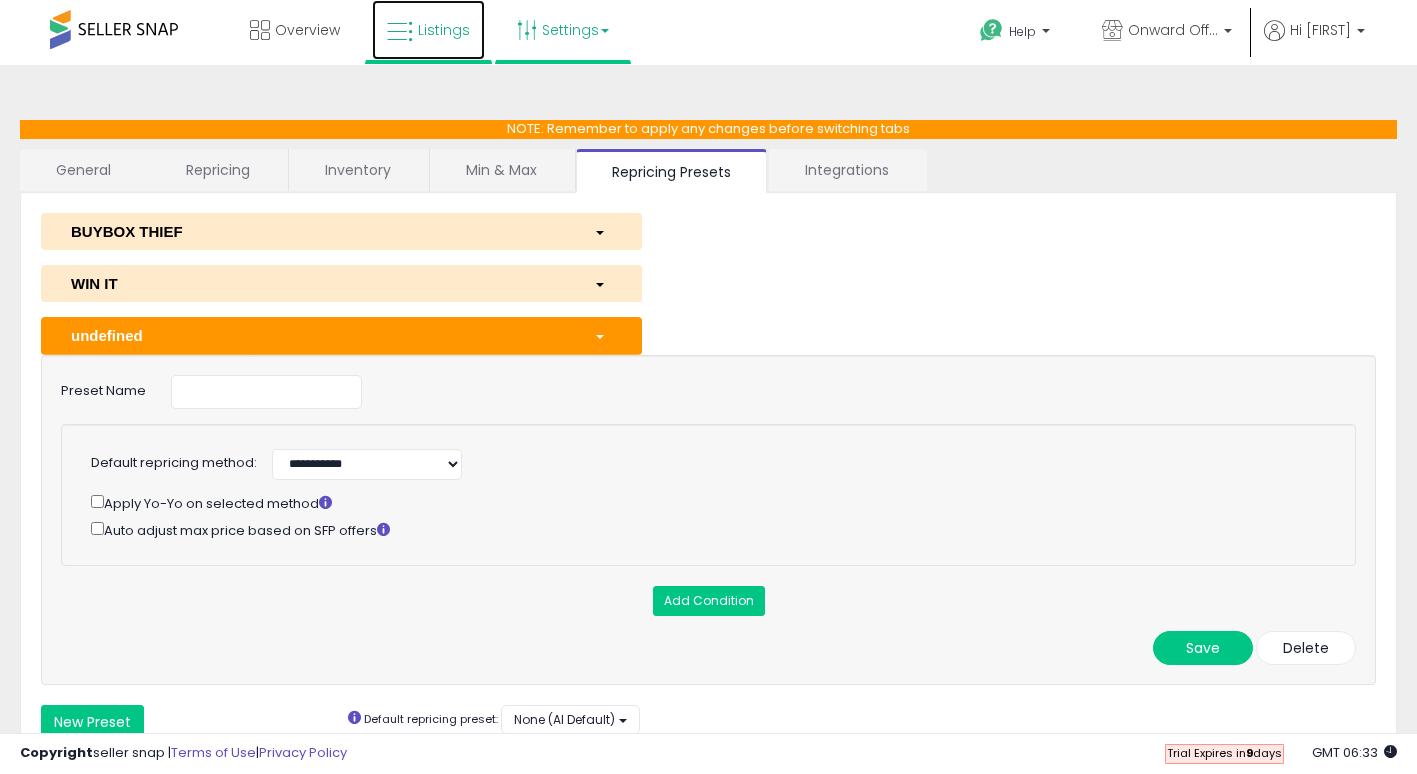 click on "Listings" at bounding box center (428, 30) 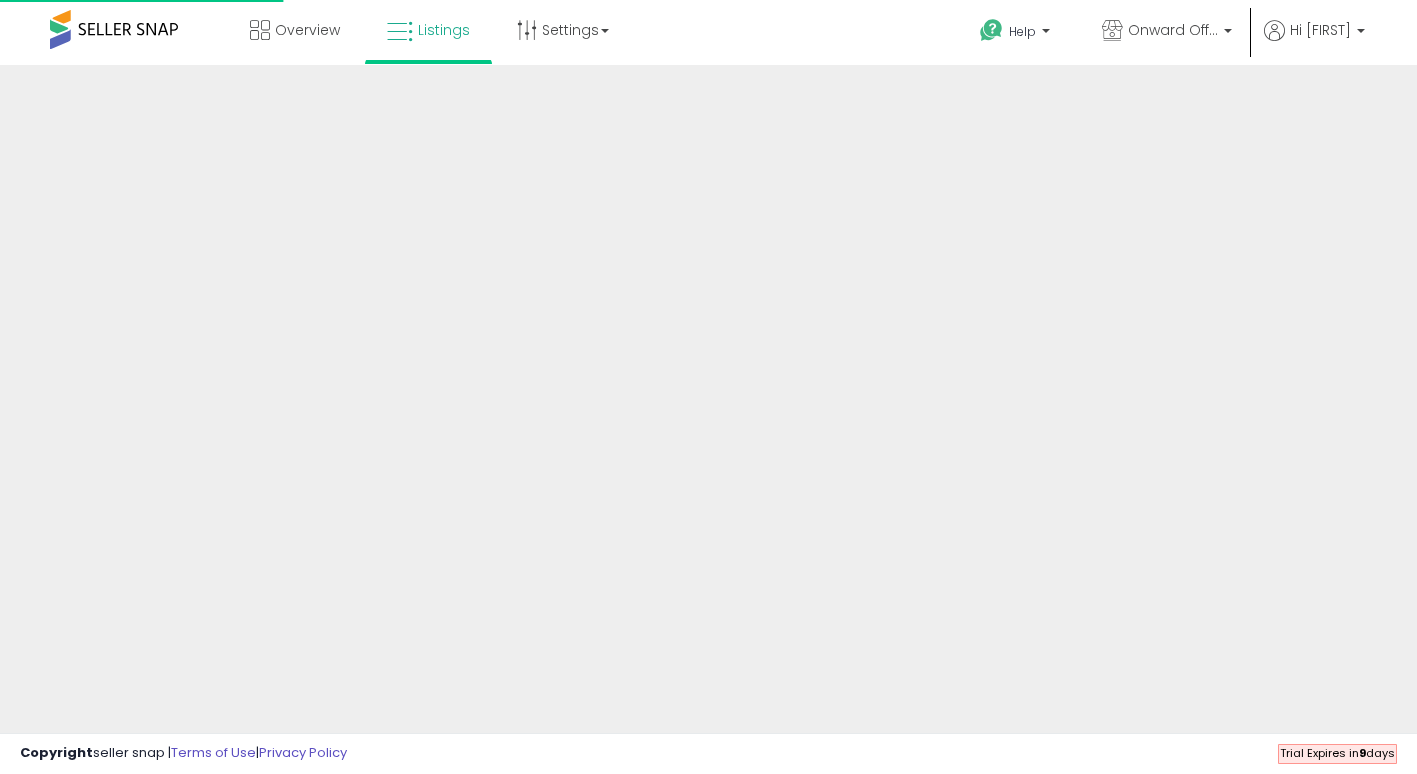 scroll, scrollTop: 0, scrollLeft: 0, axis: both 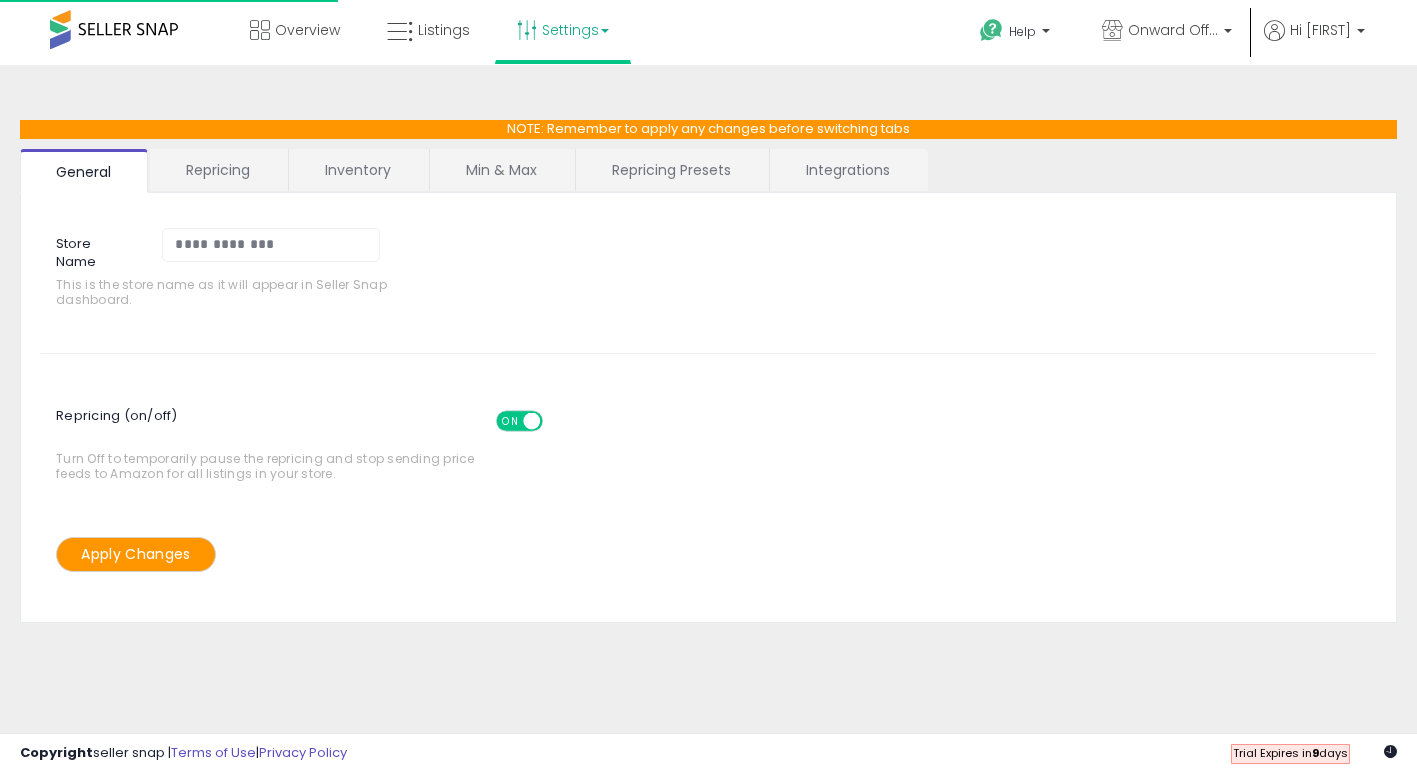 select on "**********" 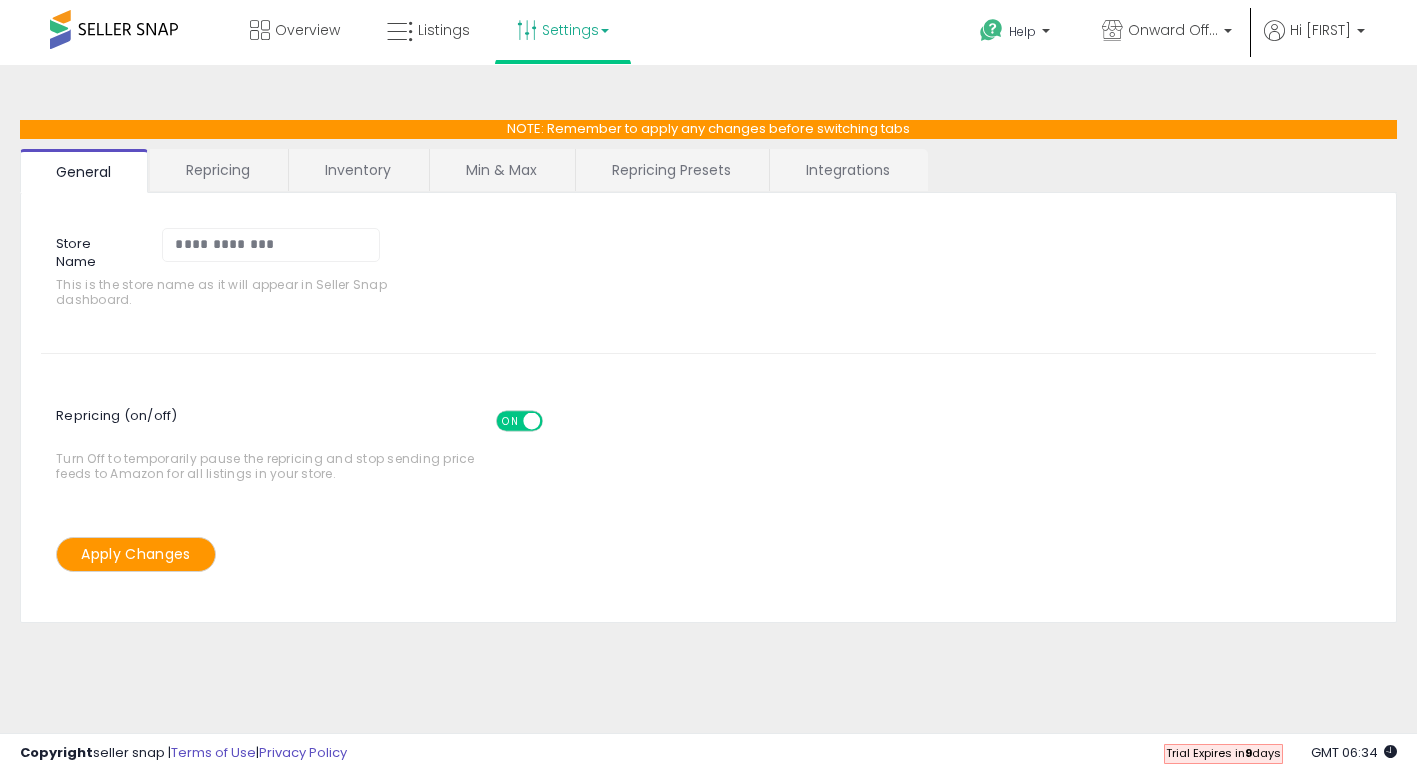 click on "Repricing Presets" at bounding box center [671, 170] 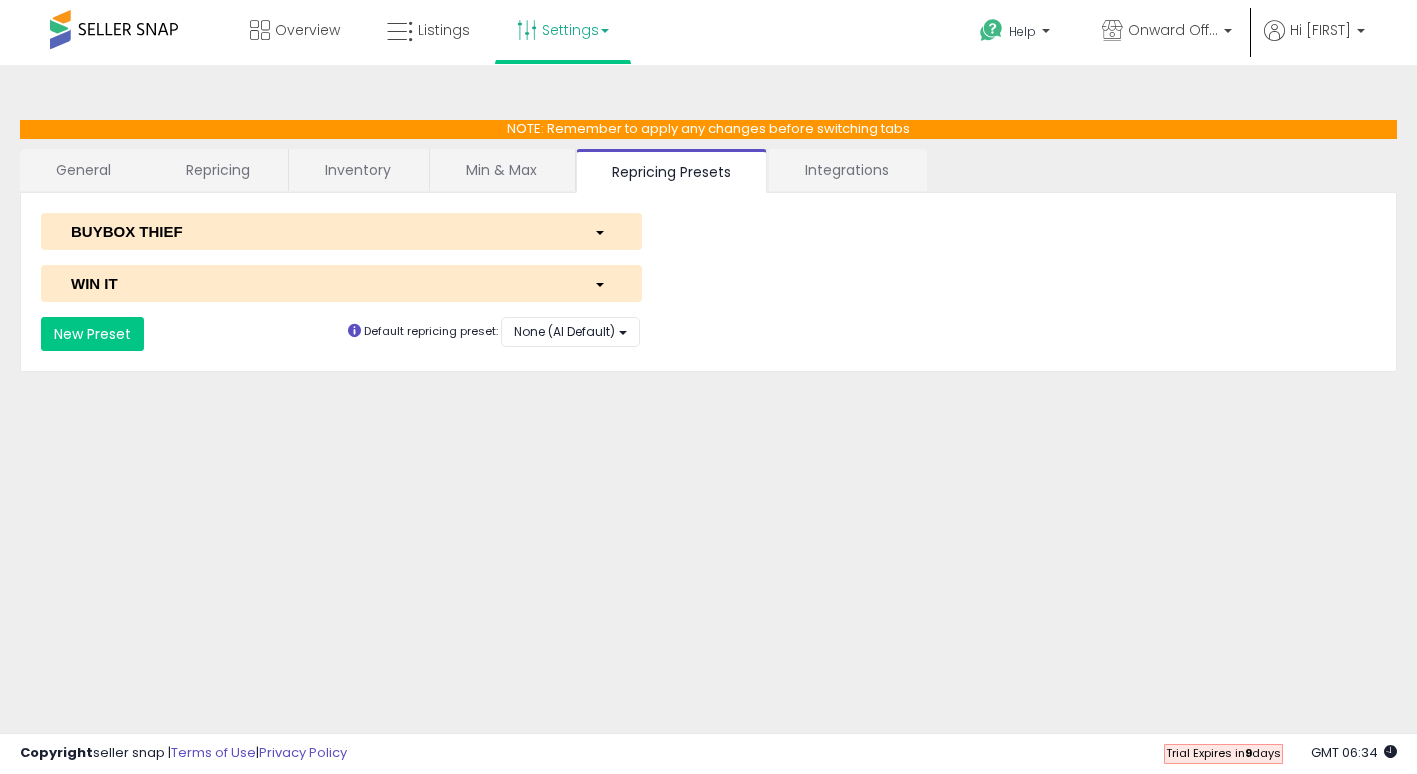 click on "BUYBOX THIEF" at bounding box center [341, 231] 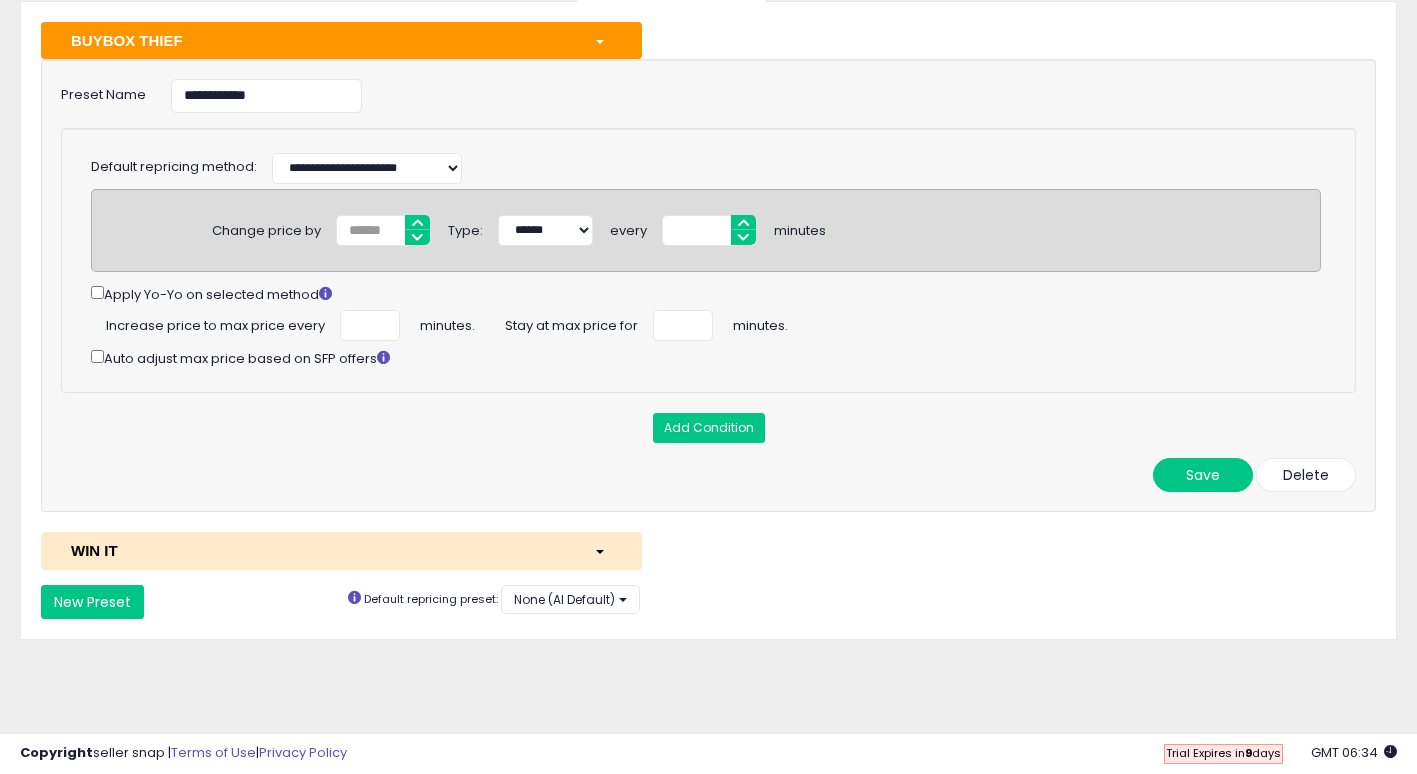 scroll, scrollTop: 0, scrollLeft: 0, axis: both 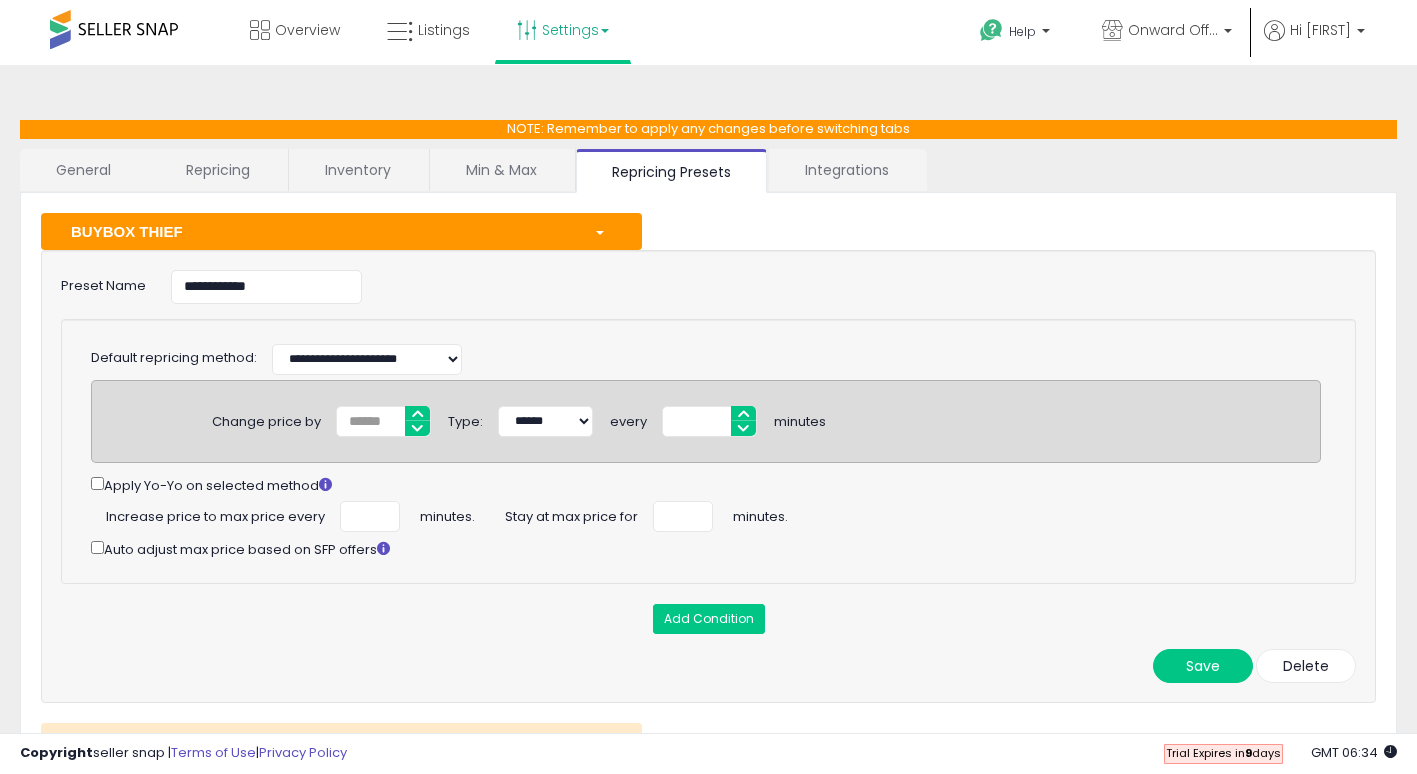 click at bounding box center [603, 231] 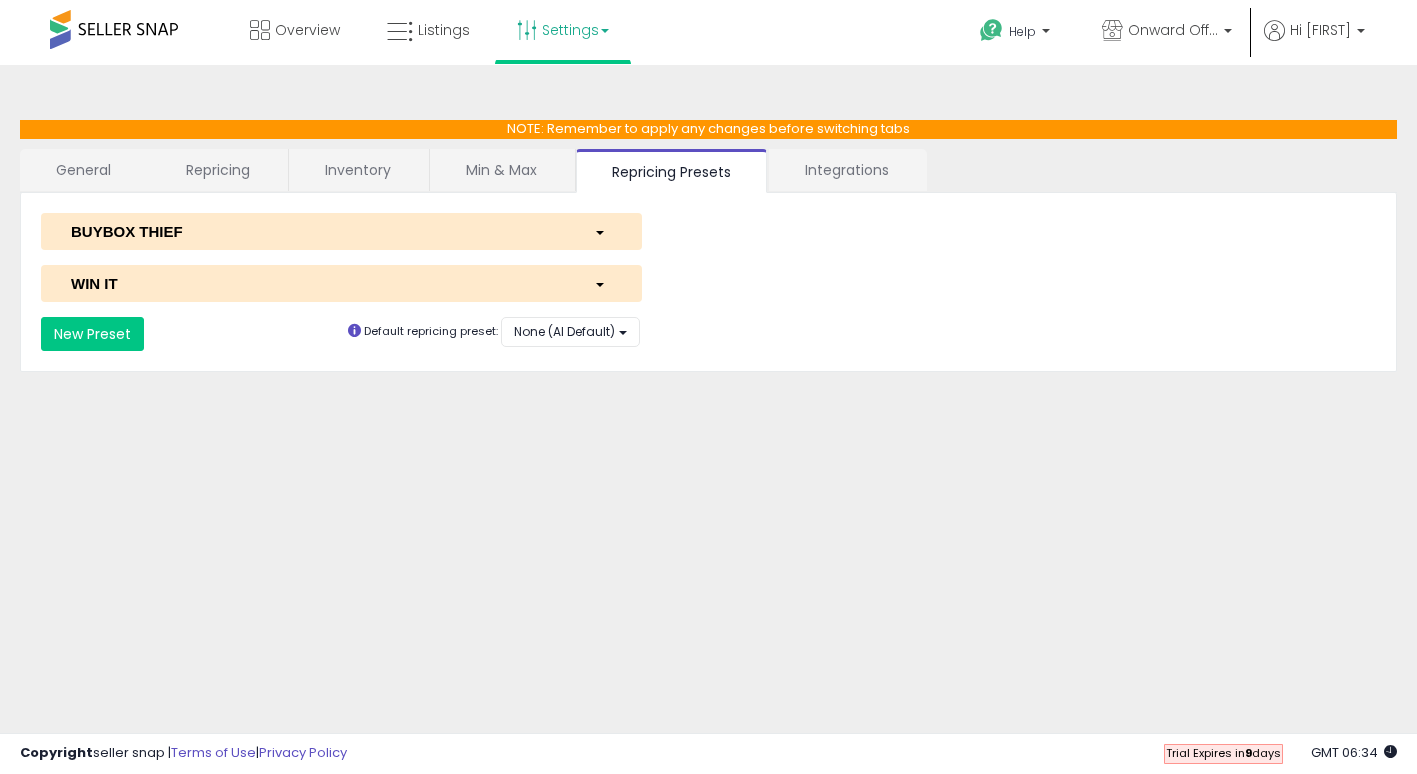 click at bounding box center (603, 231) 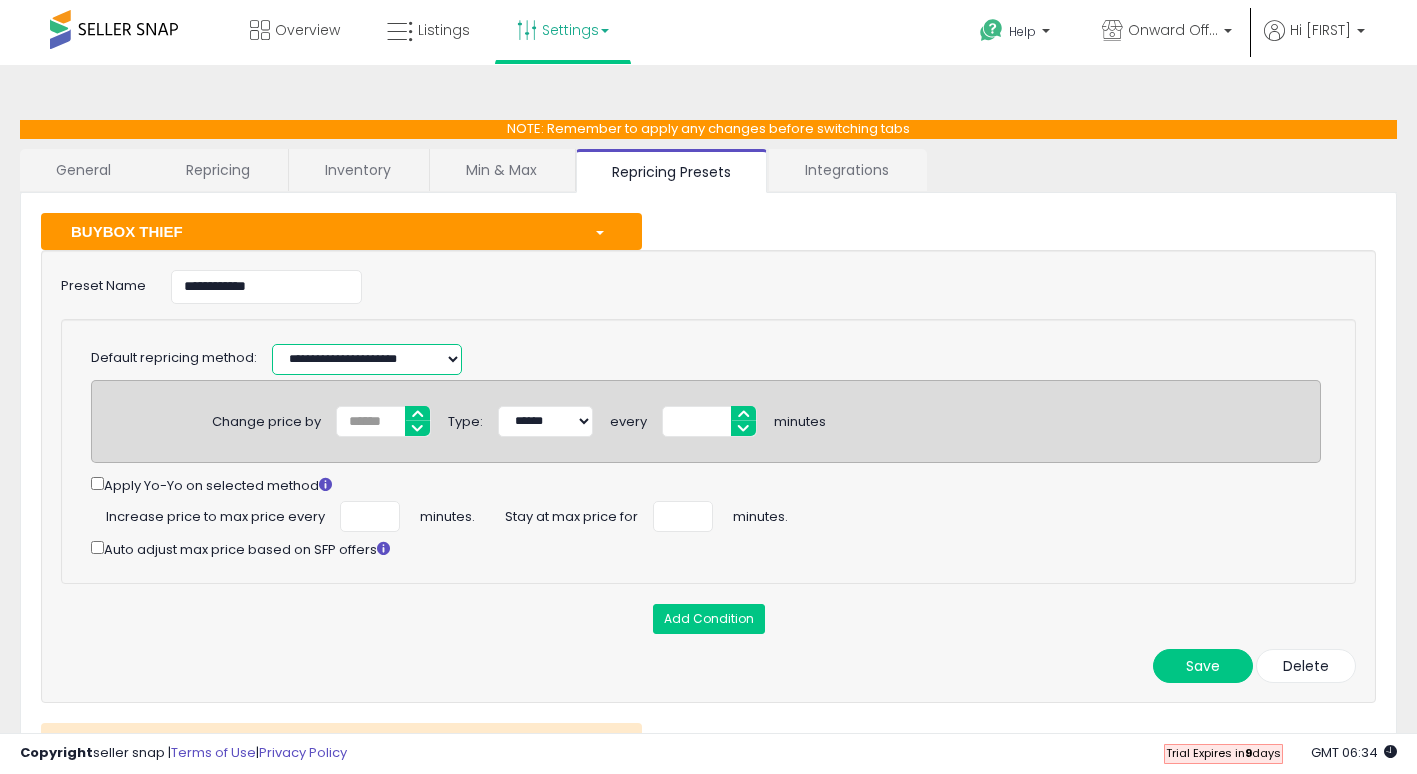 click on "**********" at bounding box center (367, 359) 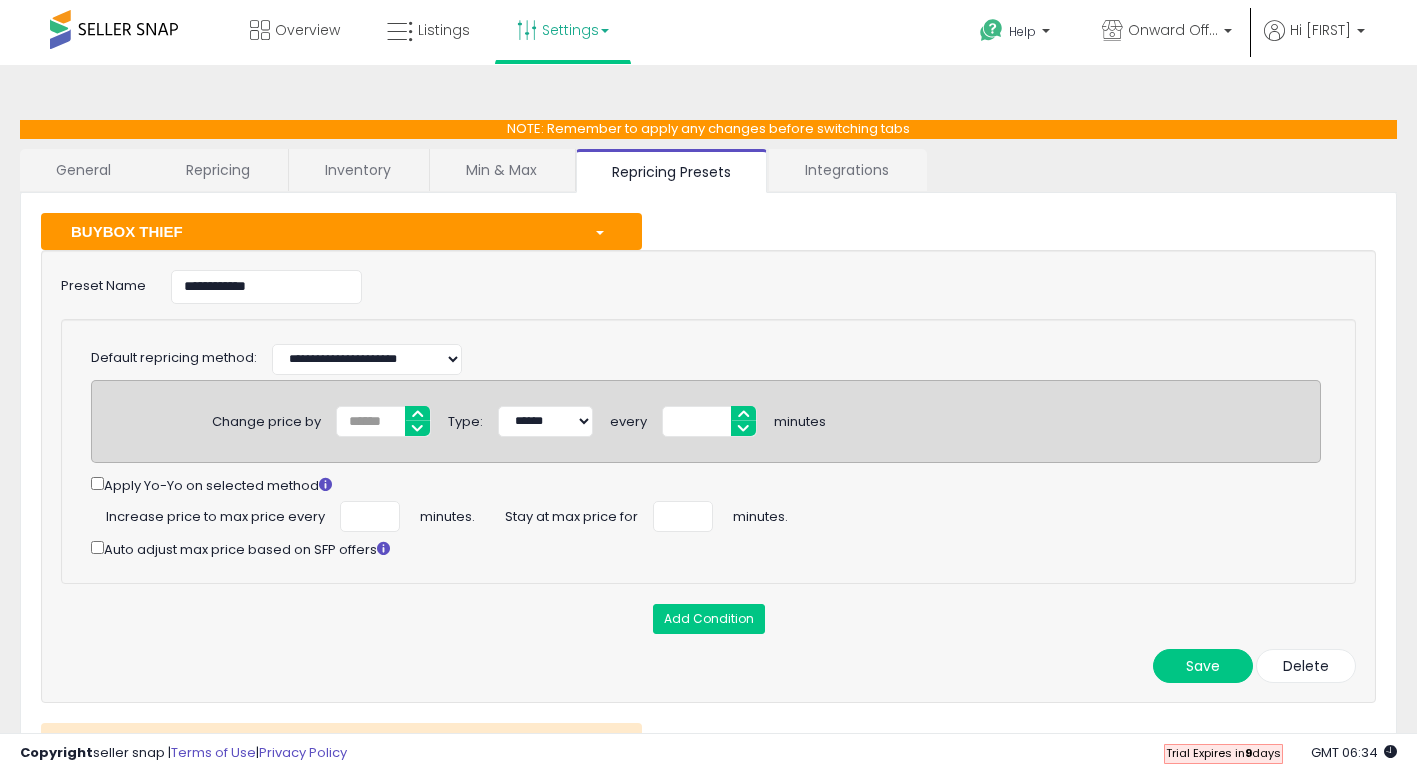 click on "**********" at bounding box center [708, 451] 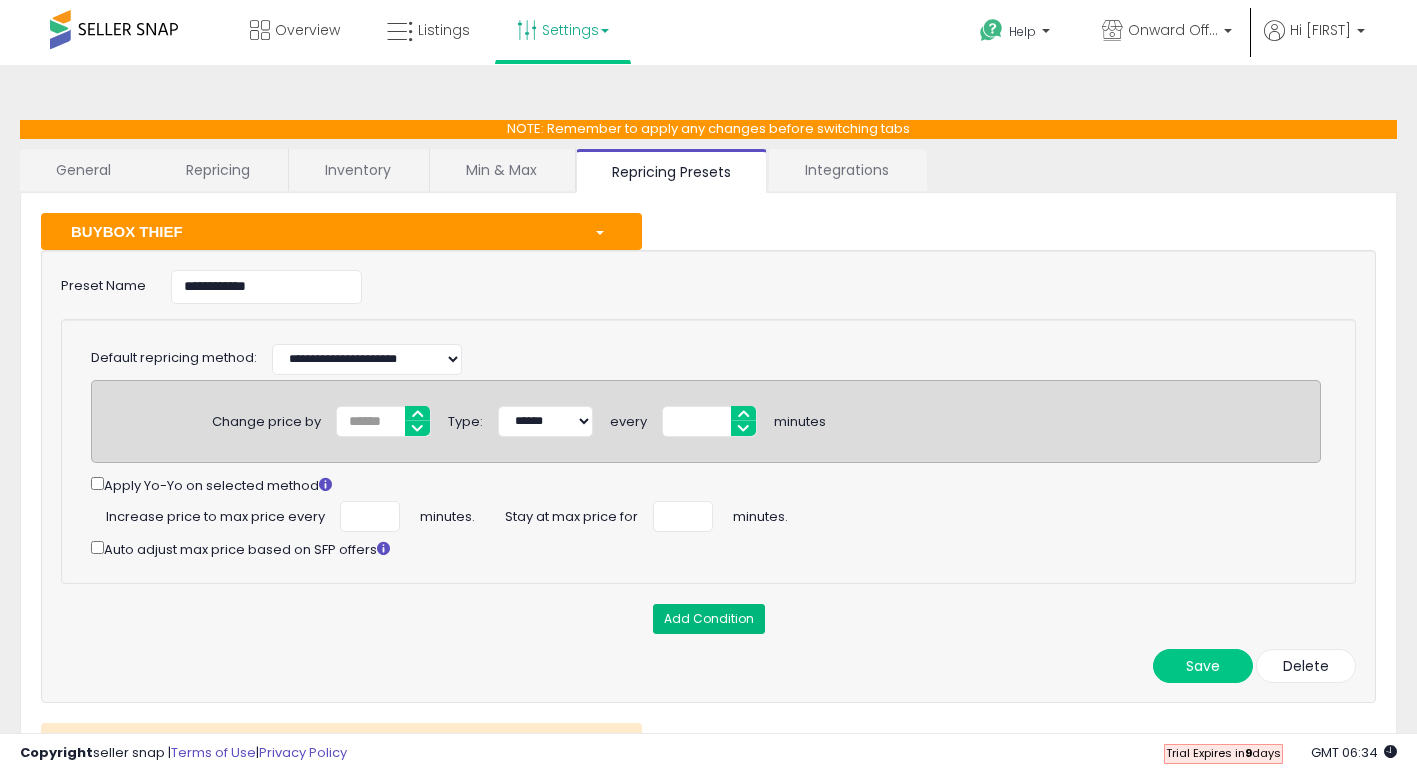 click on "Add Condition" at bounding box center [709, 619] 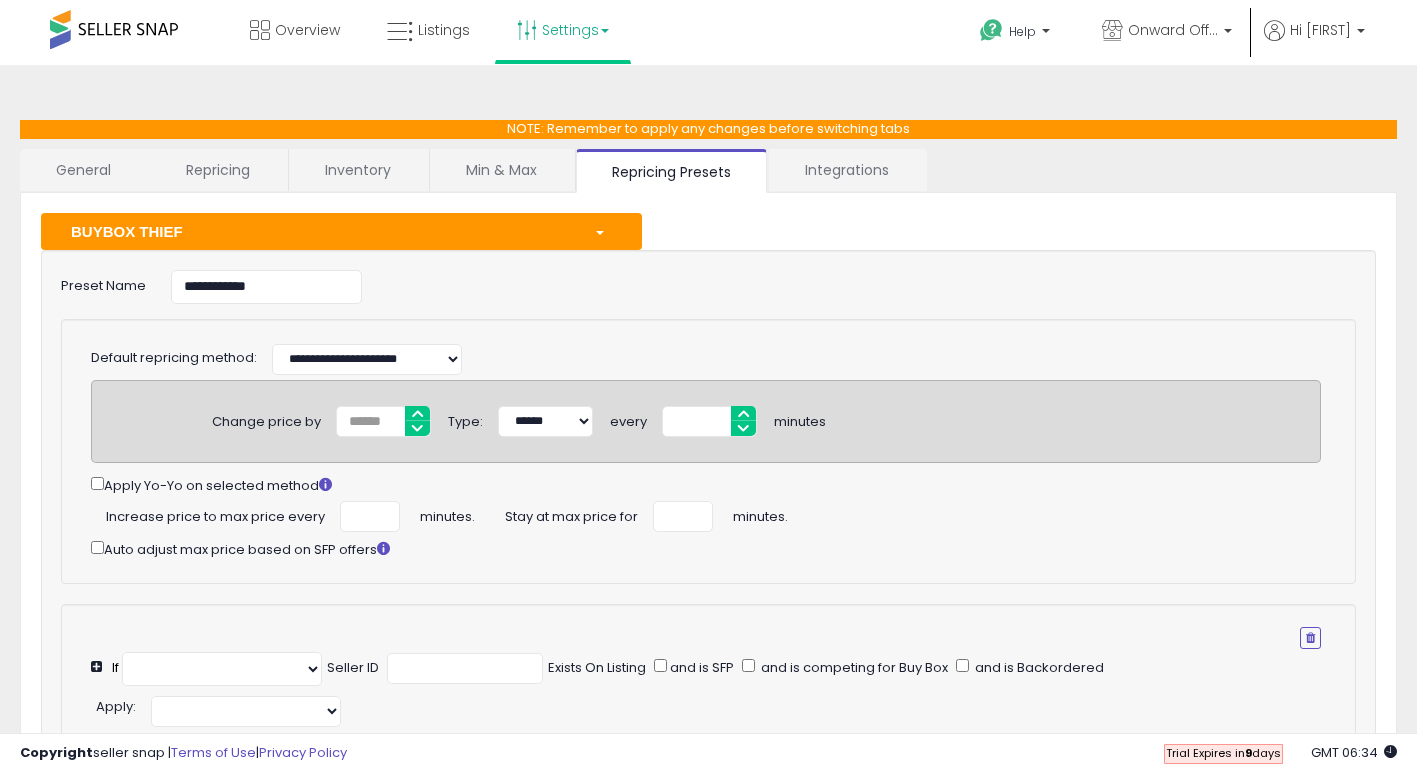 select on "**********" 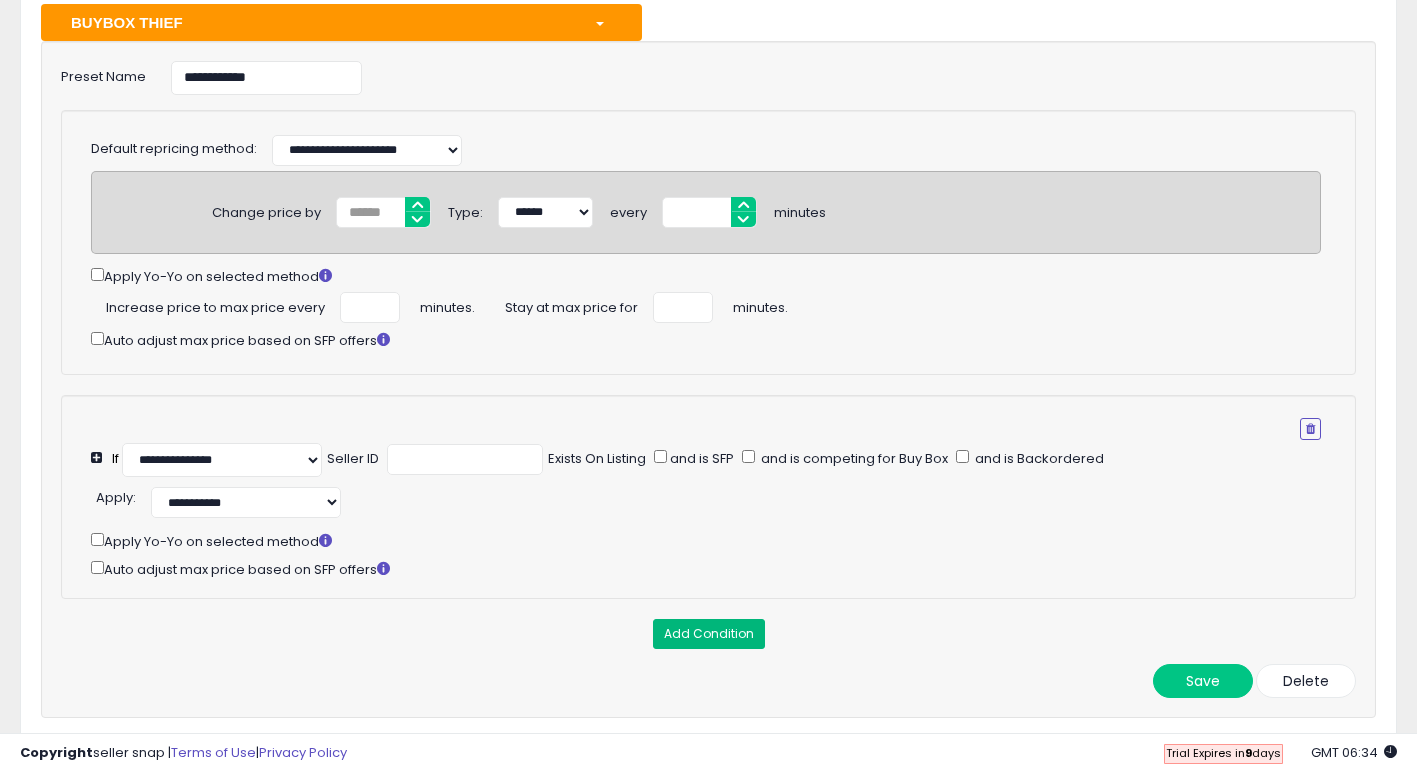 scroll, scrollTop: 216, scrollLeft: 0, axis: vertical 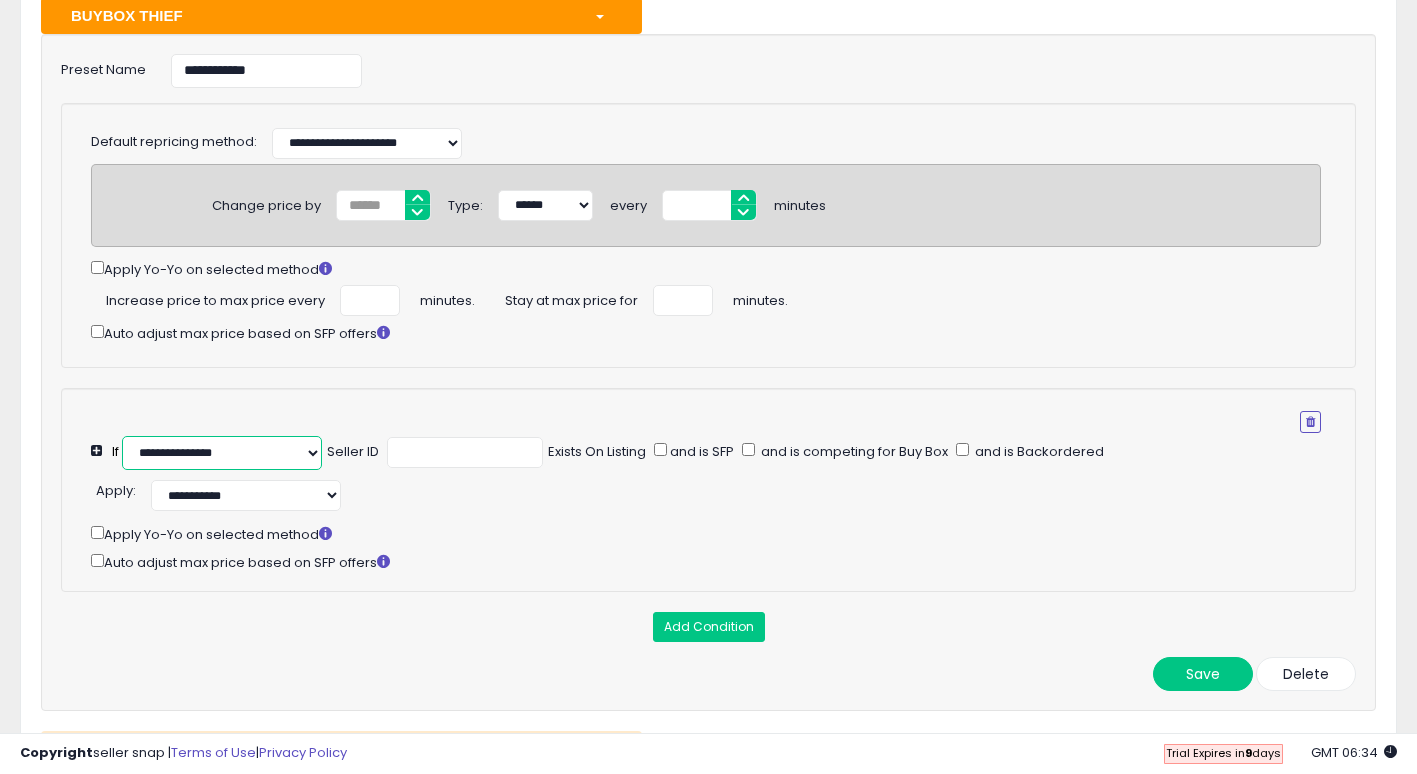 click on "**********" at bounding box center (222, 453) 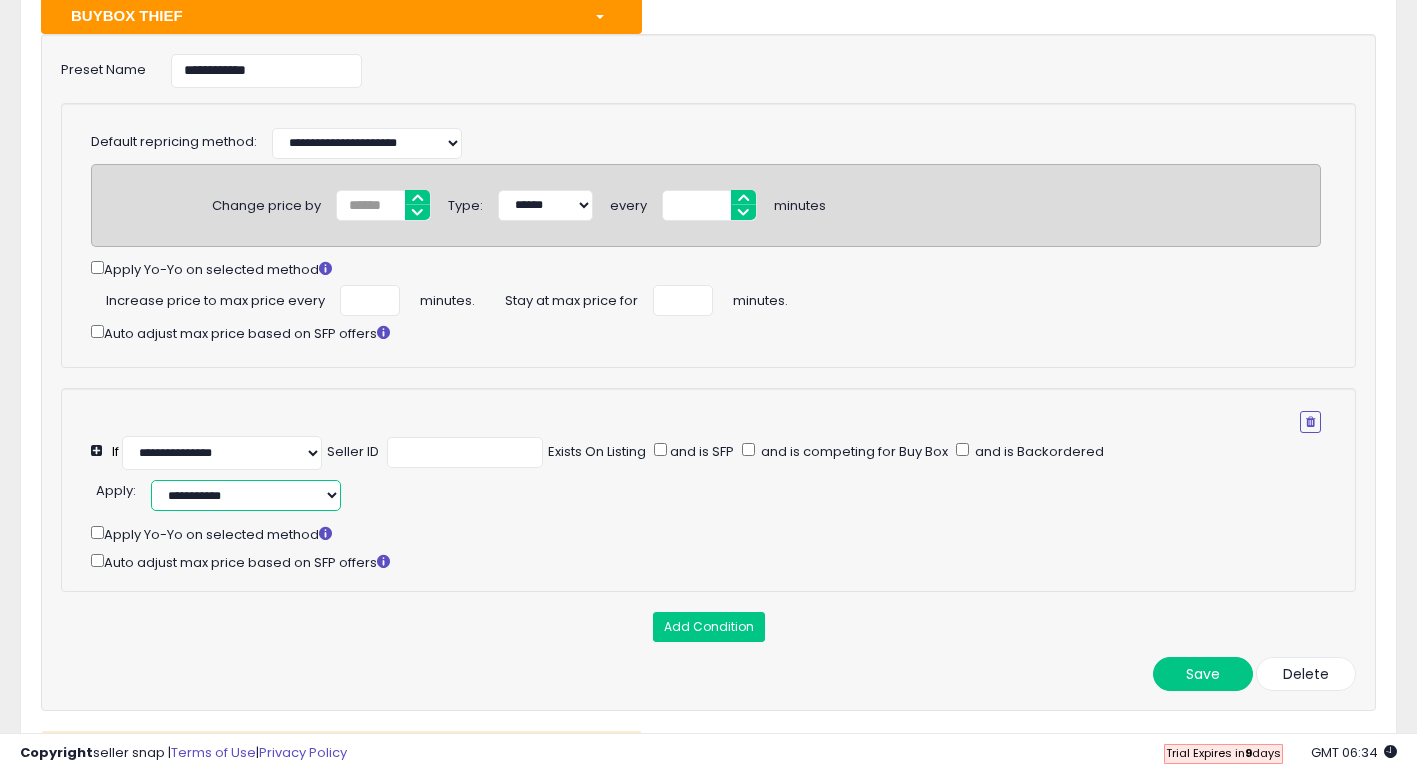 click on "**********" at bounding box center (246, 495) 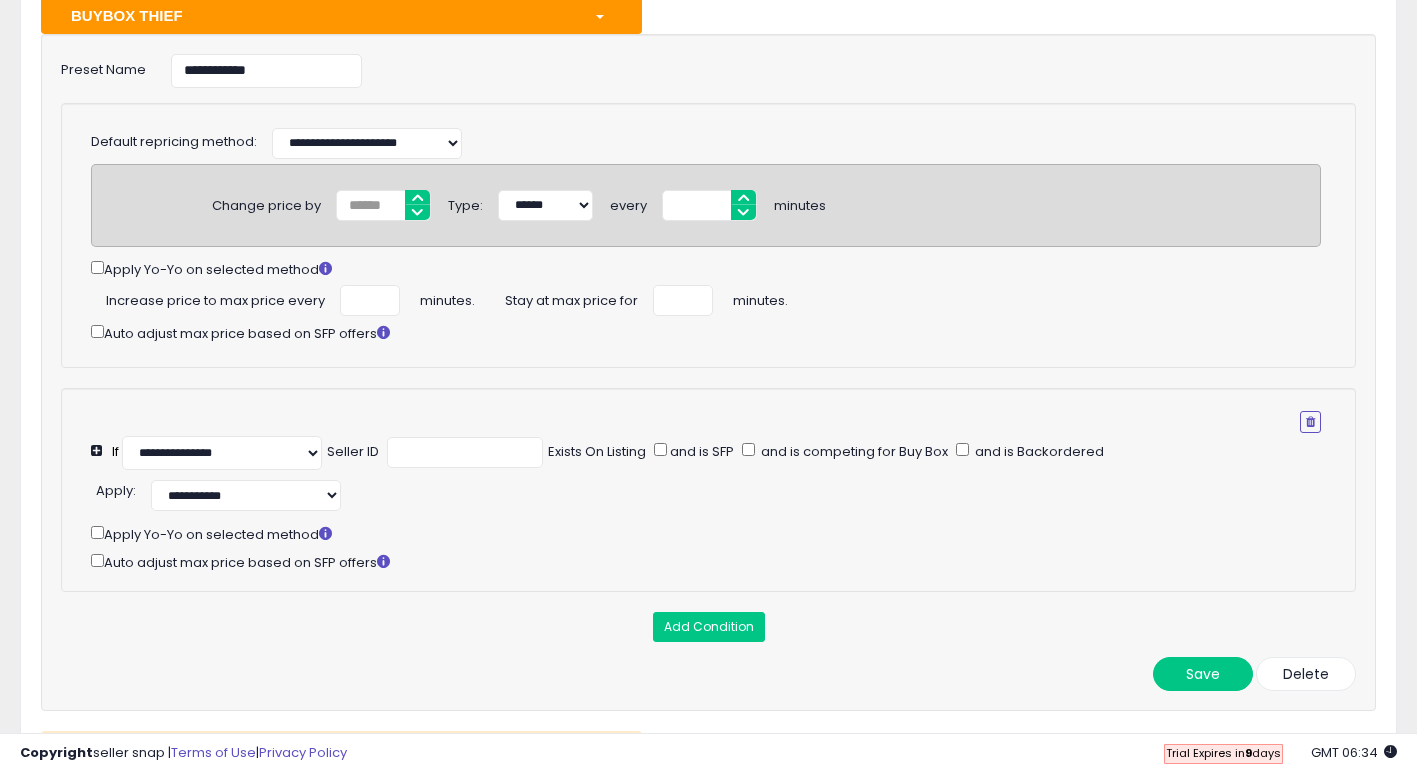 click on "**********" at bounding box center [718, 493] 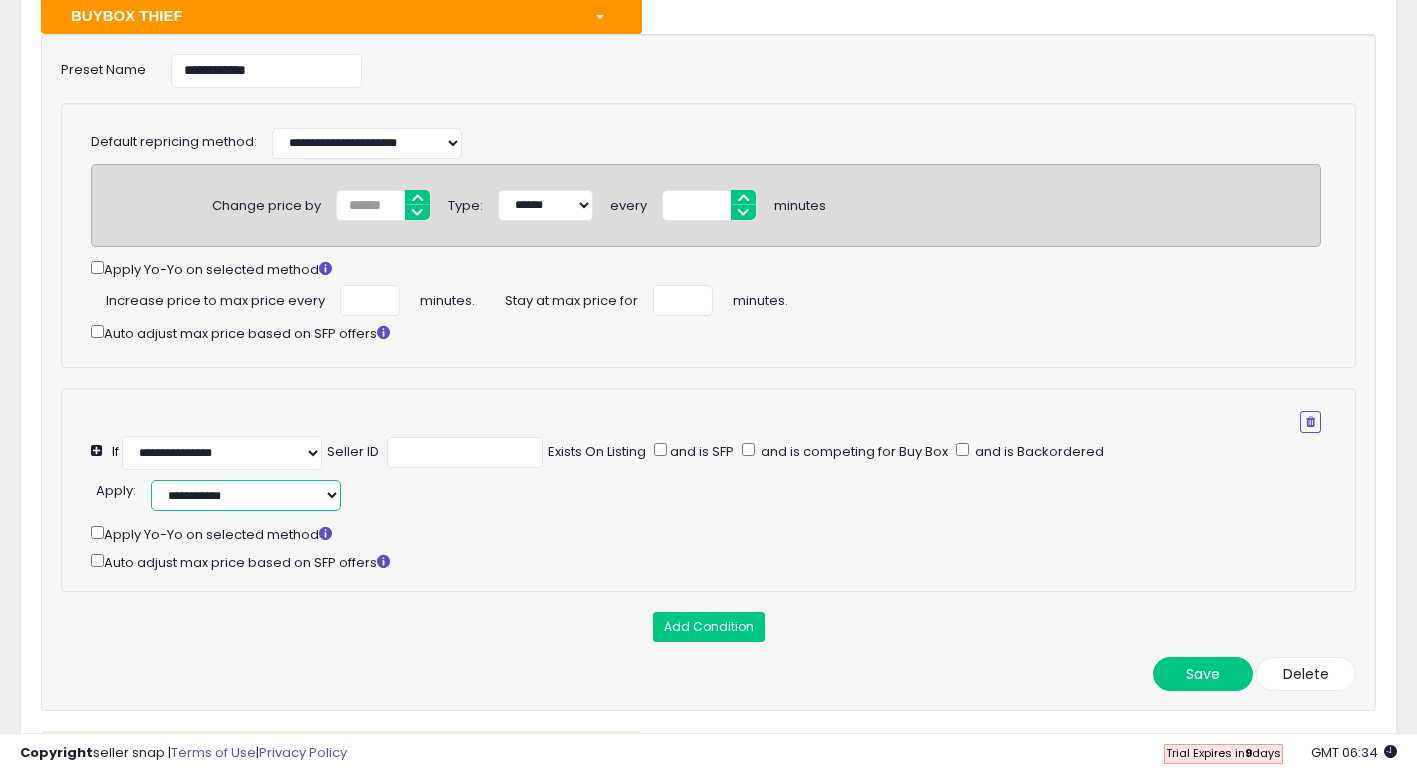 click on "**********" at bounding box center (246, 495) 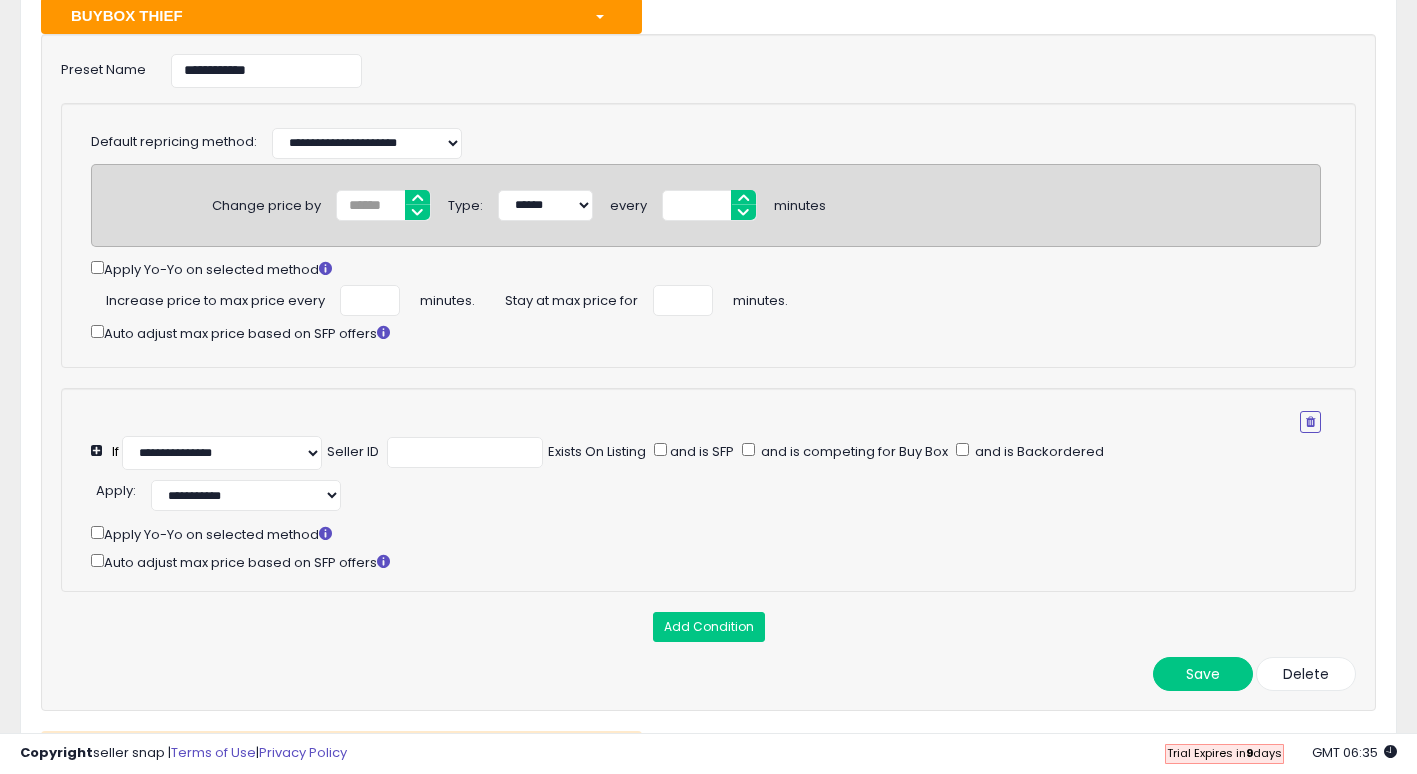 click on "**********" at bounding box center (718, 523) 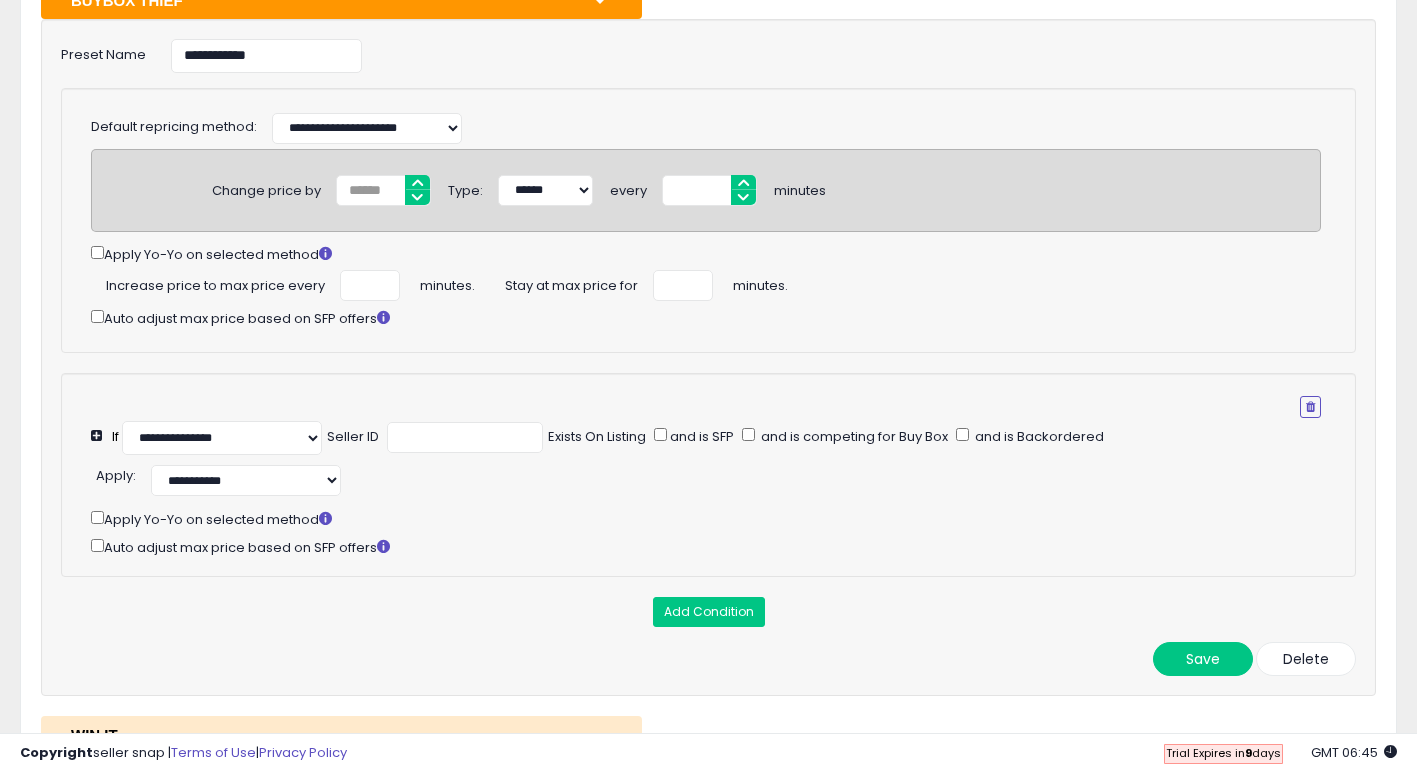 scroll, scrollTop: 233, scrollLeft: 0, axis: vertical 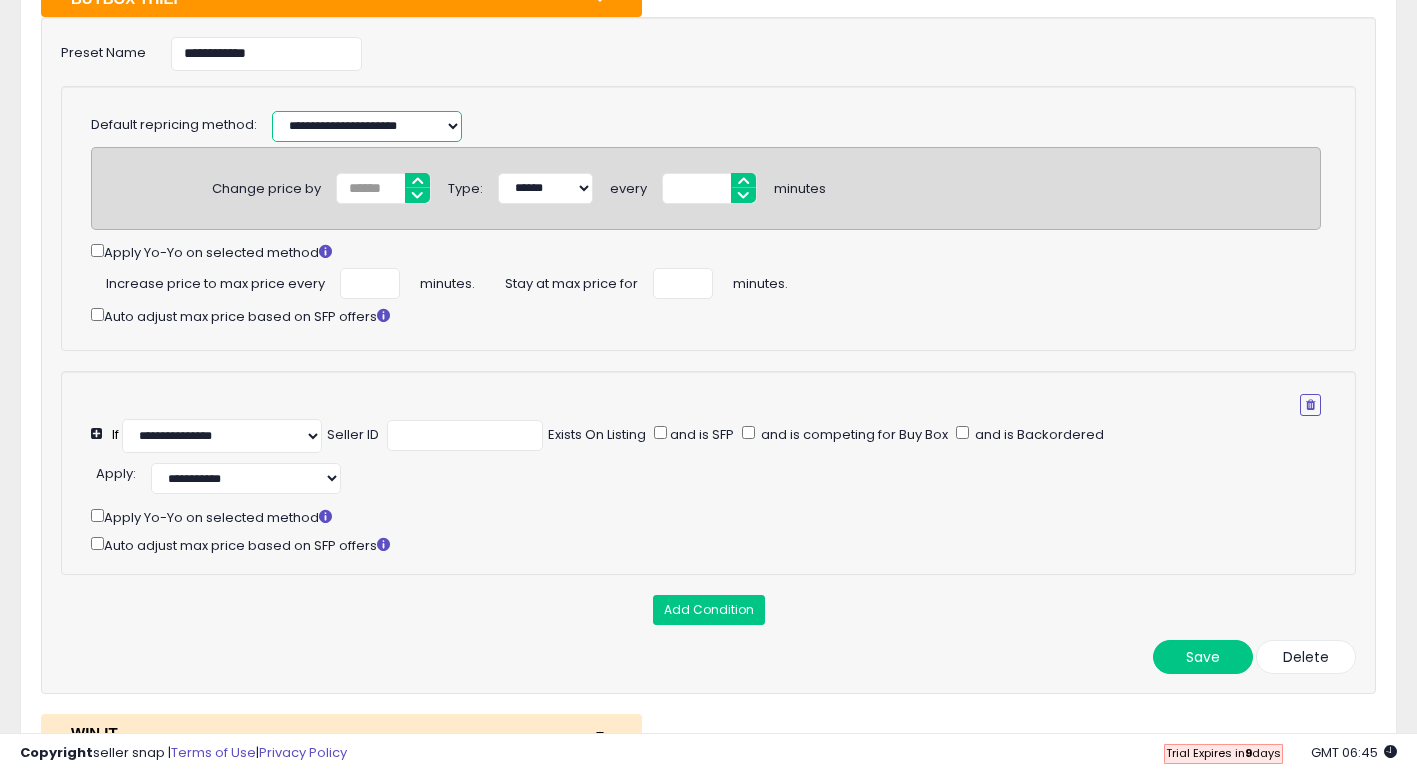 click on "**********" at bounding box center (367, 126) 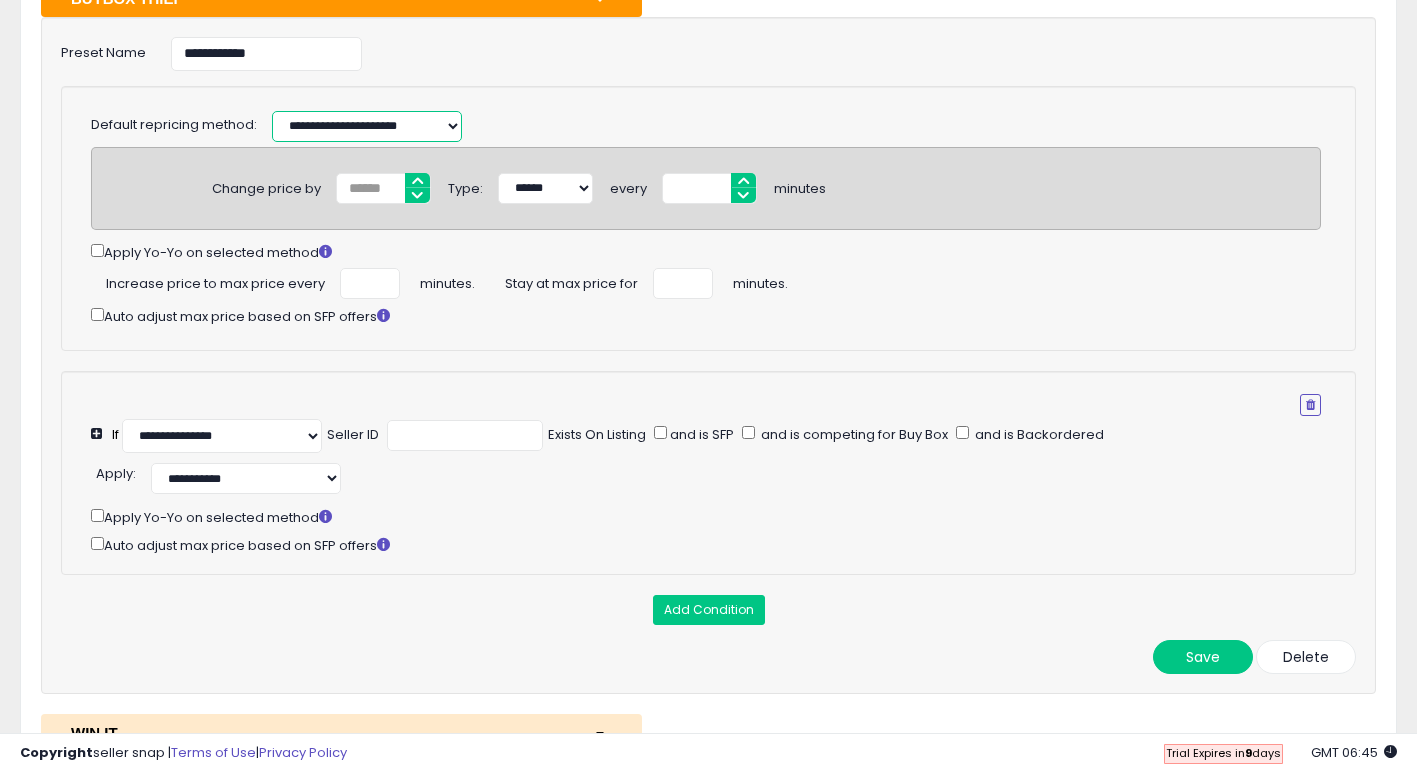 select on "******" 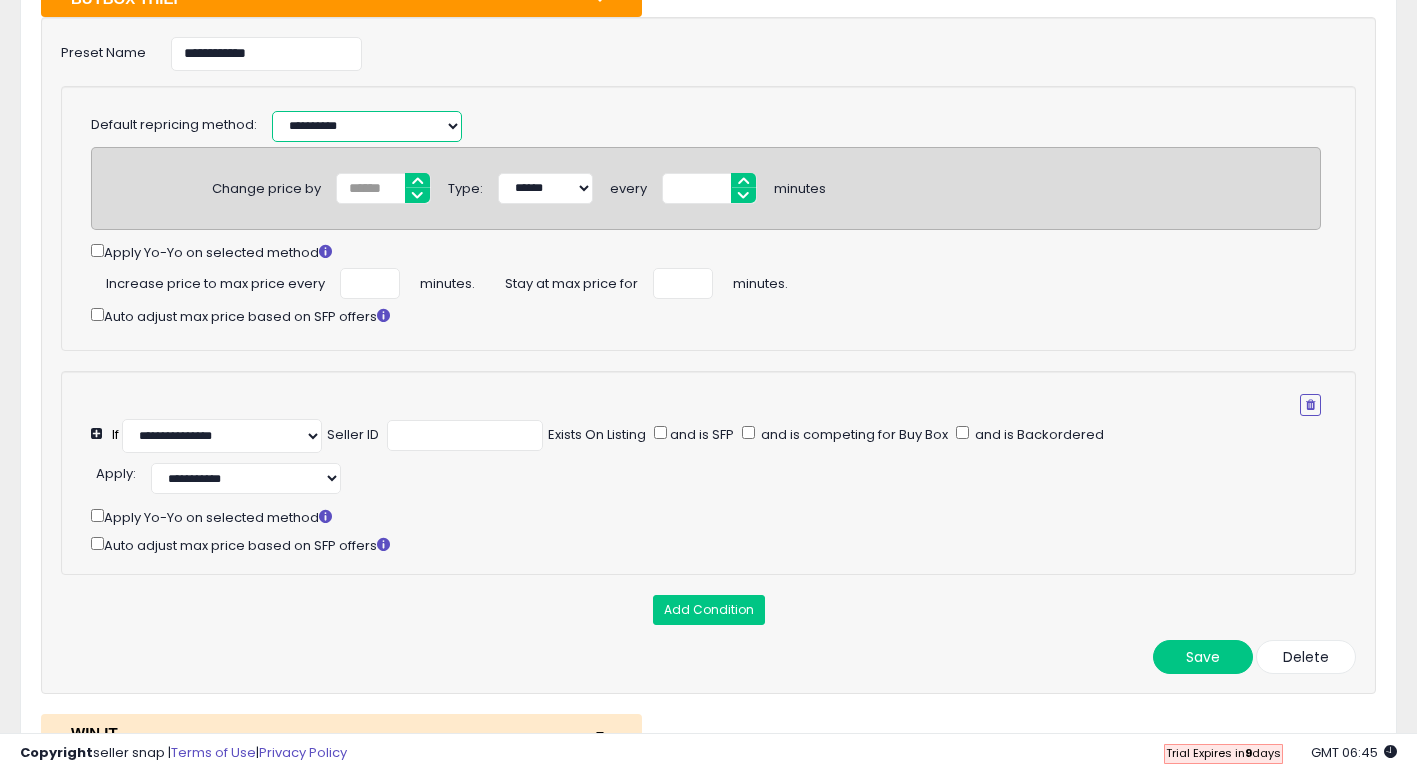 click on "**********" at bounding box center (367, 126) 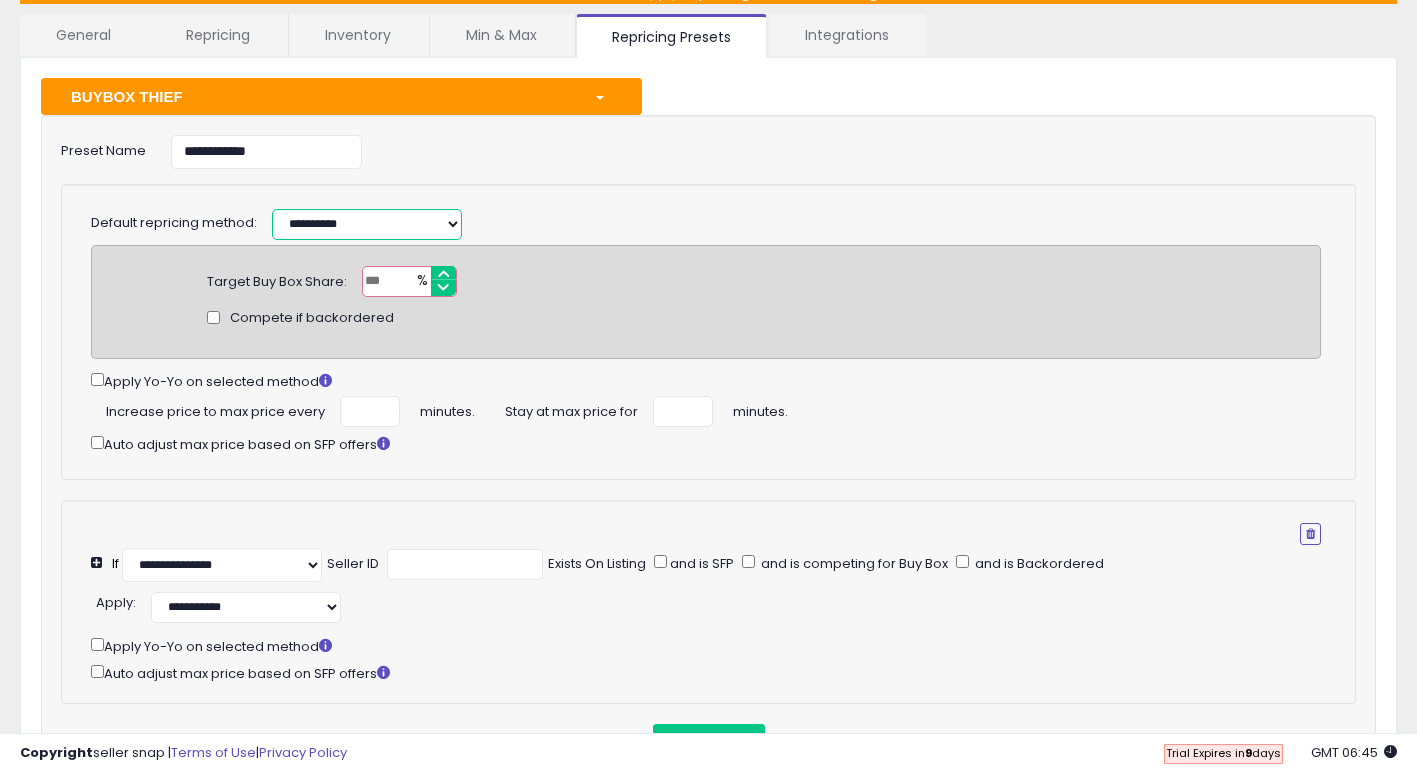 scroll, scrollTop: 0, scrollLeft: 0, axis: both 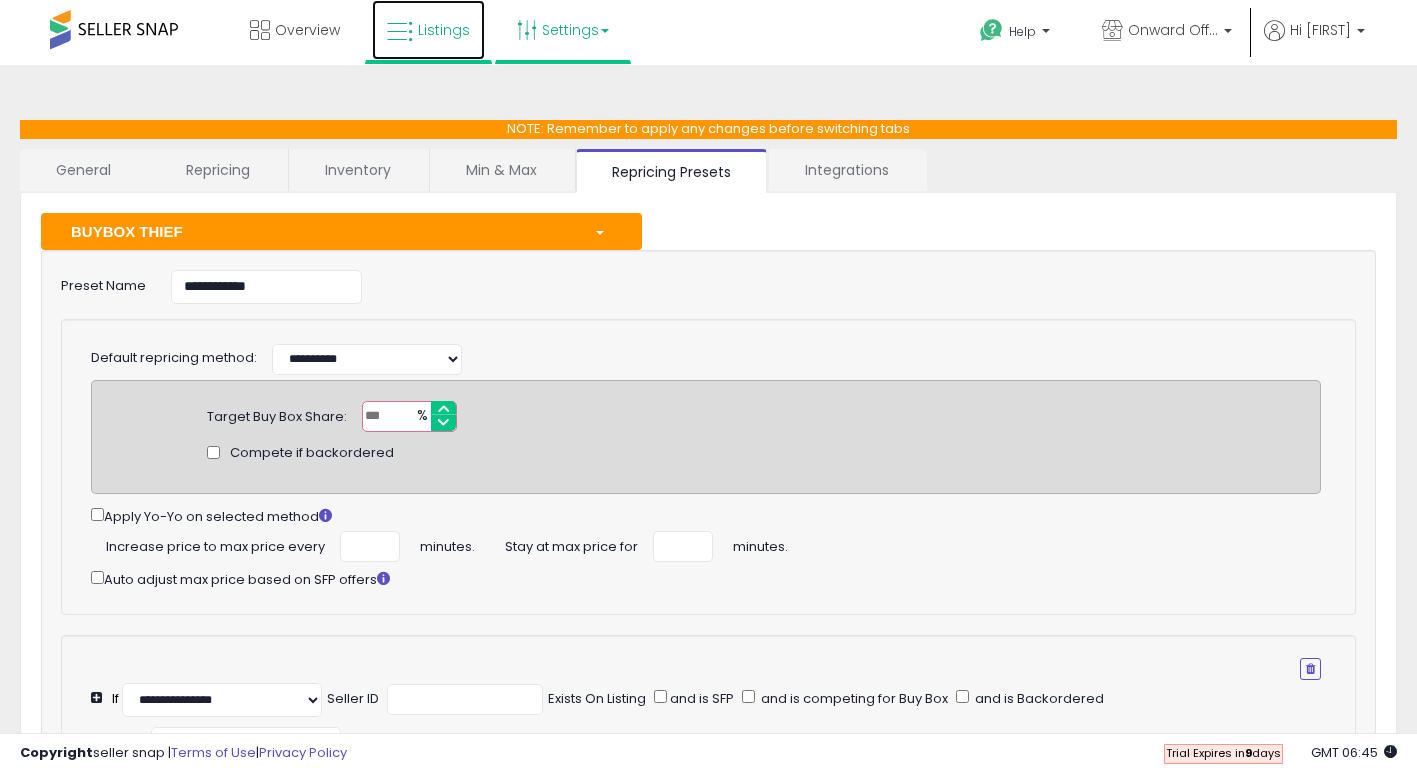 click on "Listings" at bounding box center [444, 30] 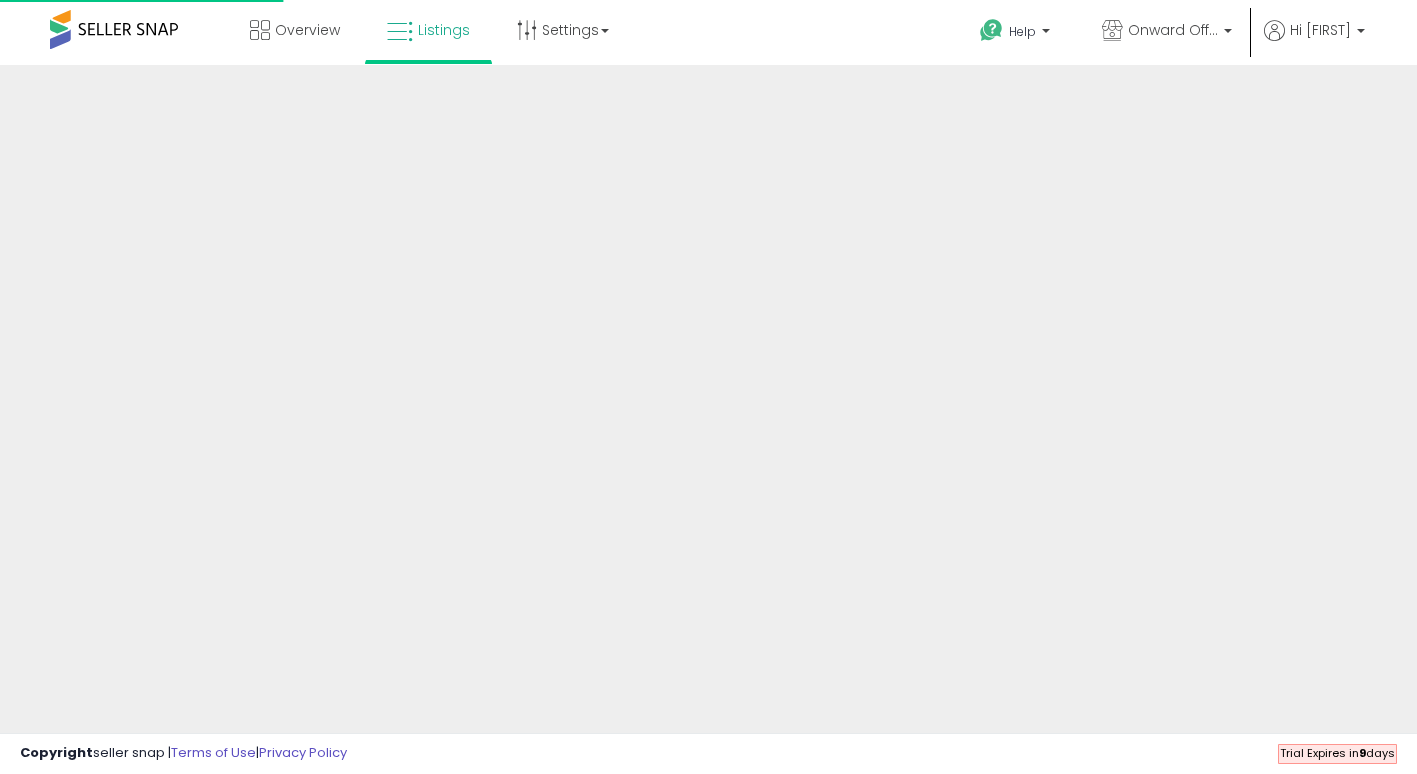 scroll, scrollTop: 0, scrollLeft: 0, axis: both 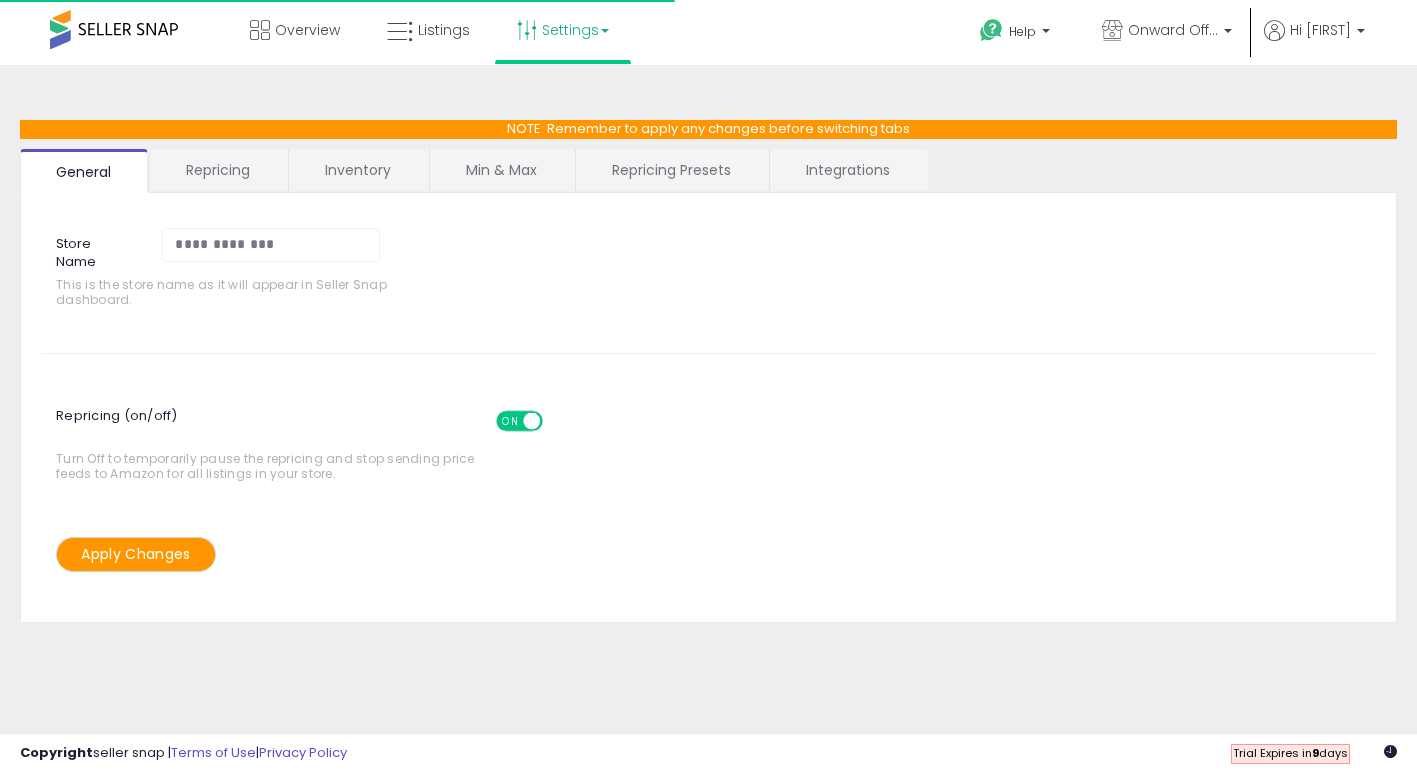 select on "******" 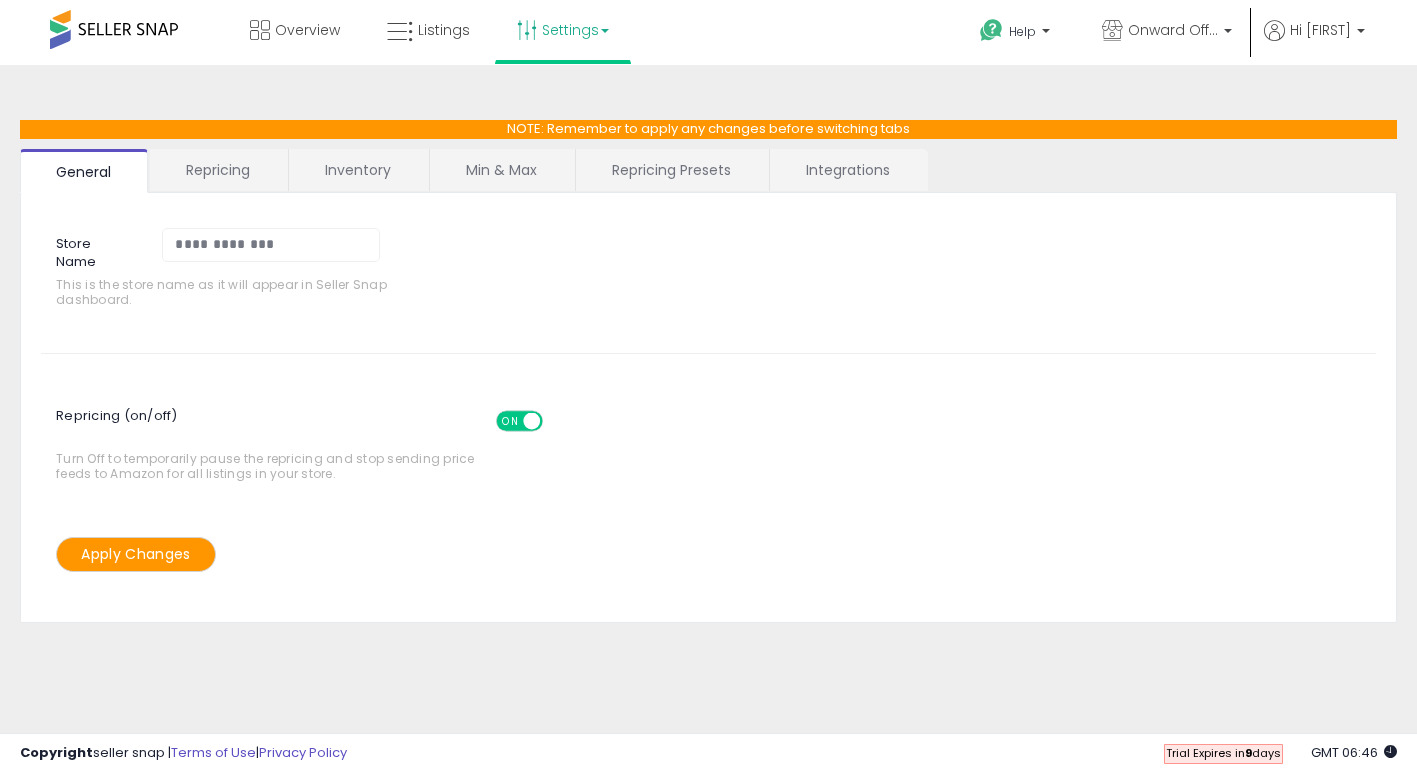 click on "Repricing Presets" at bounding box center (671, 170) 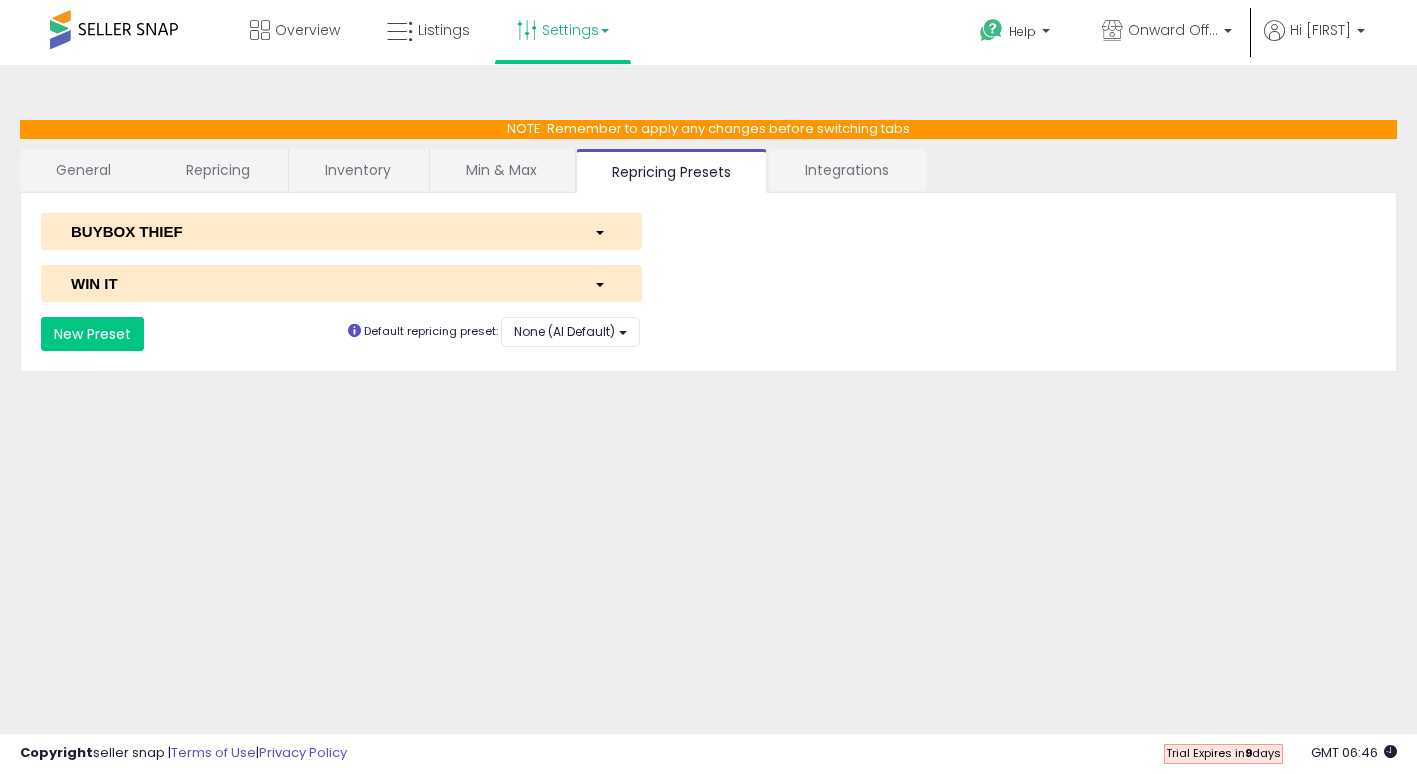 click on "WIN IT" at bounding box center [341, 283] 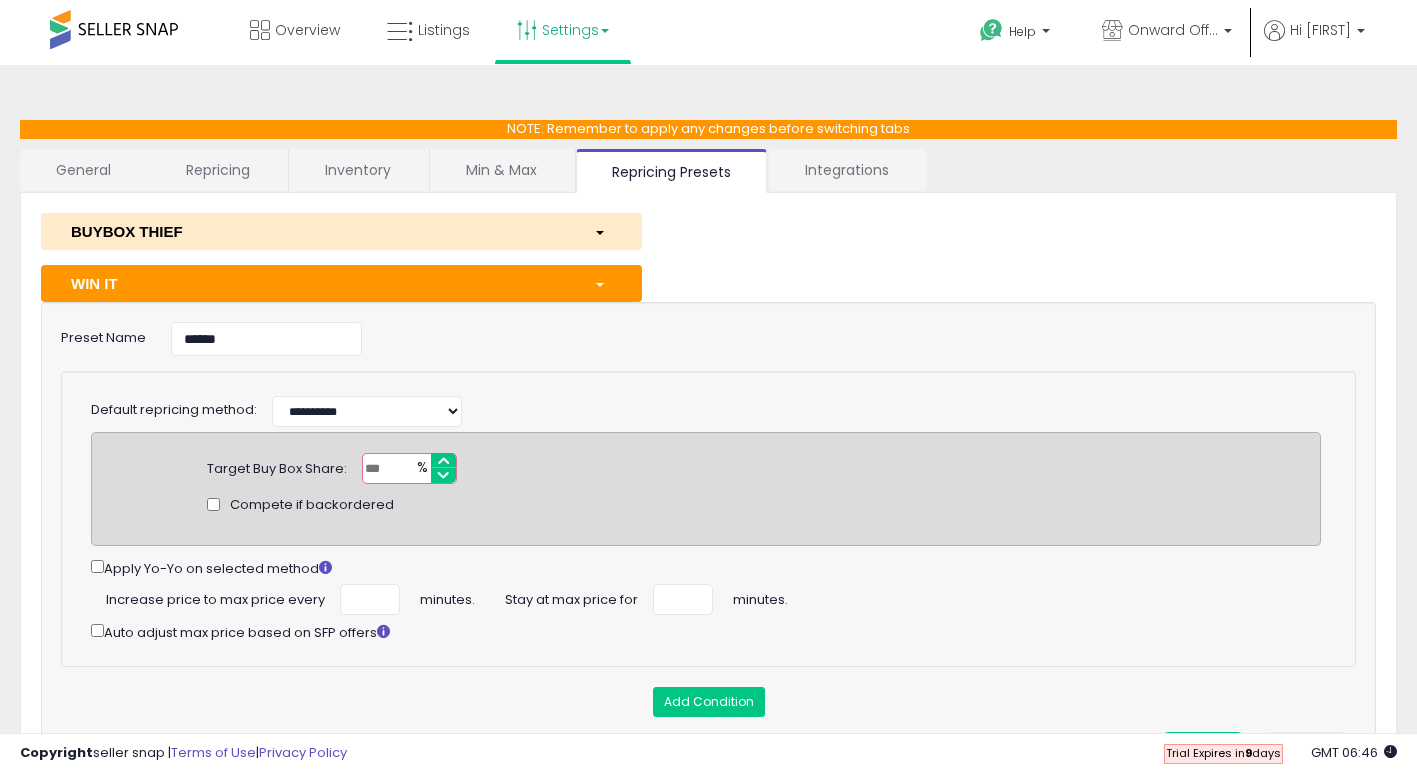 drag, startPoint x: 390, startPoint y: 470, endPoint x: 308, endPoint y: 459, distance: 82.73451 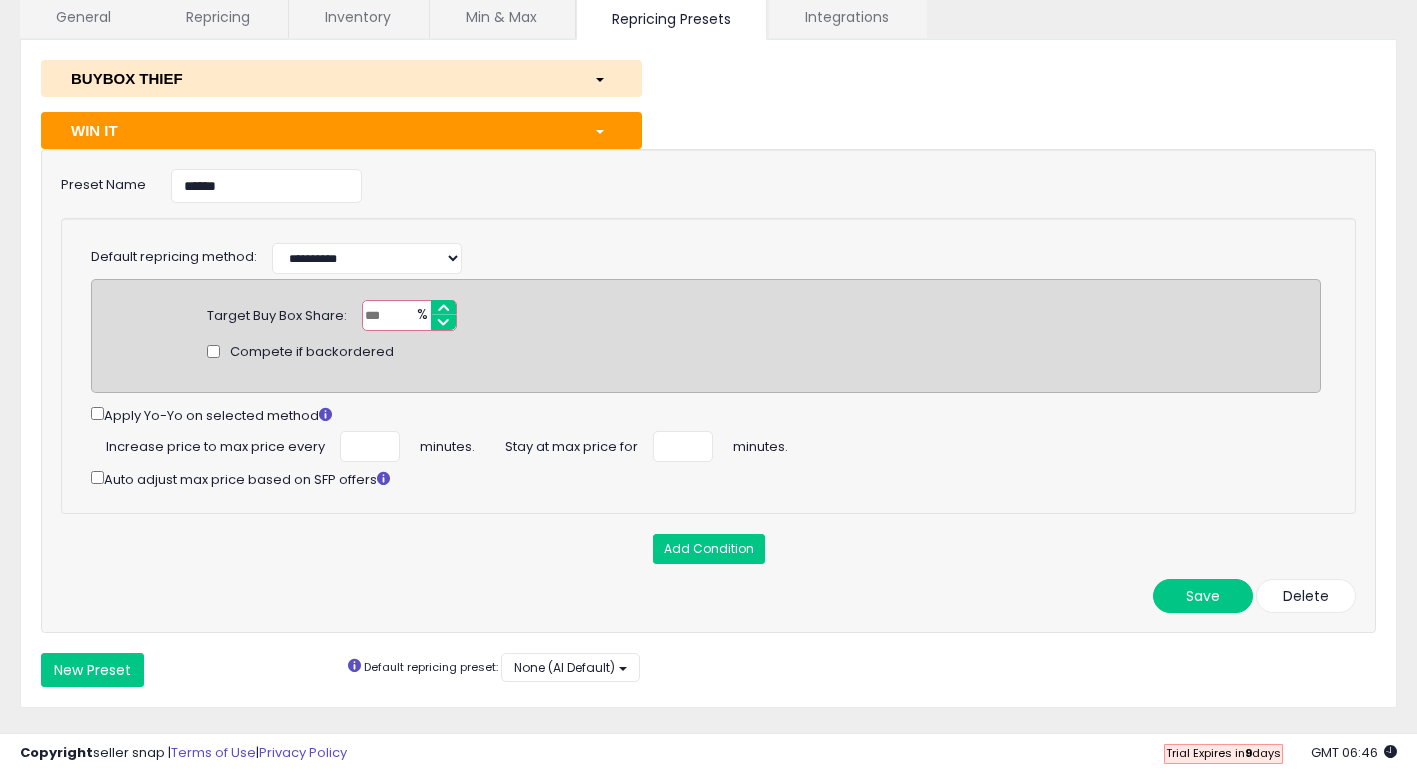 scroll, scrollTop: 191, scrollLeft: 0, axis: vertical 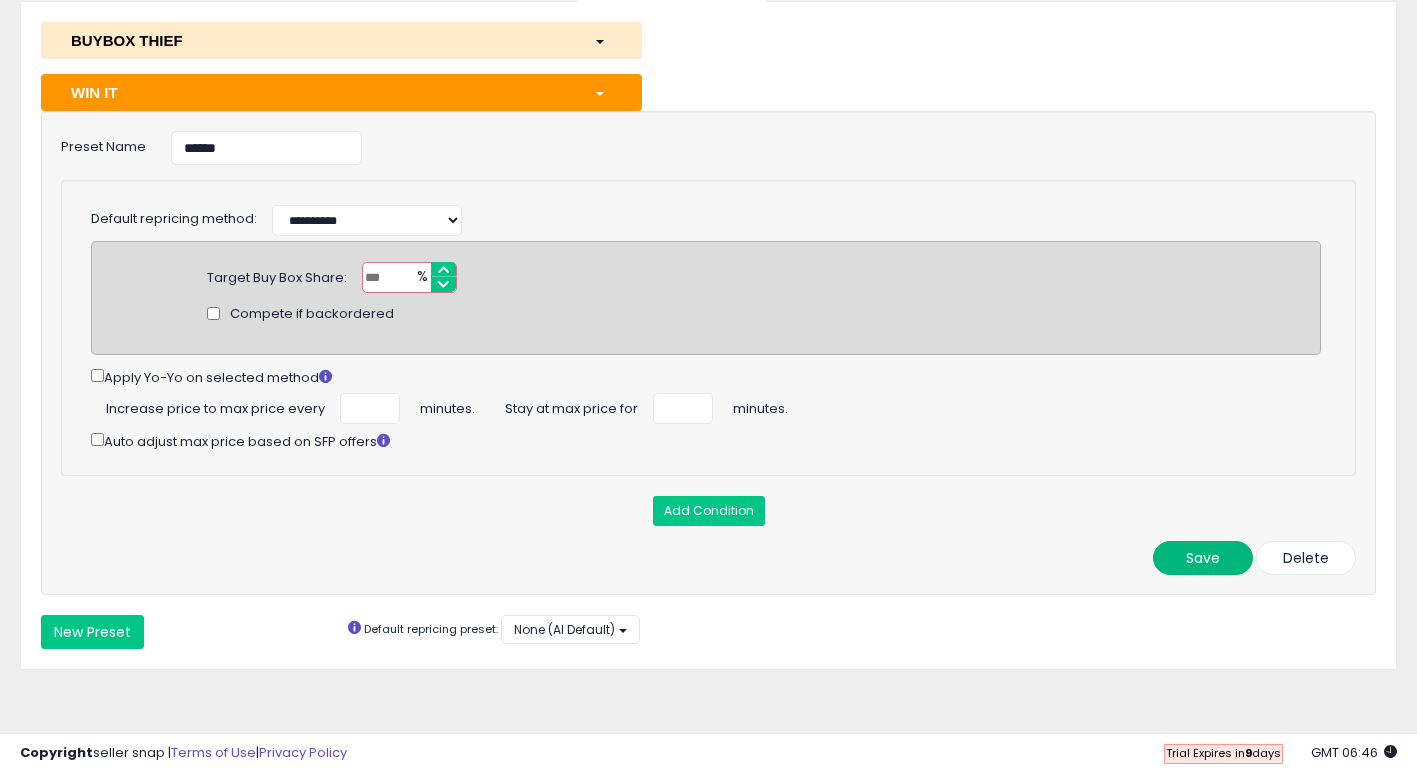 click on "Save" at bounding box center (1203, 558) 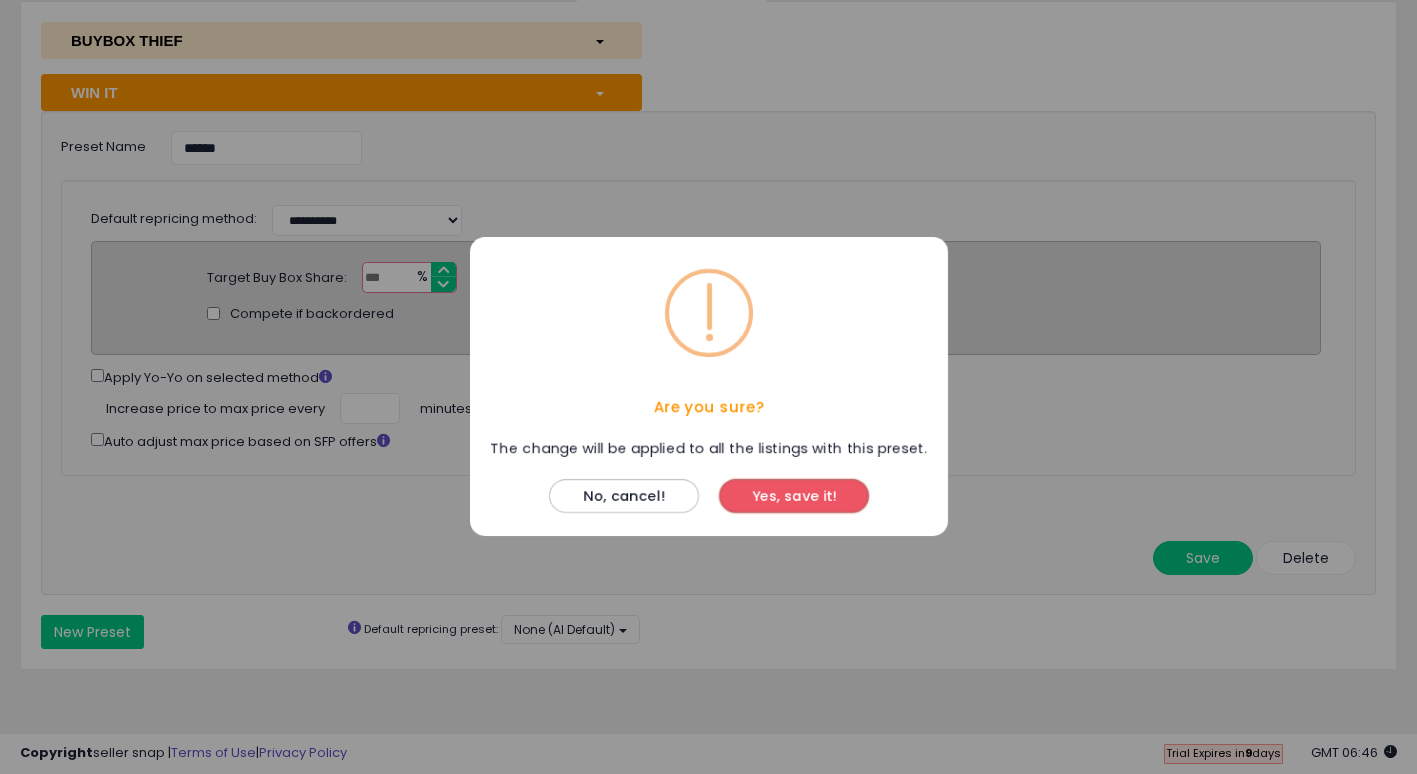 click on "Yes, save it!" at bounding box center (794, 497) 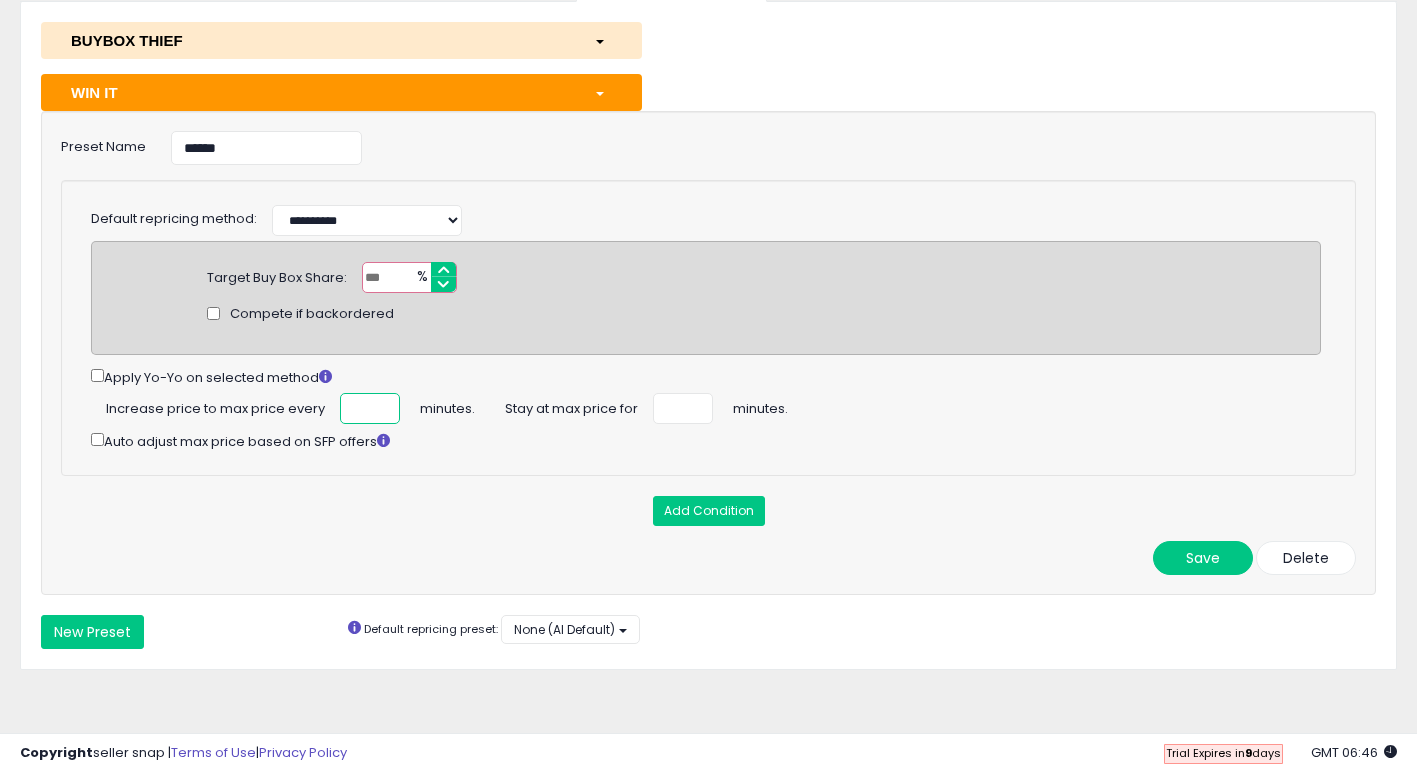 scroll, scrollTop: 0, scrollLeft: 3, axis: horizontal 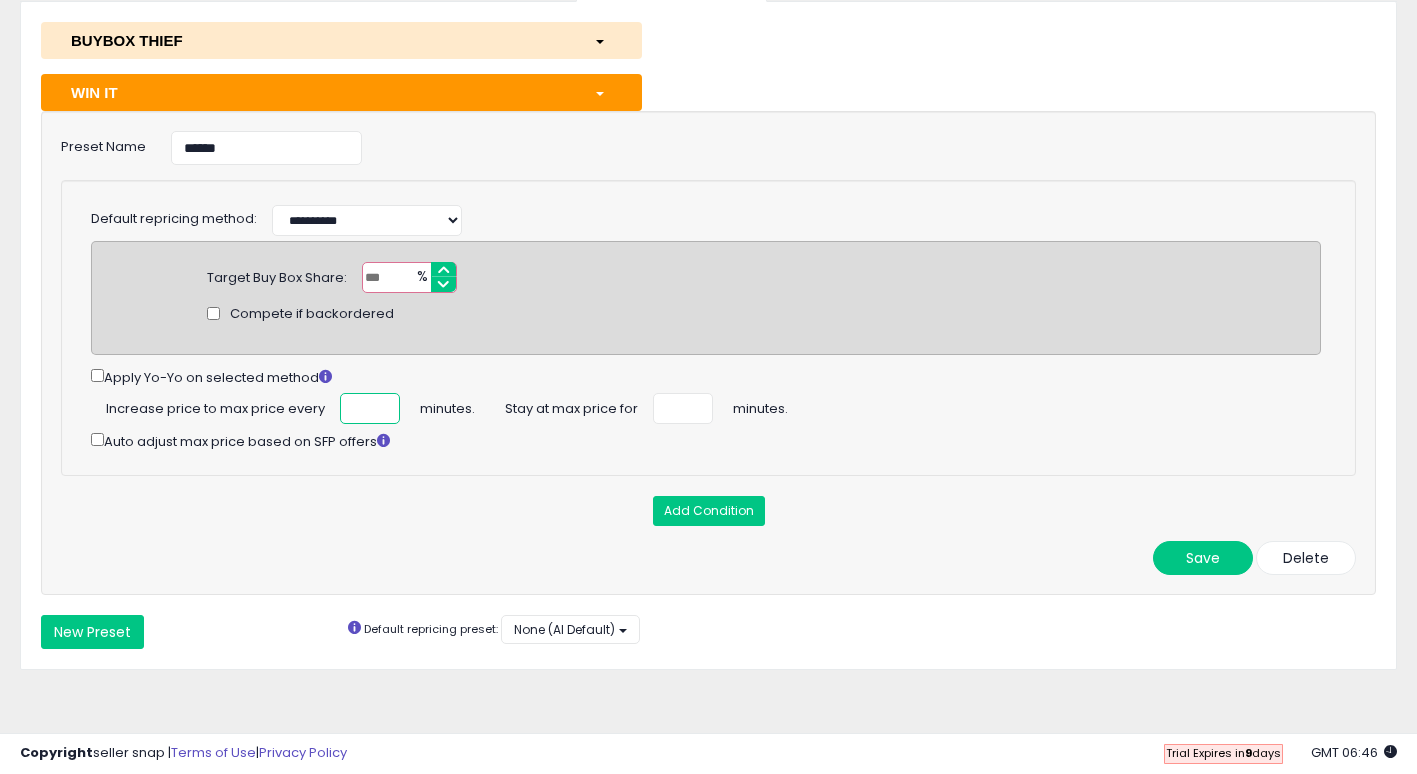 type on "*" 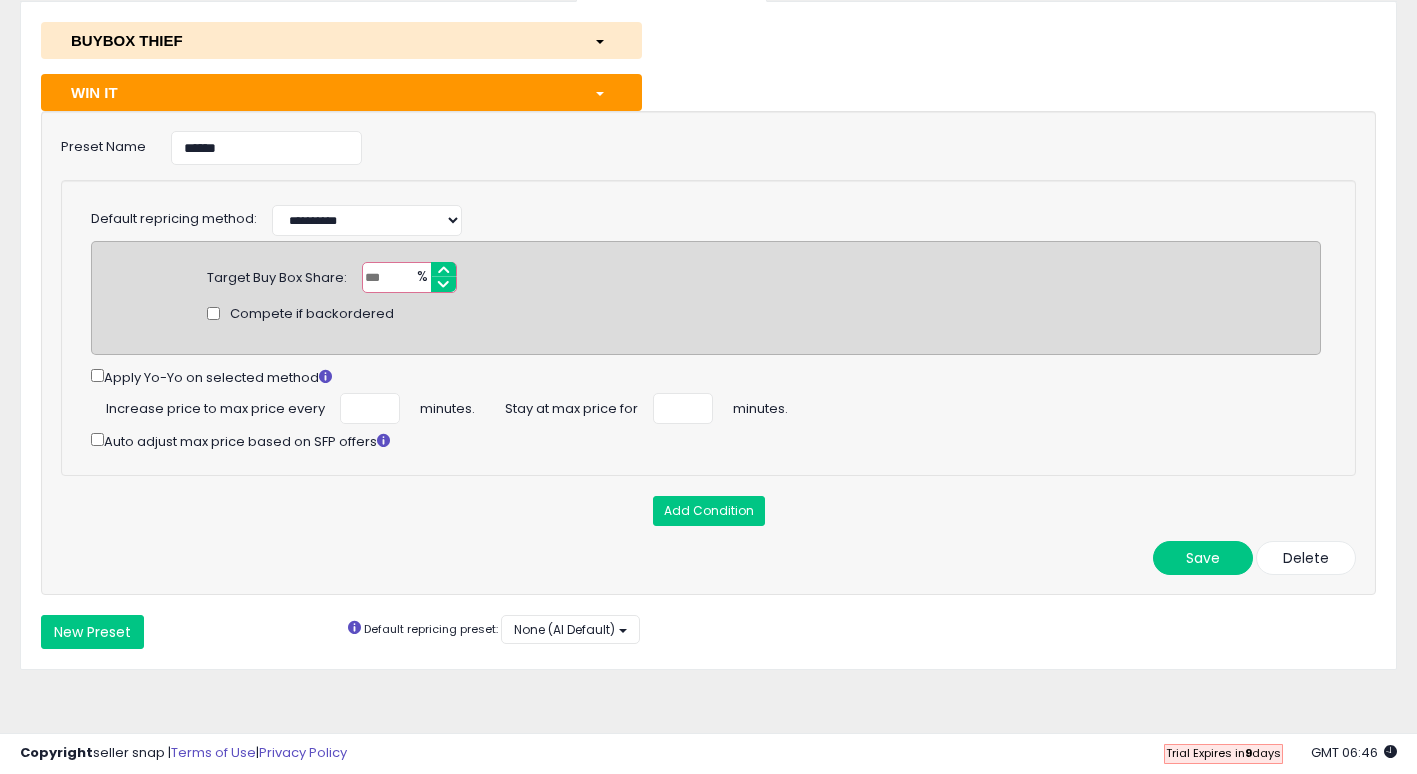 click on "Save
Delete" at bounding box center (708, 558) 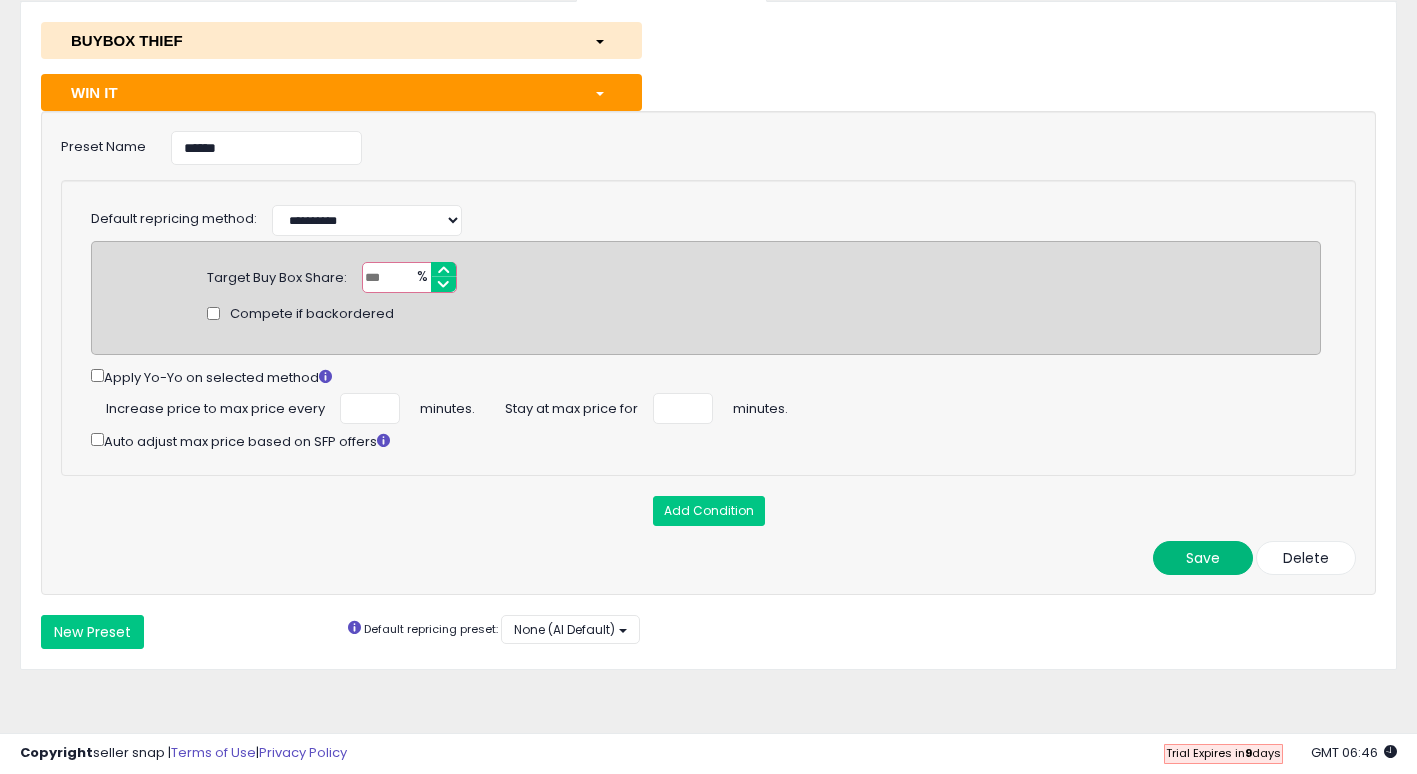 click on "Save" at bounding box center (1203, 558) 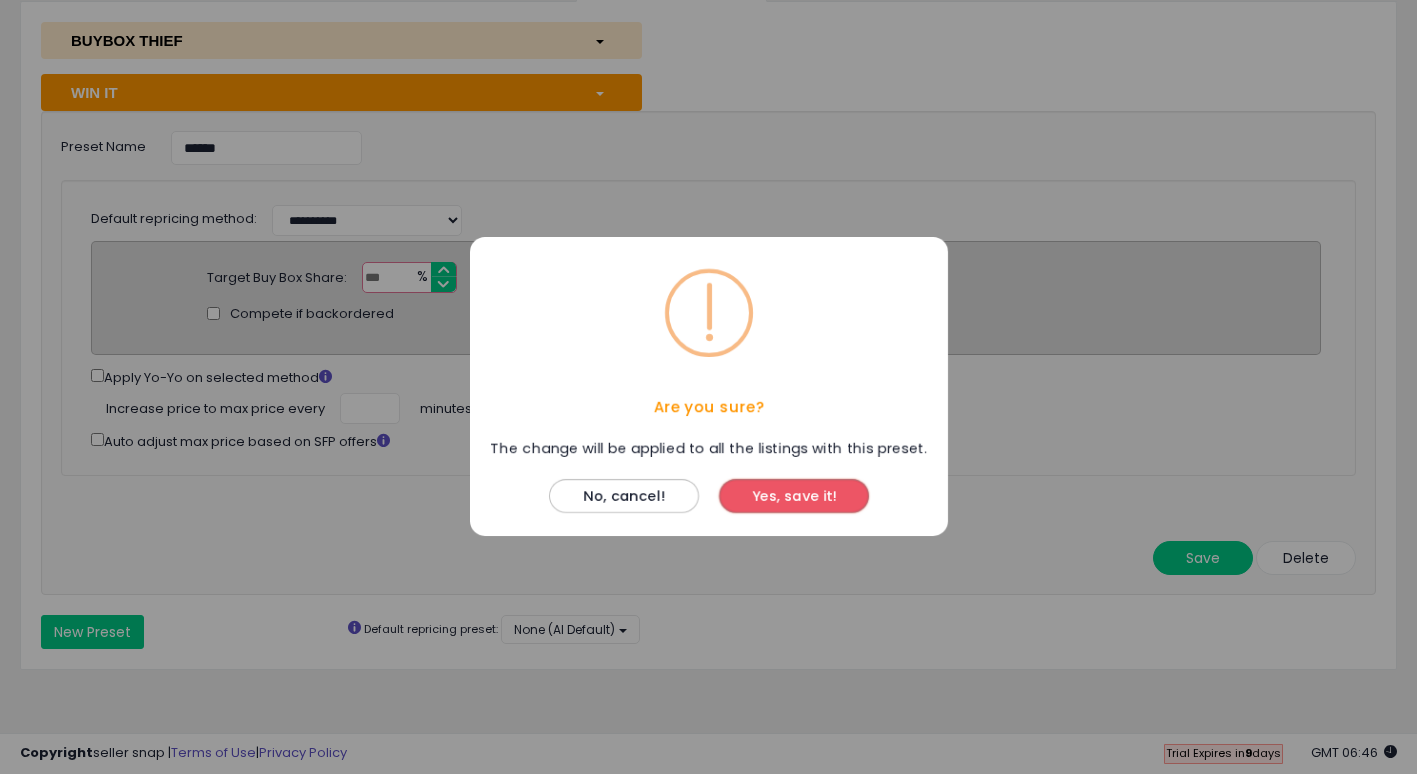 click on "Yes, save it!" at bounding box center (794, 497) 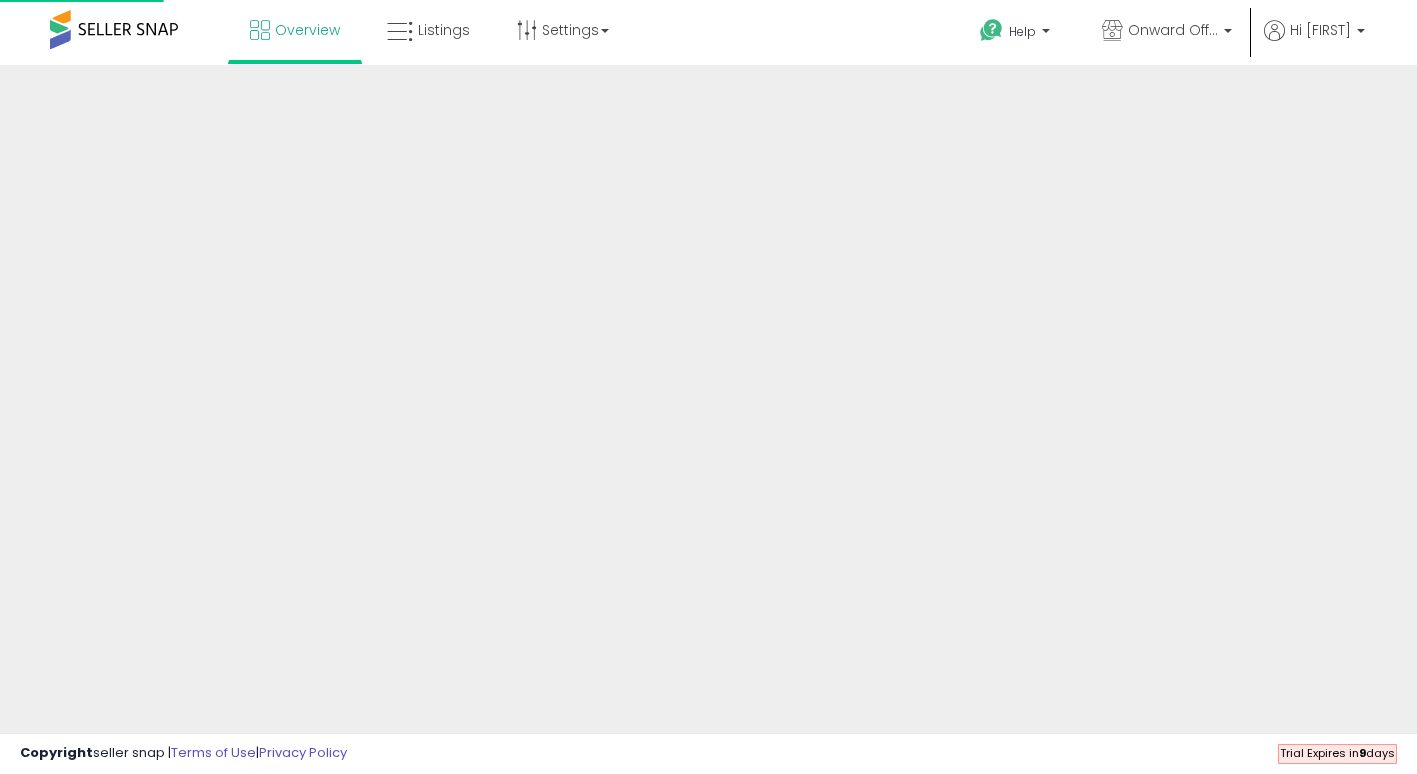 scroll, scrollTop: 0, scrollLeft: 0, axis: both 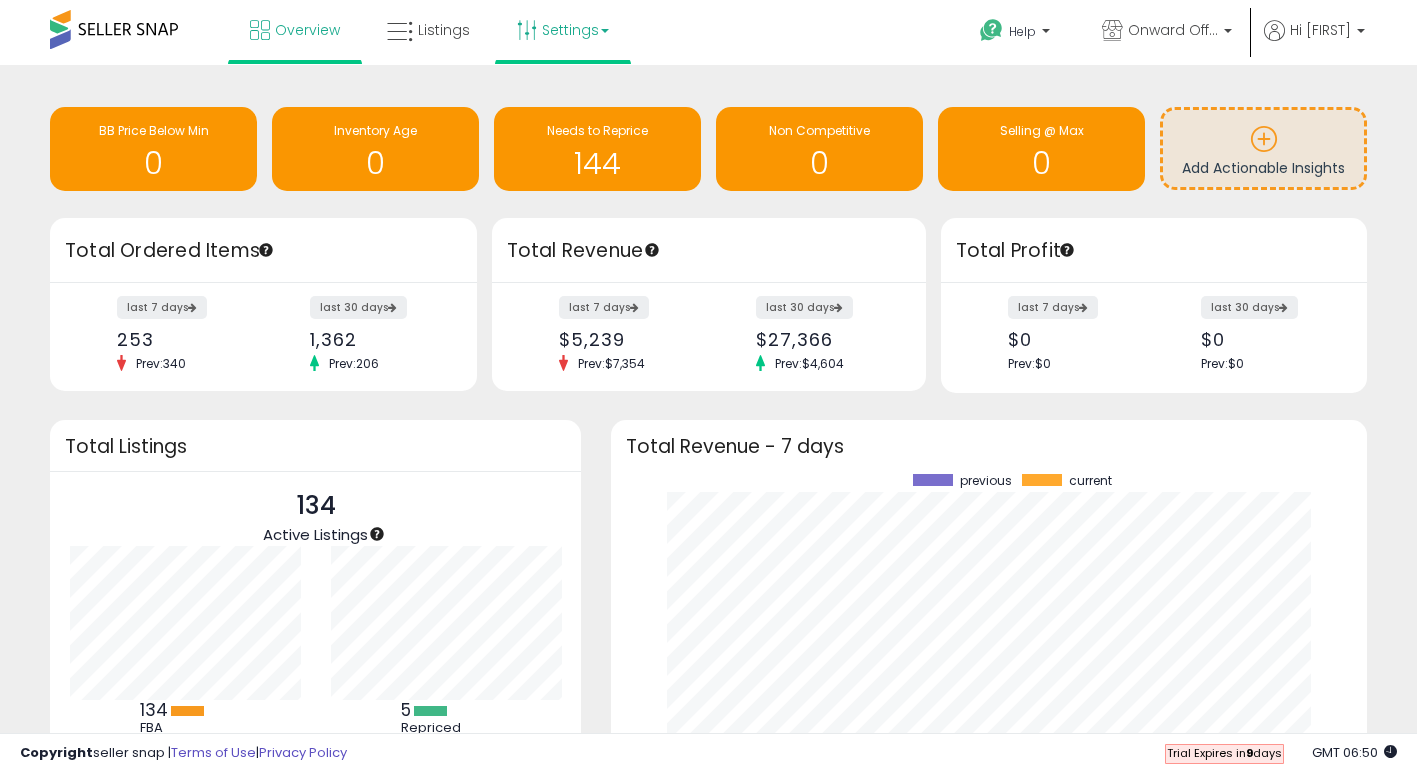 click on "Settings" at bounding box center (563, 30) 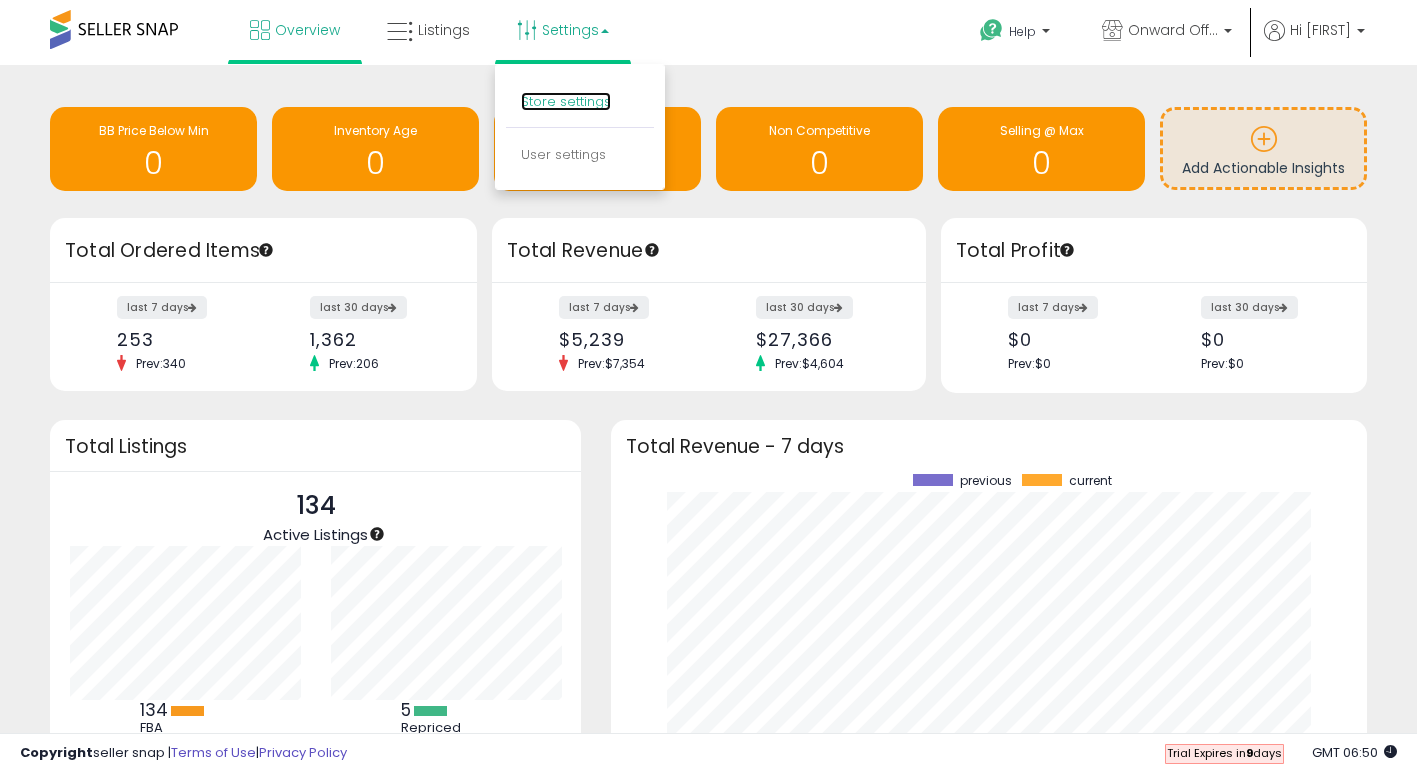 click on "Store
settings" at bounding box center (566, 101) 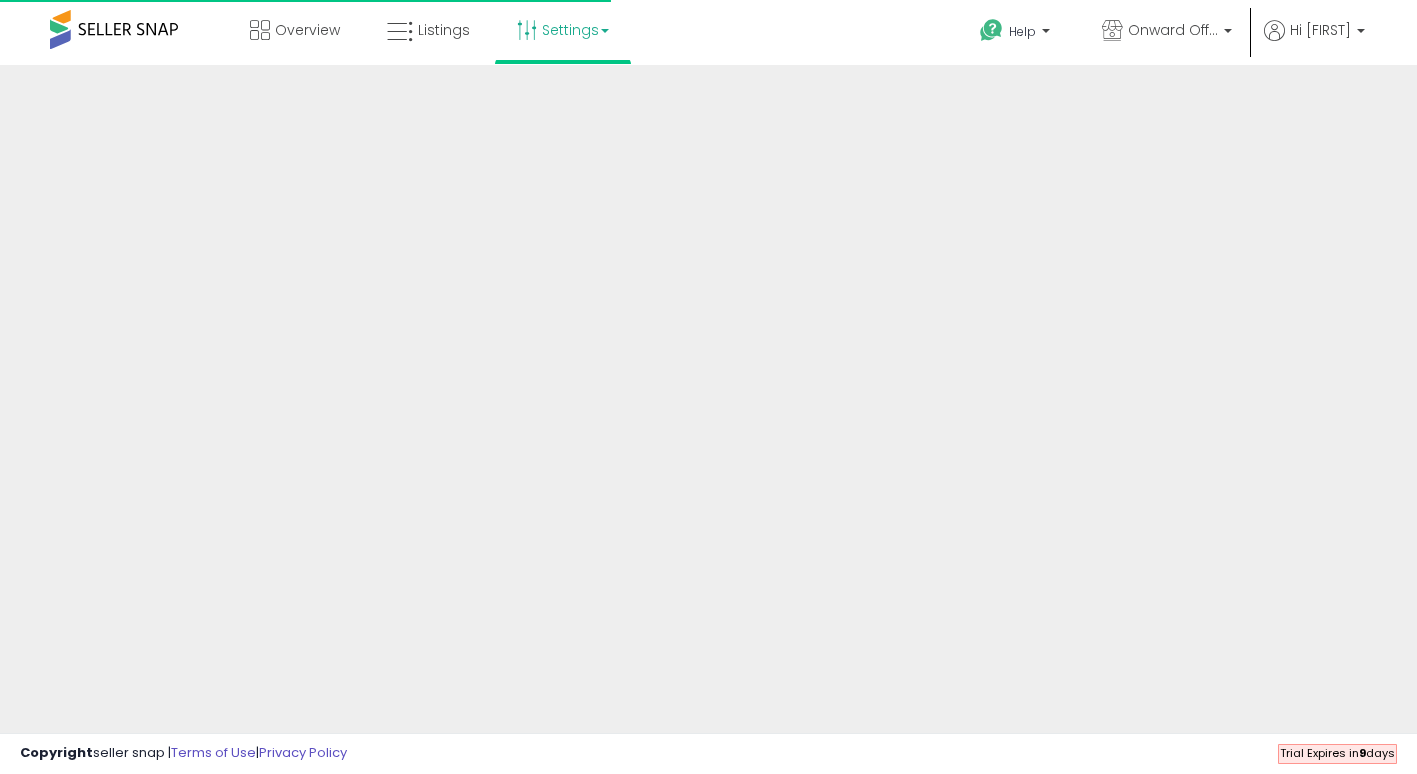 scroll, scrollTop: 0, scrollLeft: 0, axis: both 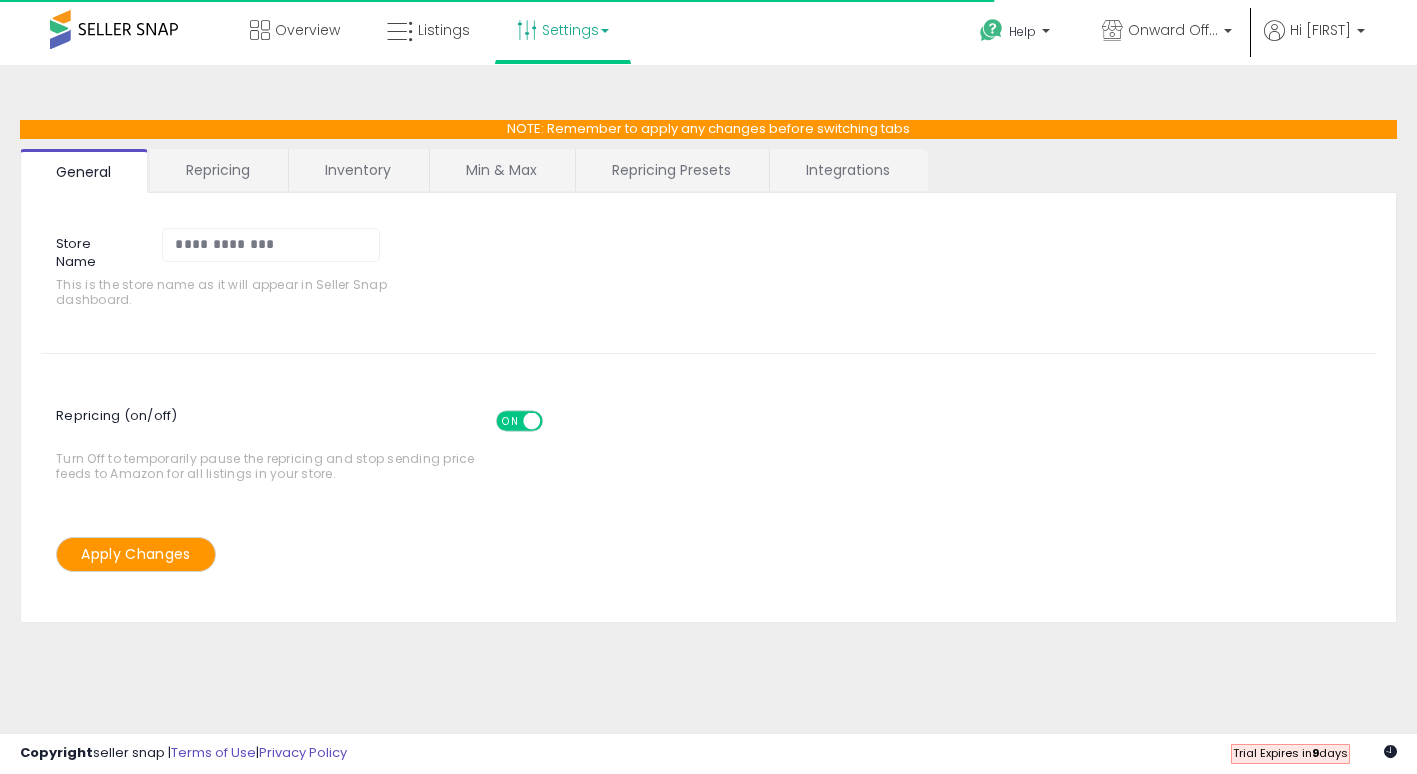 select on "******" 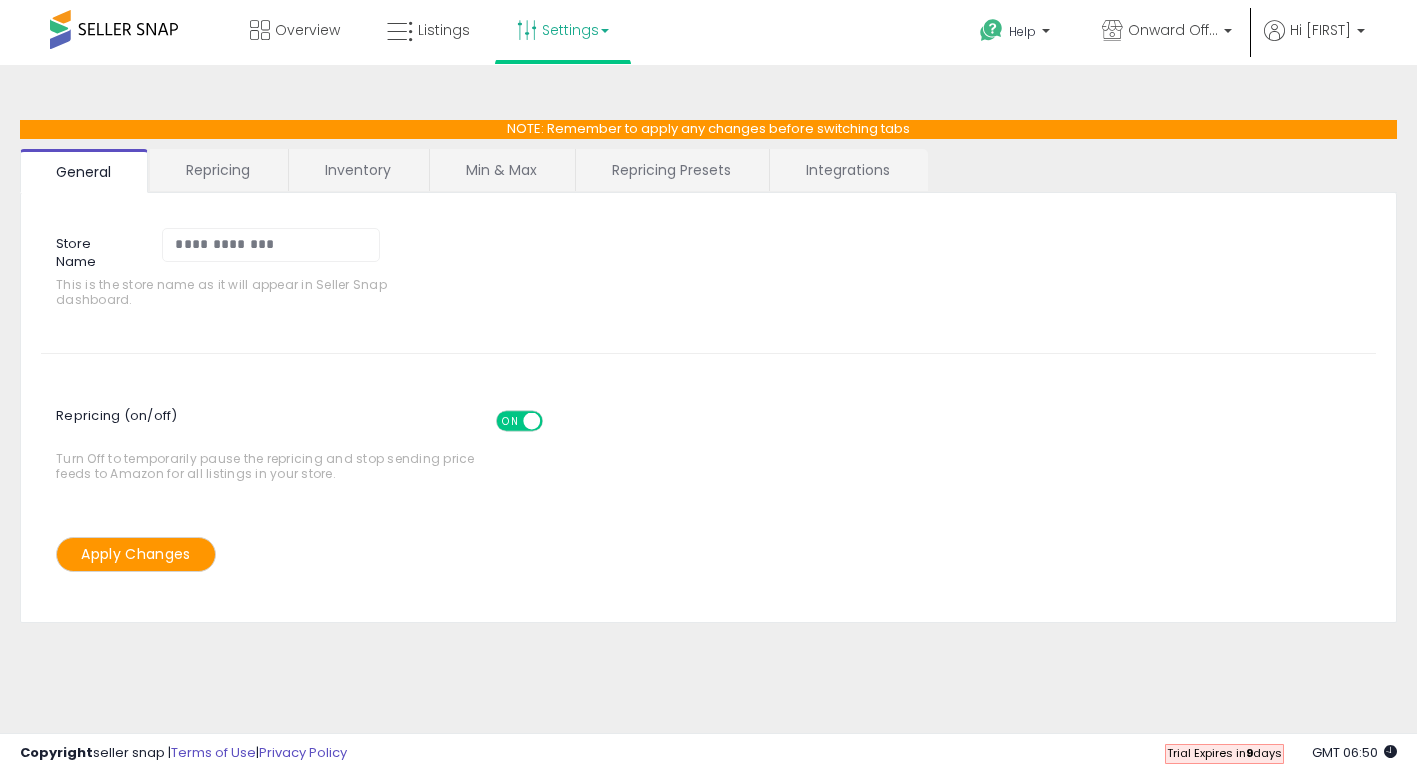 click on "Repricing Presets" at bounding box center [671, 170] 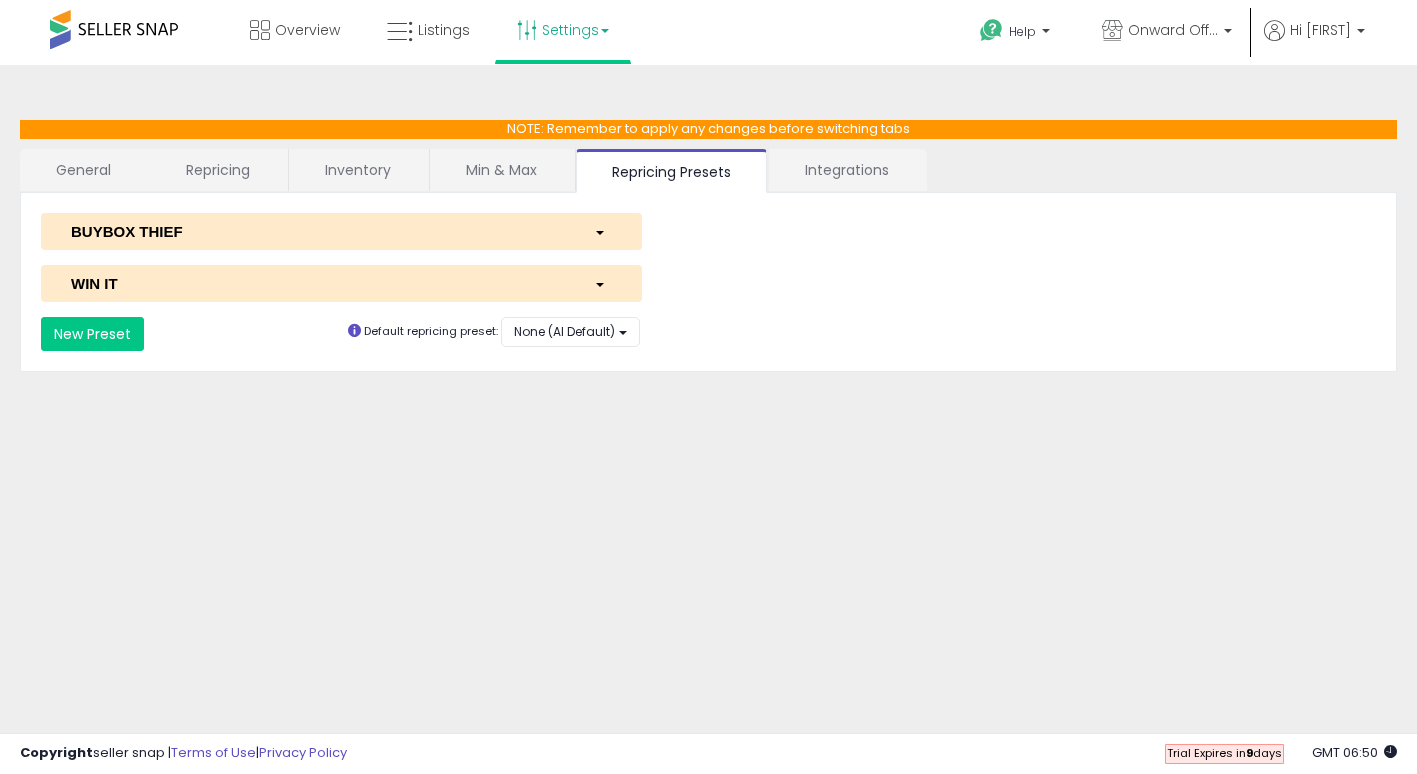 click on "WIN IT" at bounding box center (317, 283) 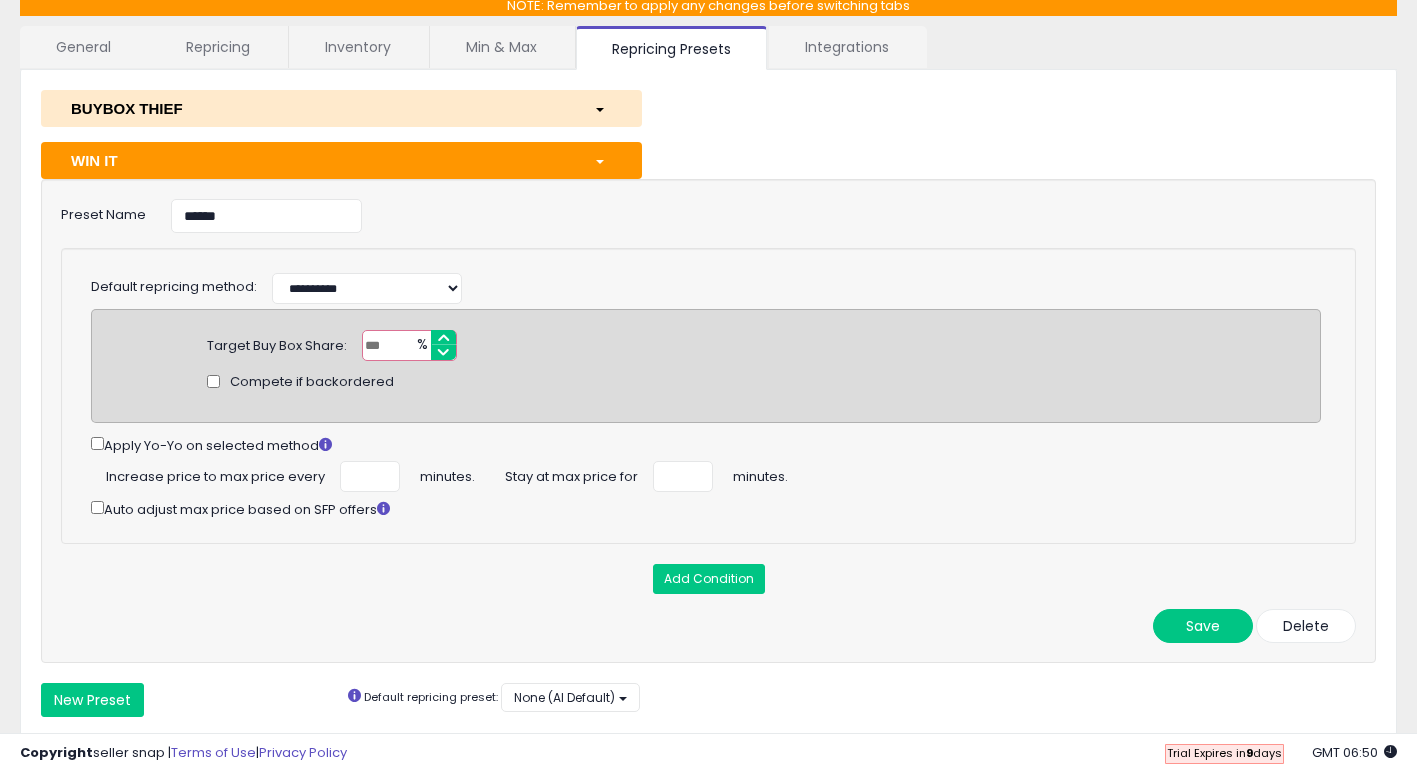 scroll, scrollTop: 124, scrollLeft: 0, axis: vertical 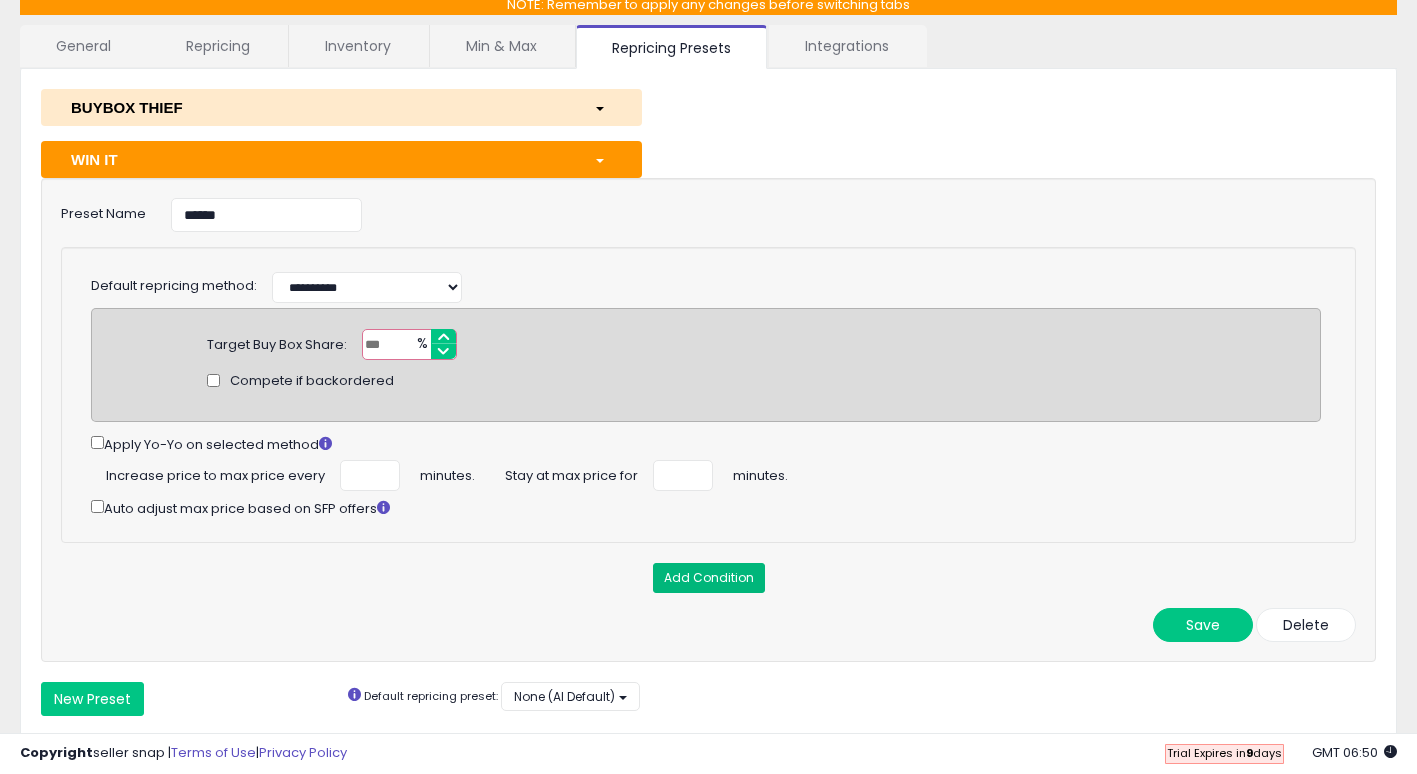 click on "Add Condition" at bounding box center (709, 578) 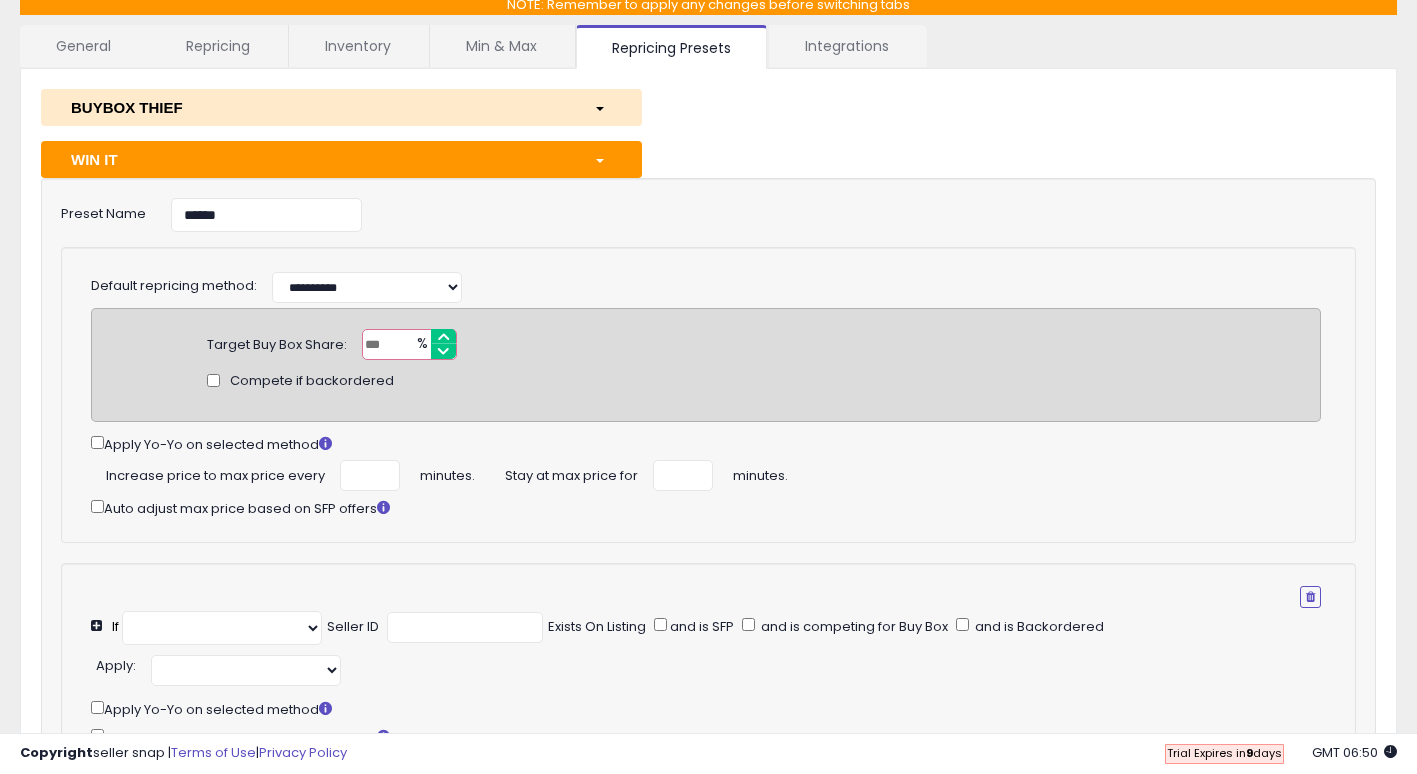 select on "**********" 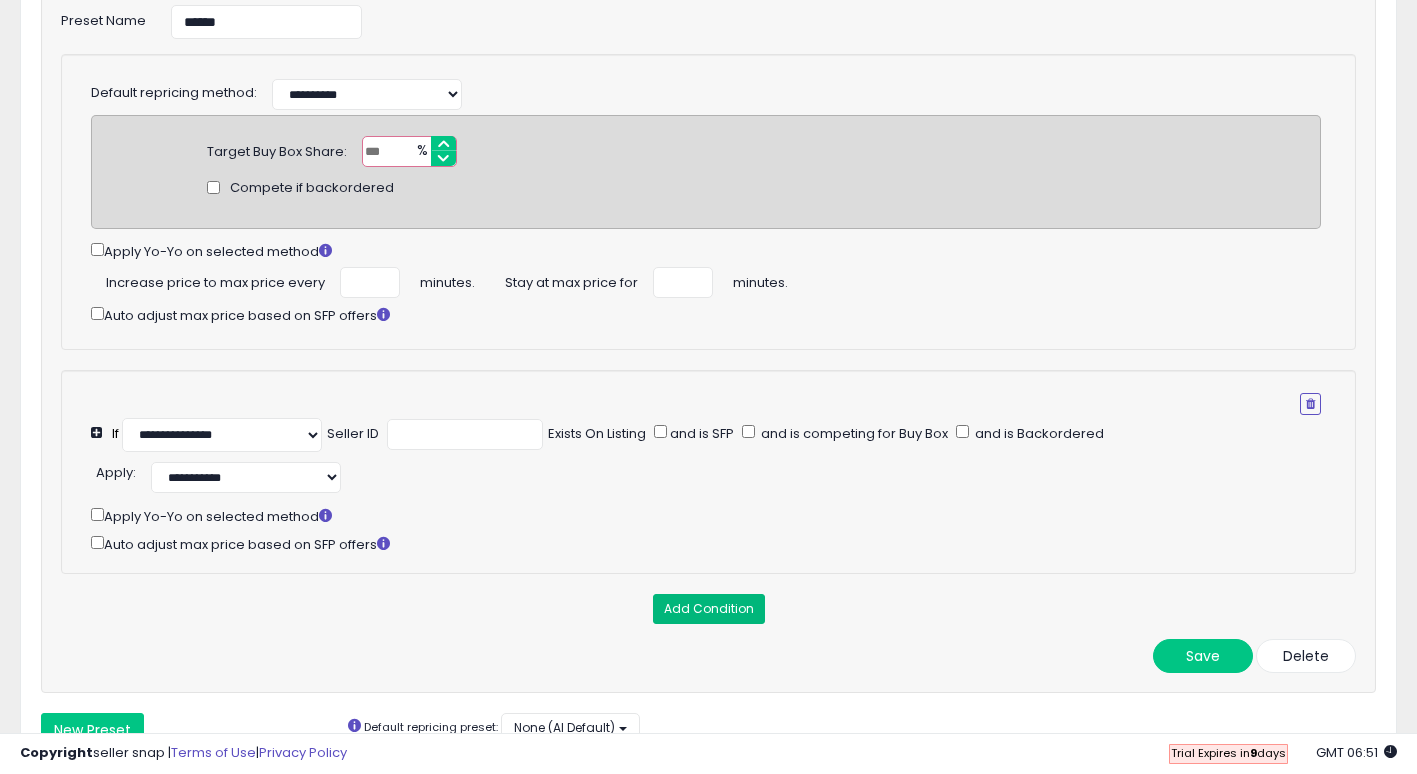 scroll, scrollTop: 0, scrollLeft: 0, axis: both 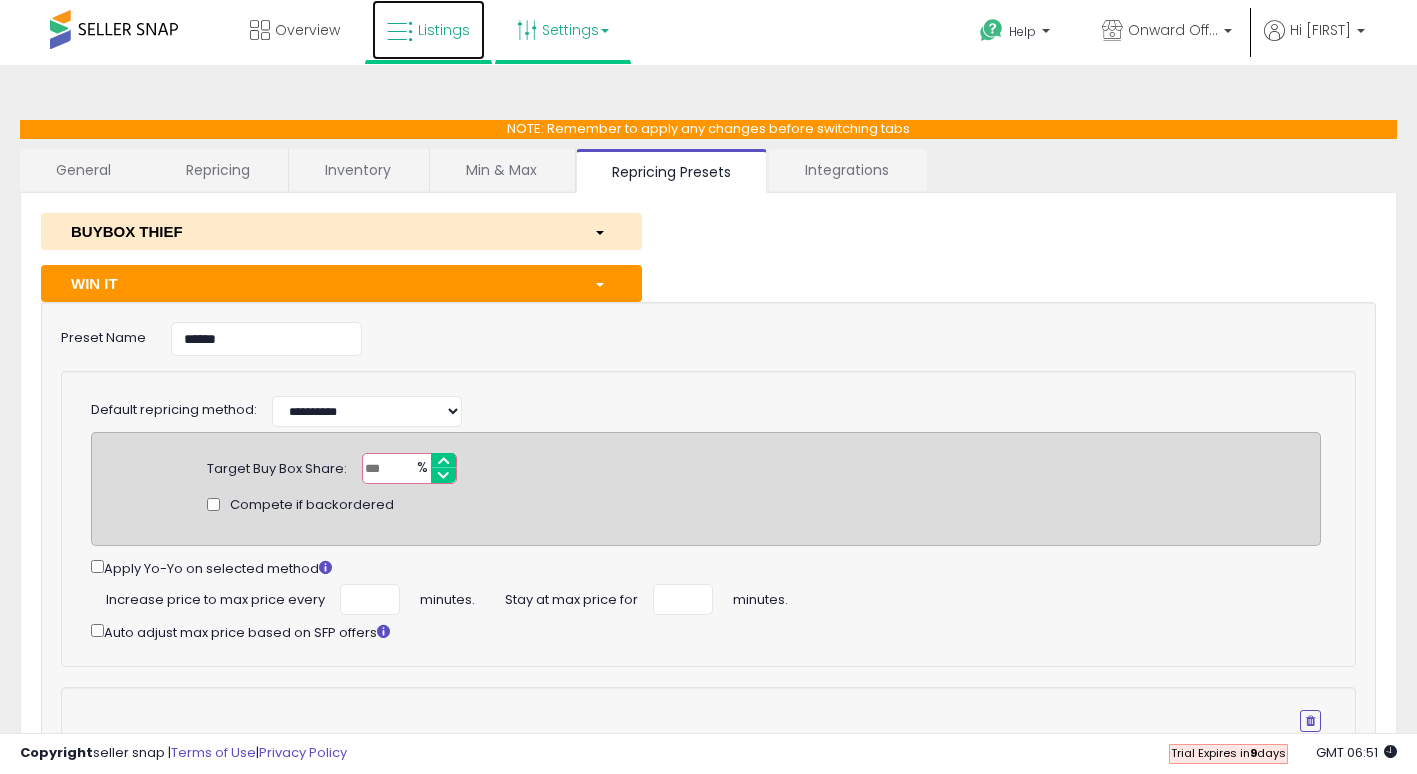 click at bounding box center [400, 32] 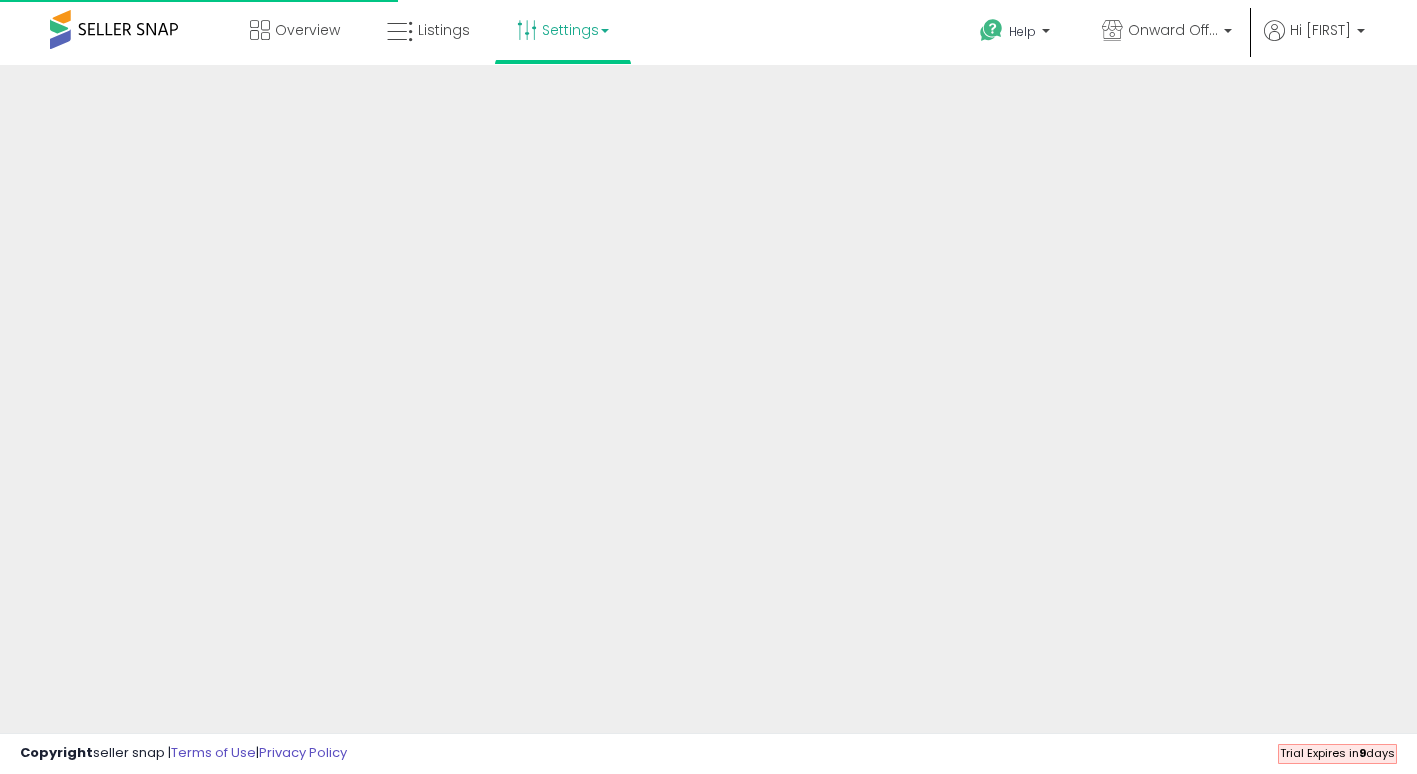 scroll, scrollTop: 0, scrollLeft: 0, axis: both 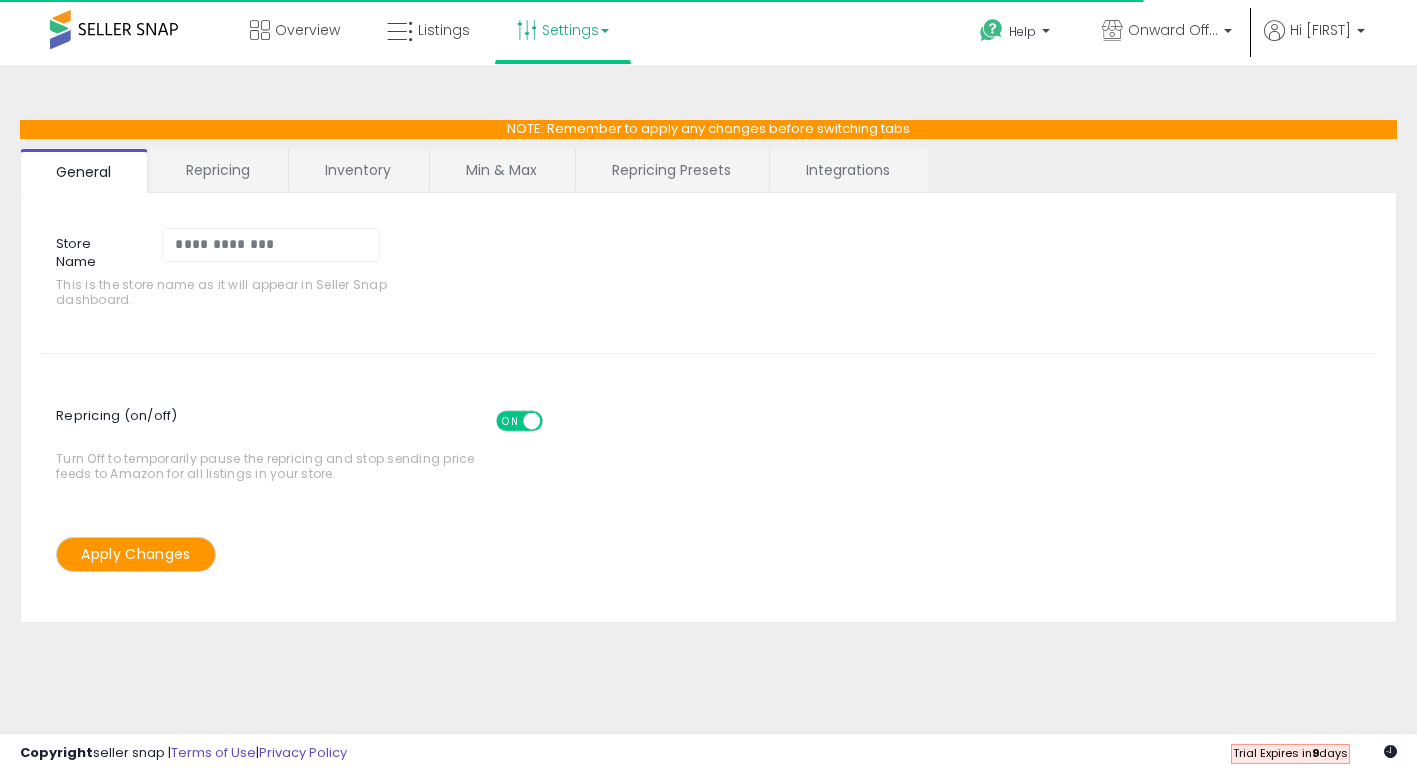 select on "******" 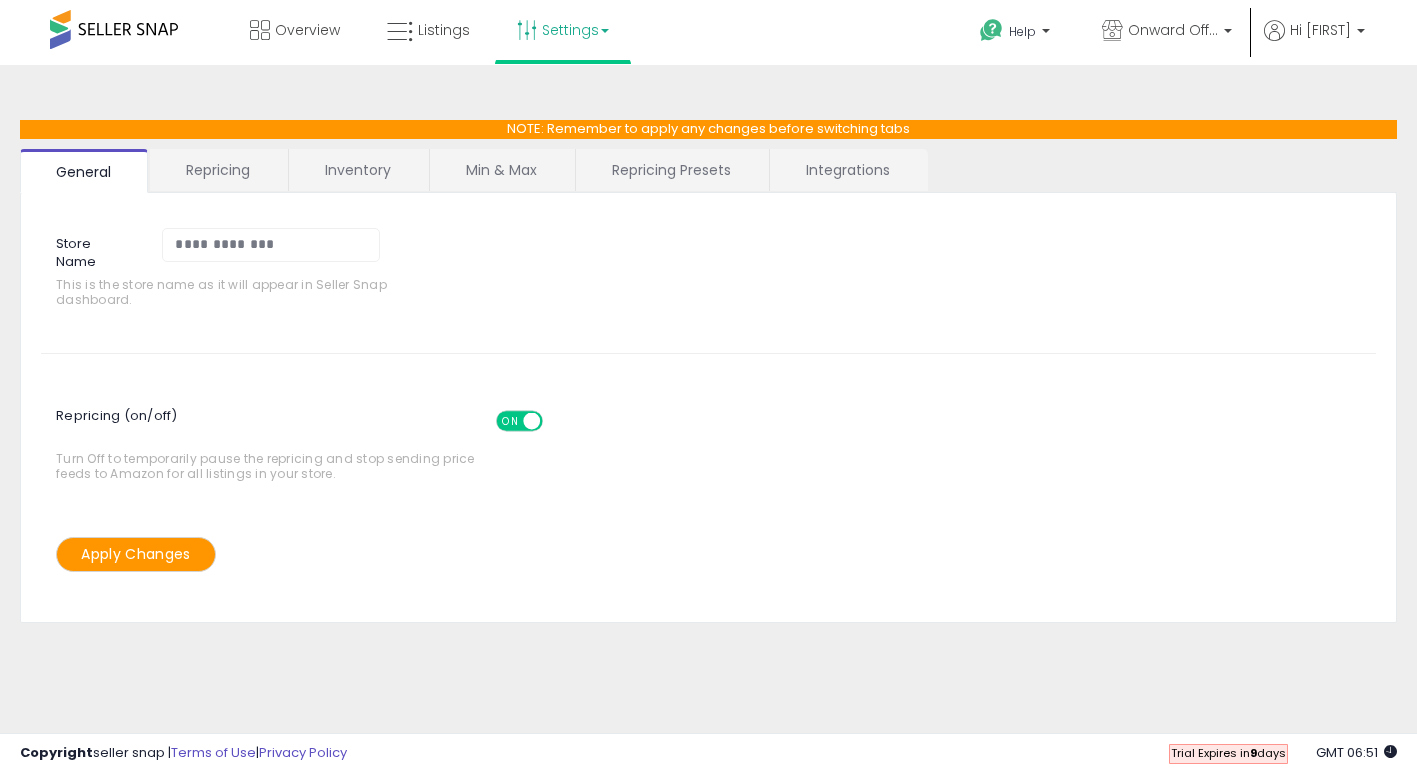 click on "Repricing Presets" at bounding box center (671, 170) 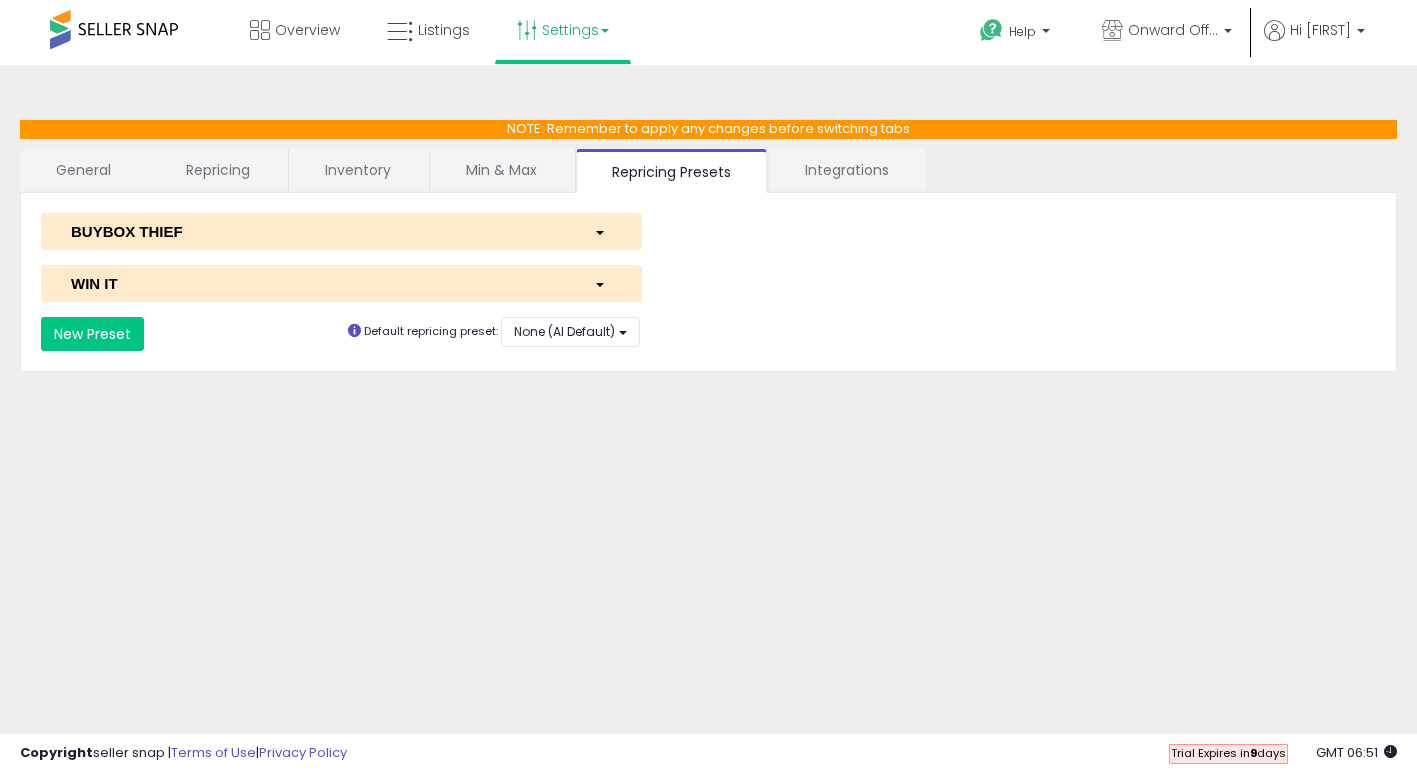 click on "WIN IT" at bounding box center (317, 283) 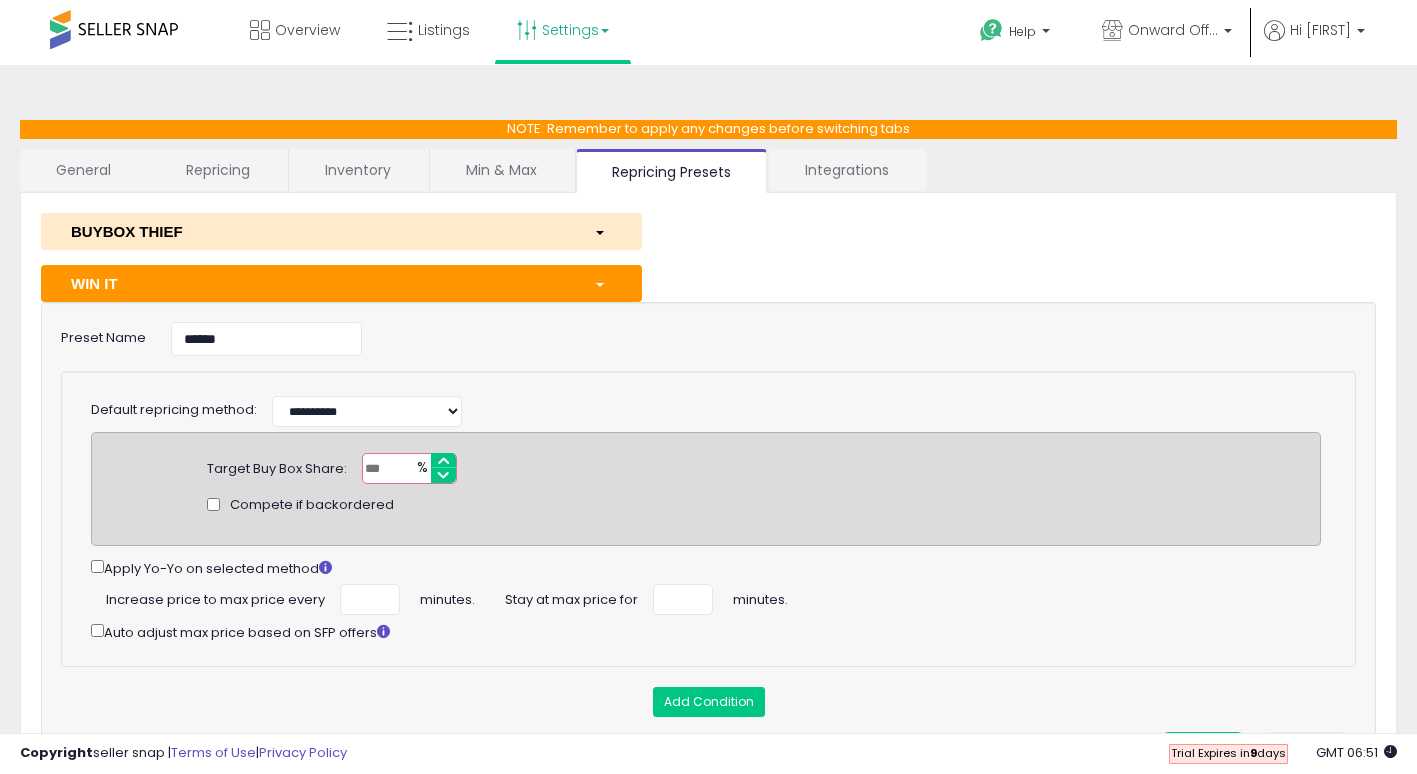 scroll, scrollTop: 191, scrollLeft: 0, axis: vertical 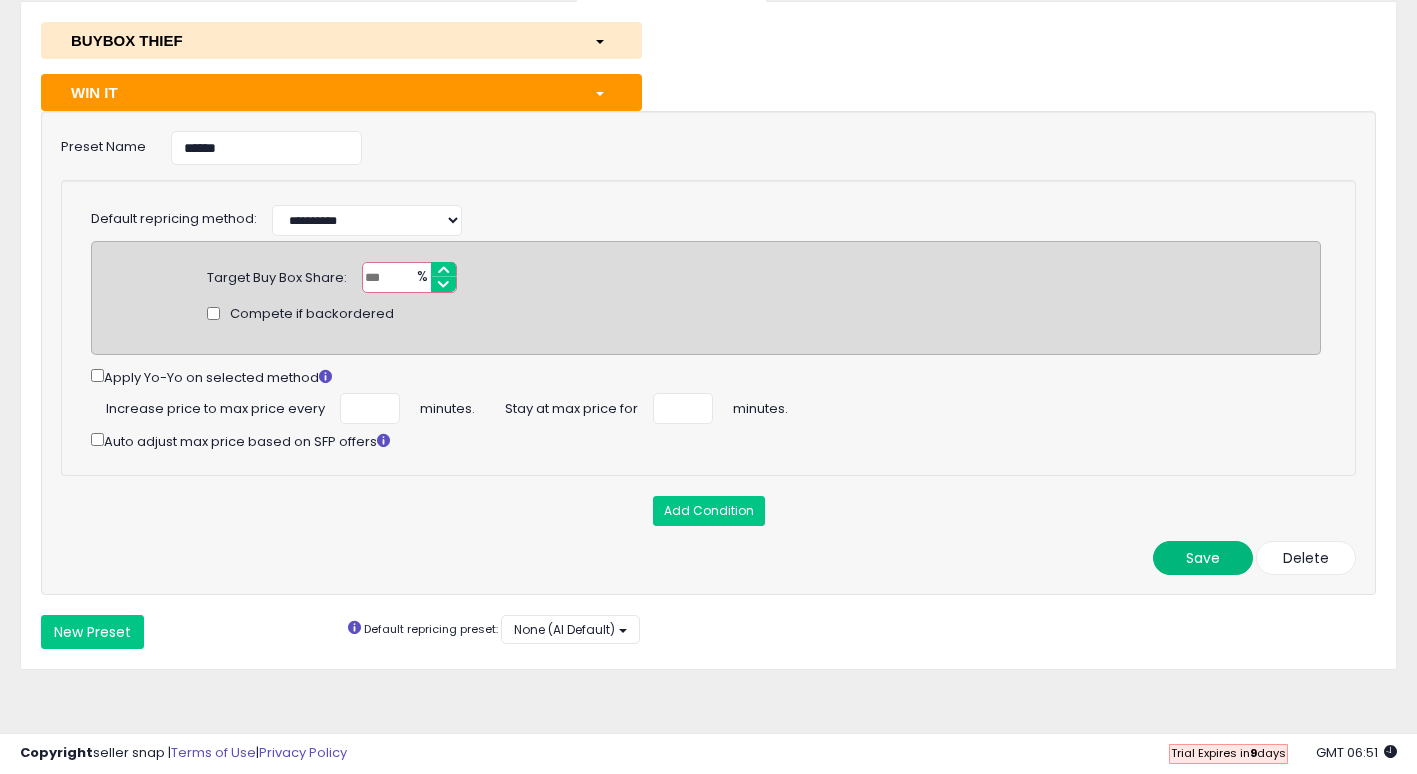 click on "Save" at bounding box center [1203, 558] 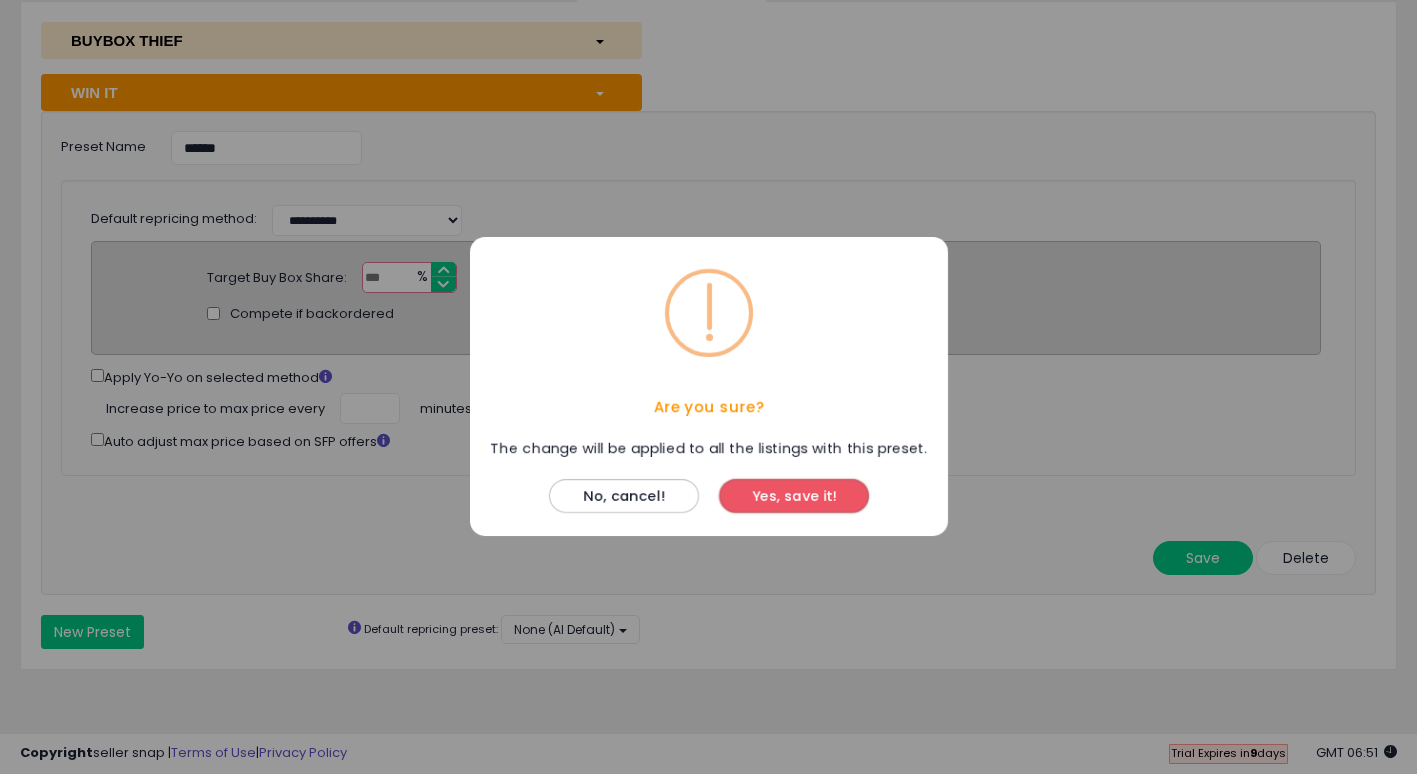 click on "Yes, save it!" at bounding box center (794, 497) 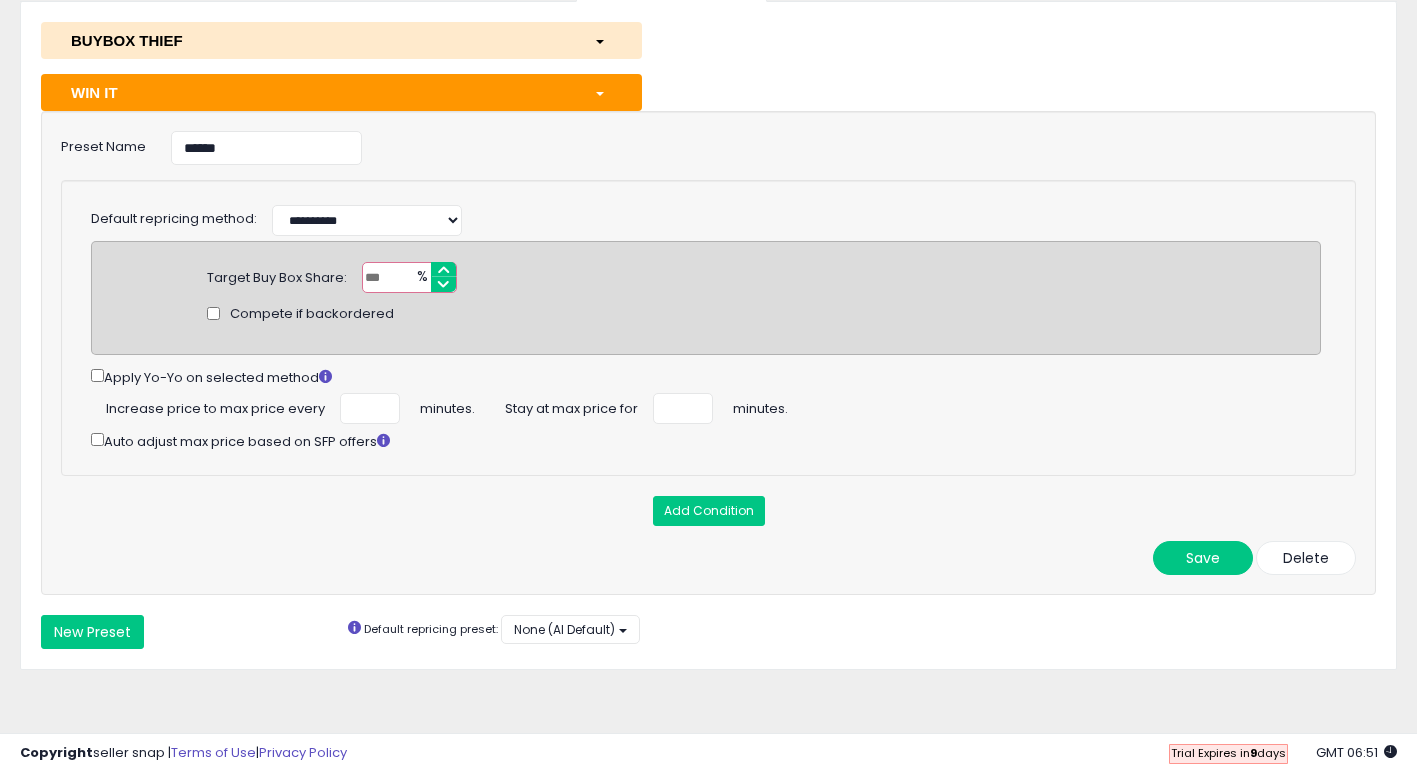 scroll, scrollTop: 0, scrollLeft: 0, axis: both 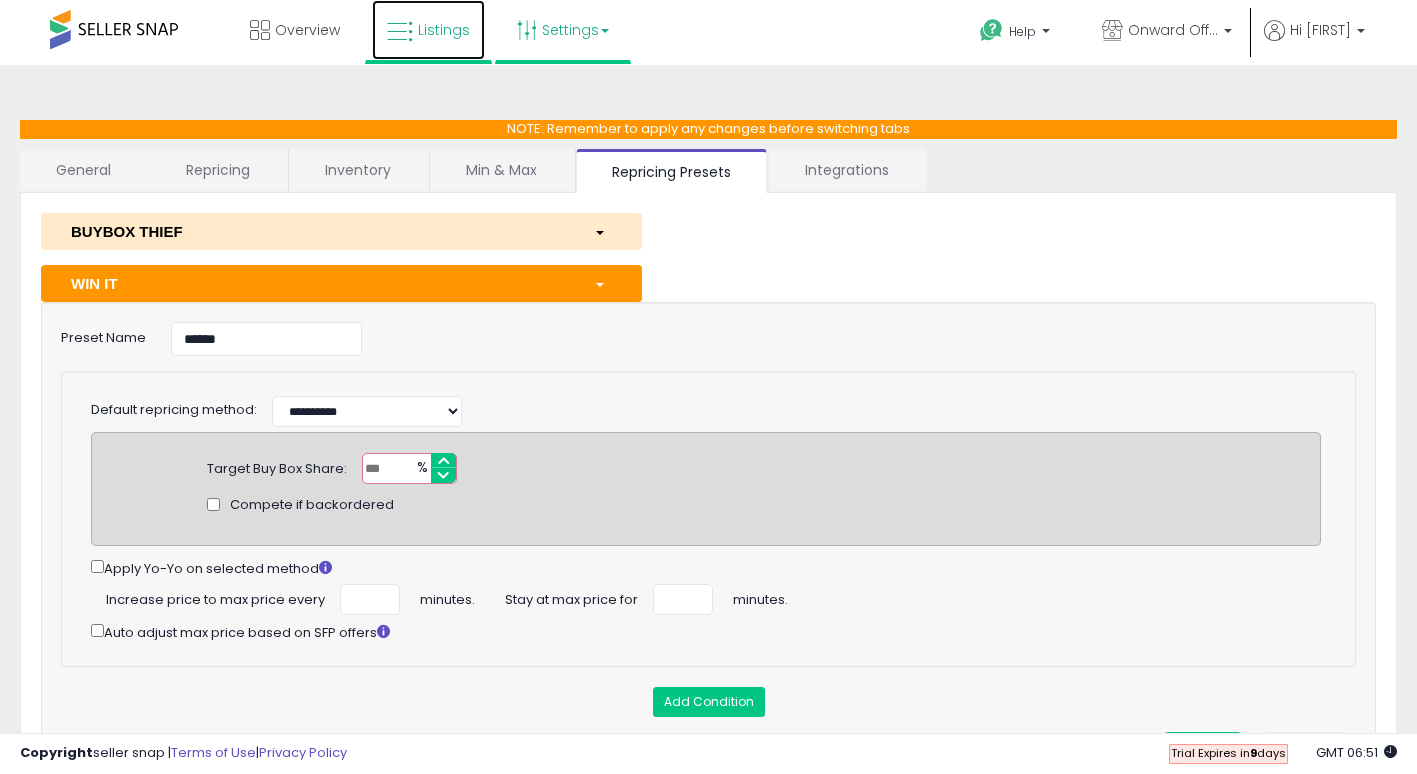 click at bounding box center [400, 32] 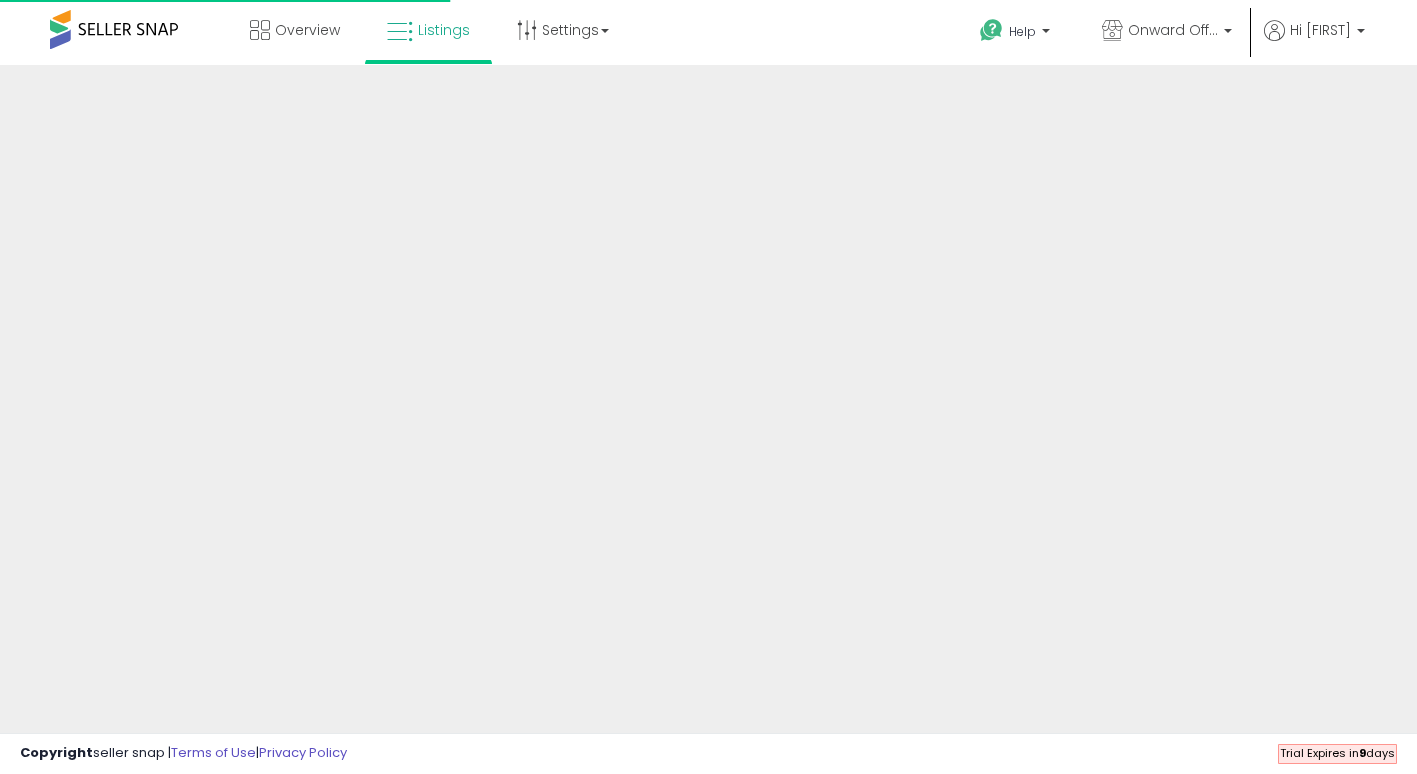 scroll, scrollTop: 0, scrollLeft: 0, axis: both 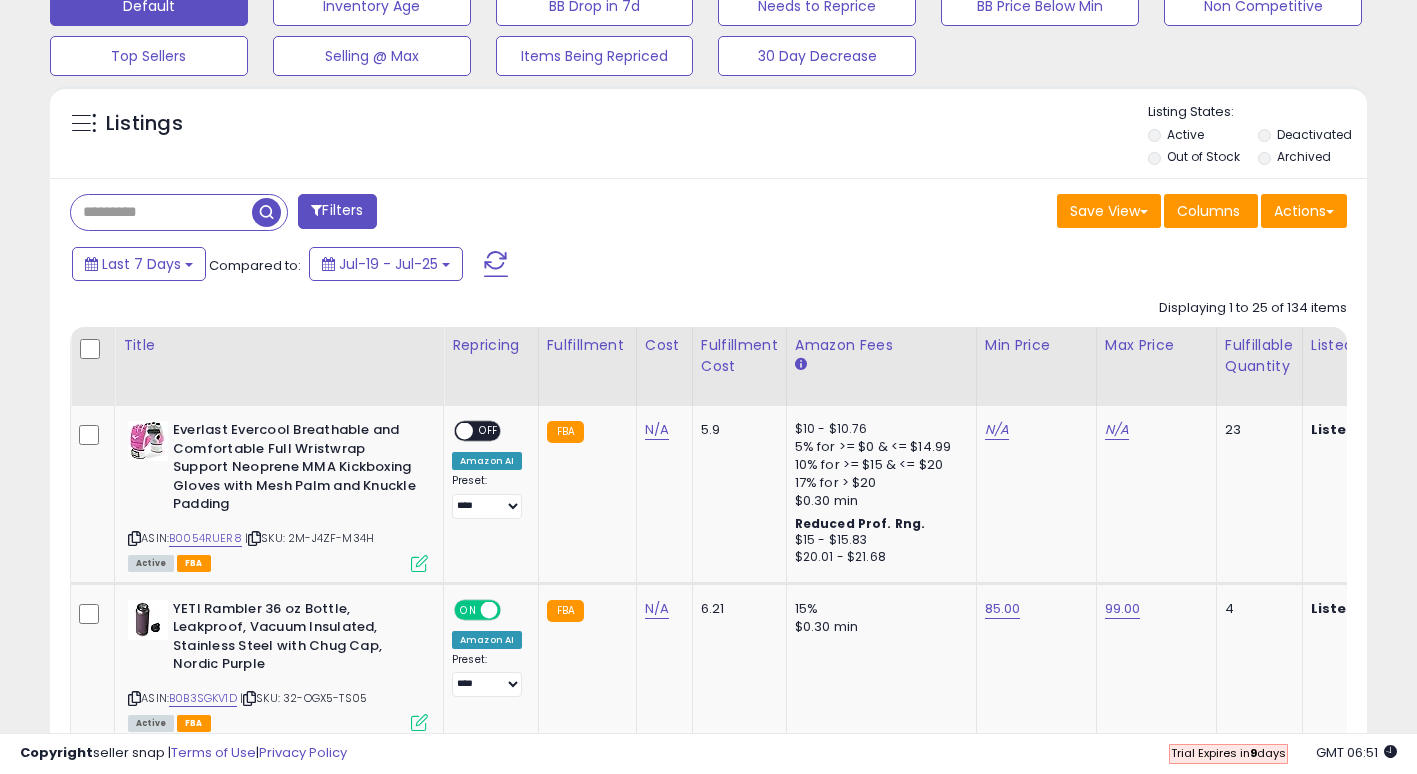 click at bounding box center [161, 212] 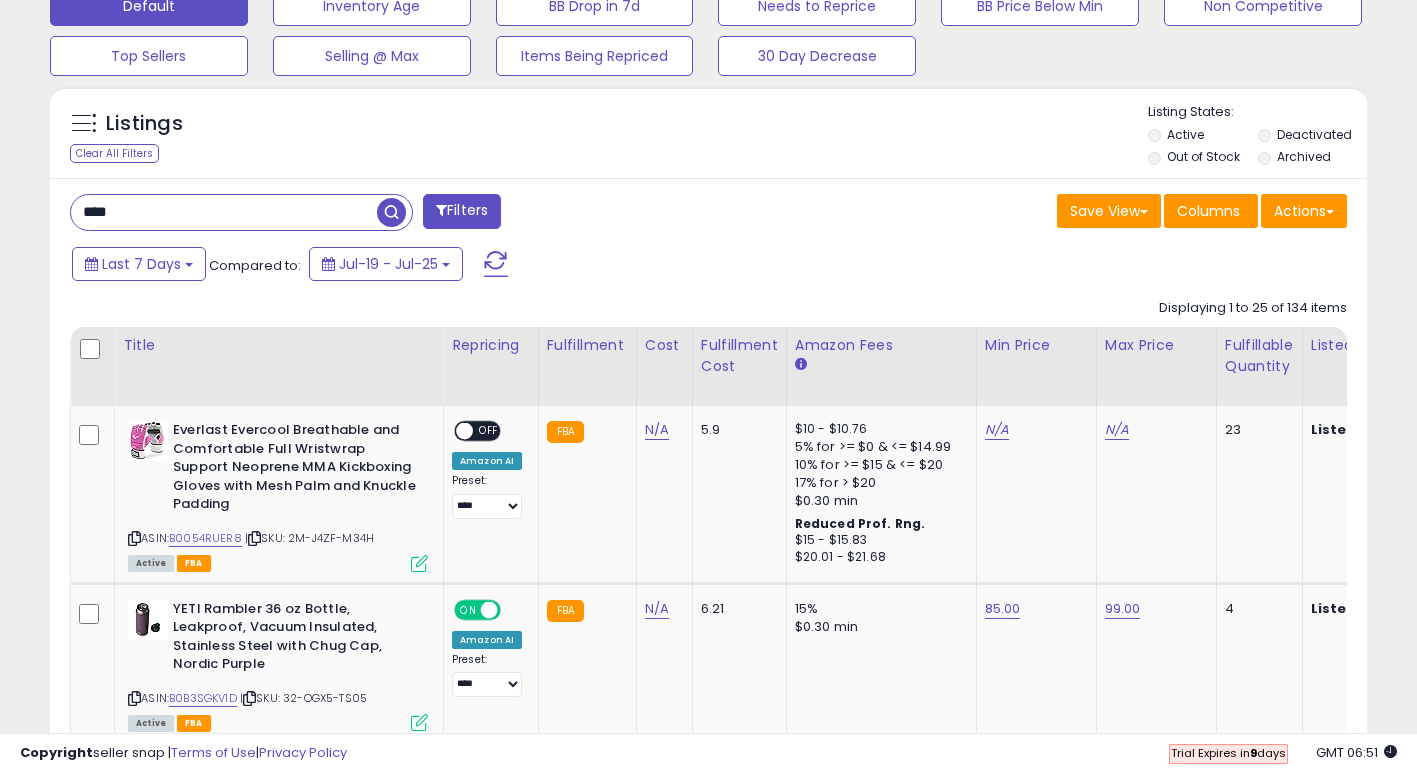 type on "****" 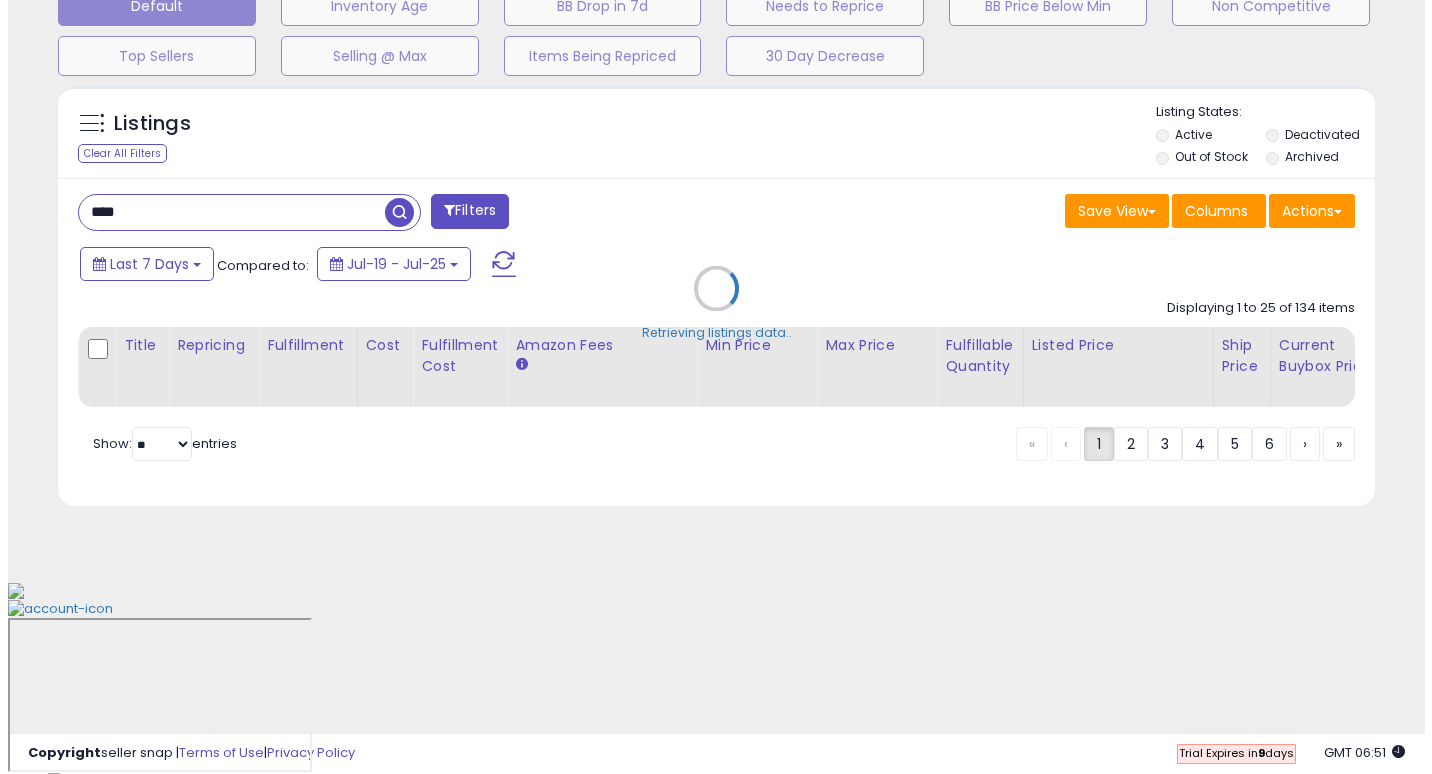 scroll, scrollTop: 466, scrollLeft: 0, axis: vertical 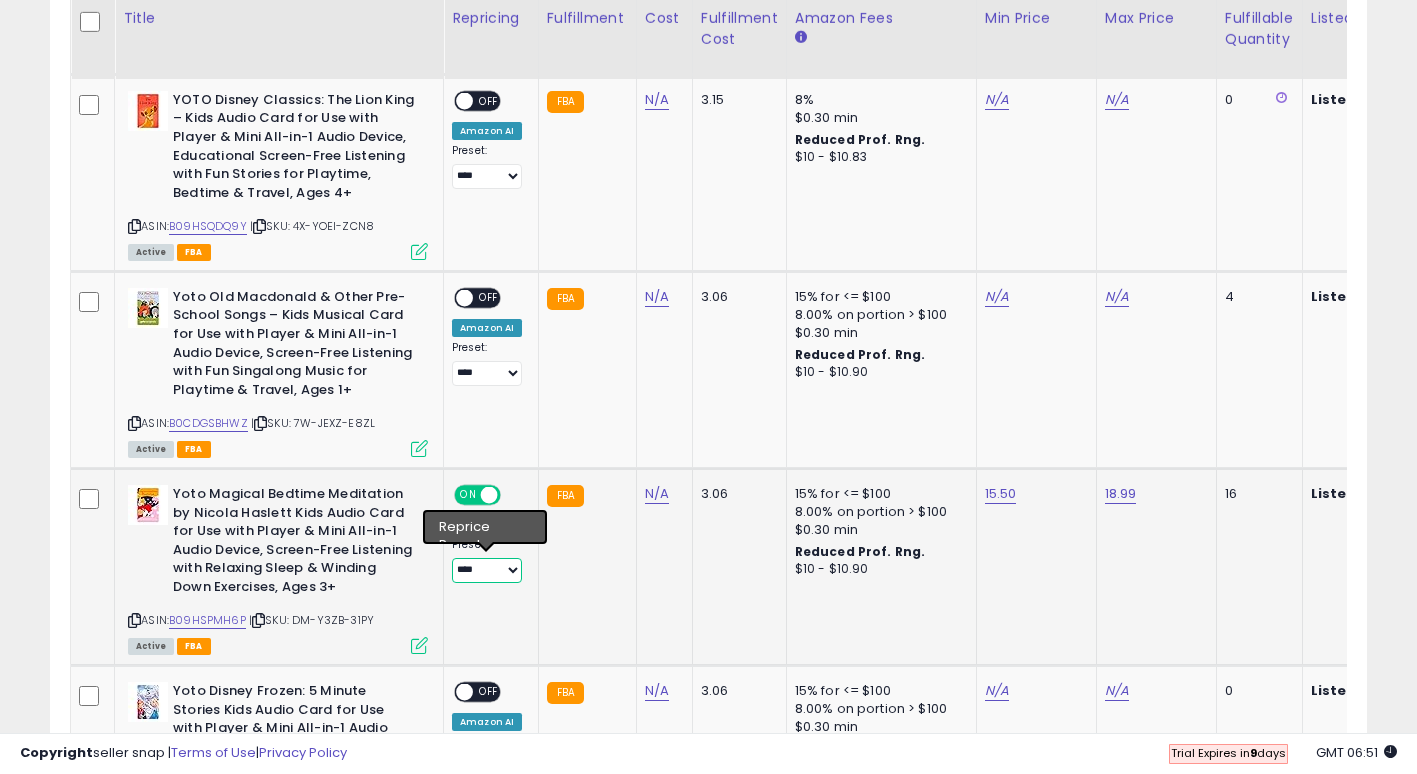 click on "**********" at bounding box center (487, 570) 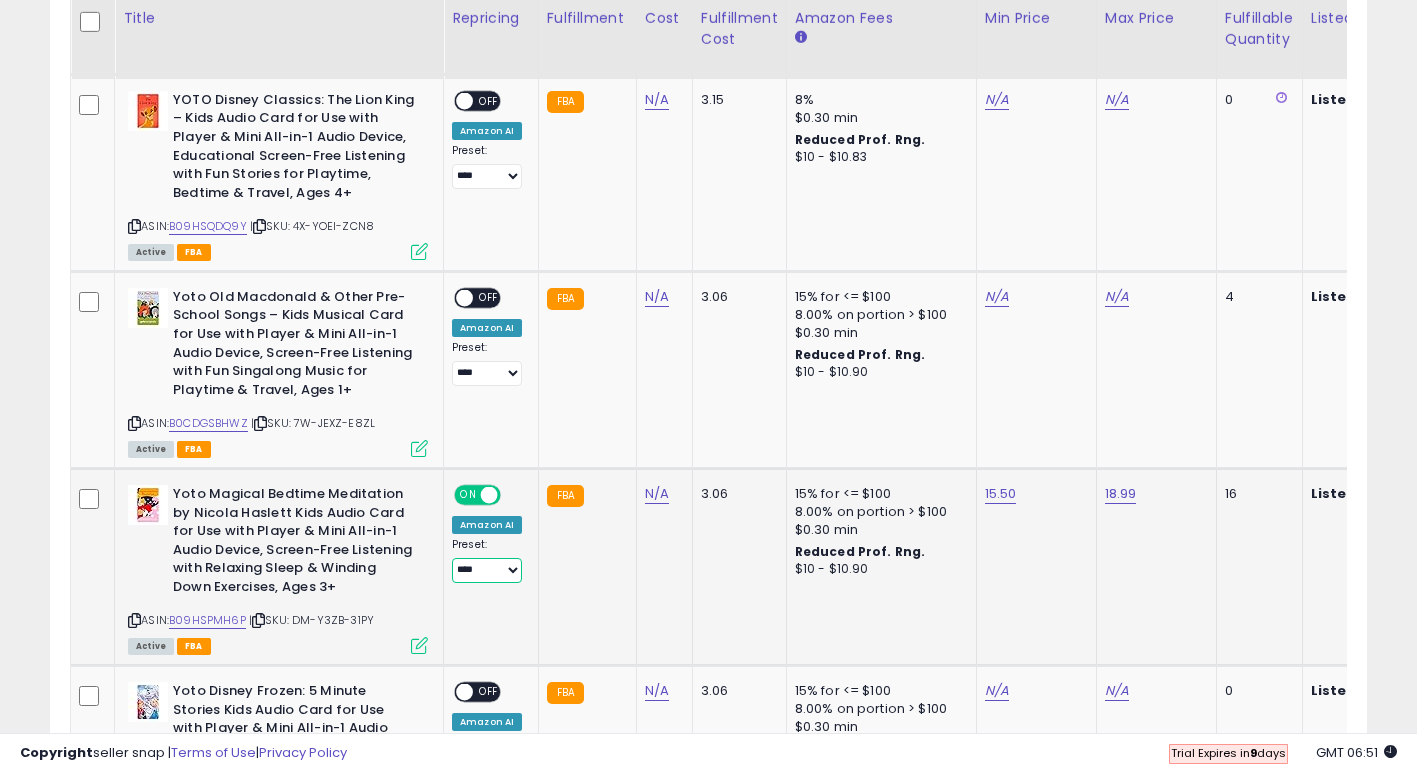 select on "******" 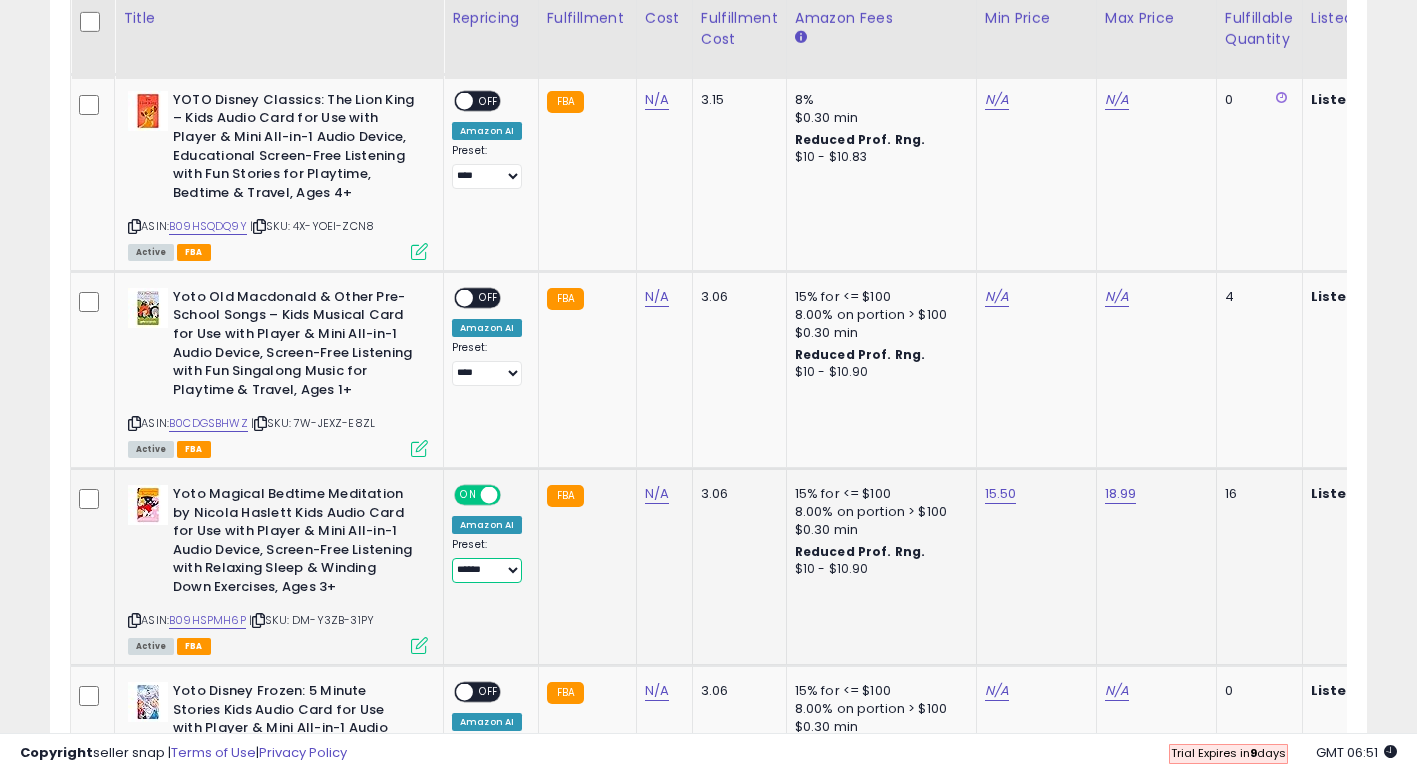 click on "**********" at bounding box center (487, 570) 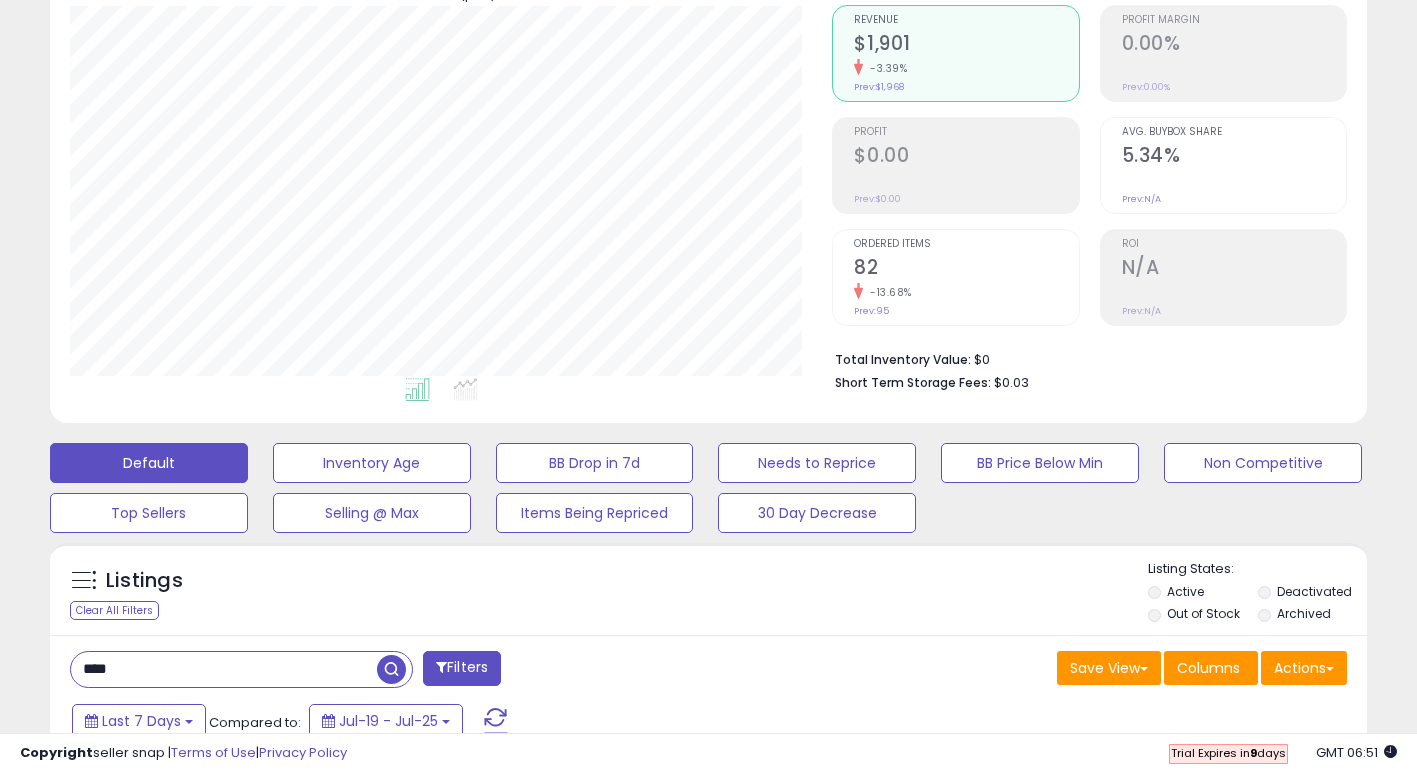 scroll, scrollTop: 0, scrollLeft: 0, axis: both 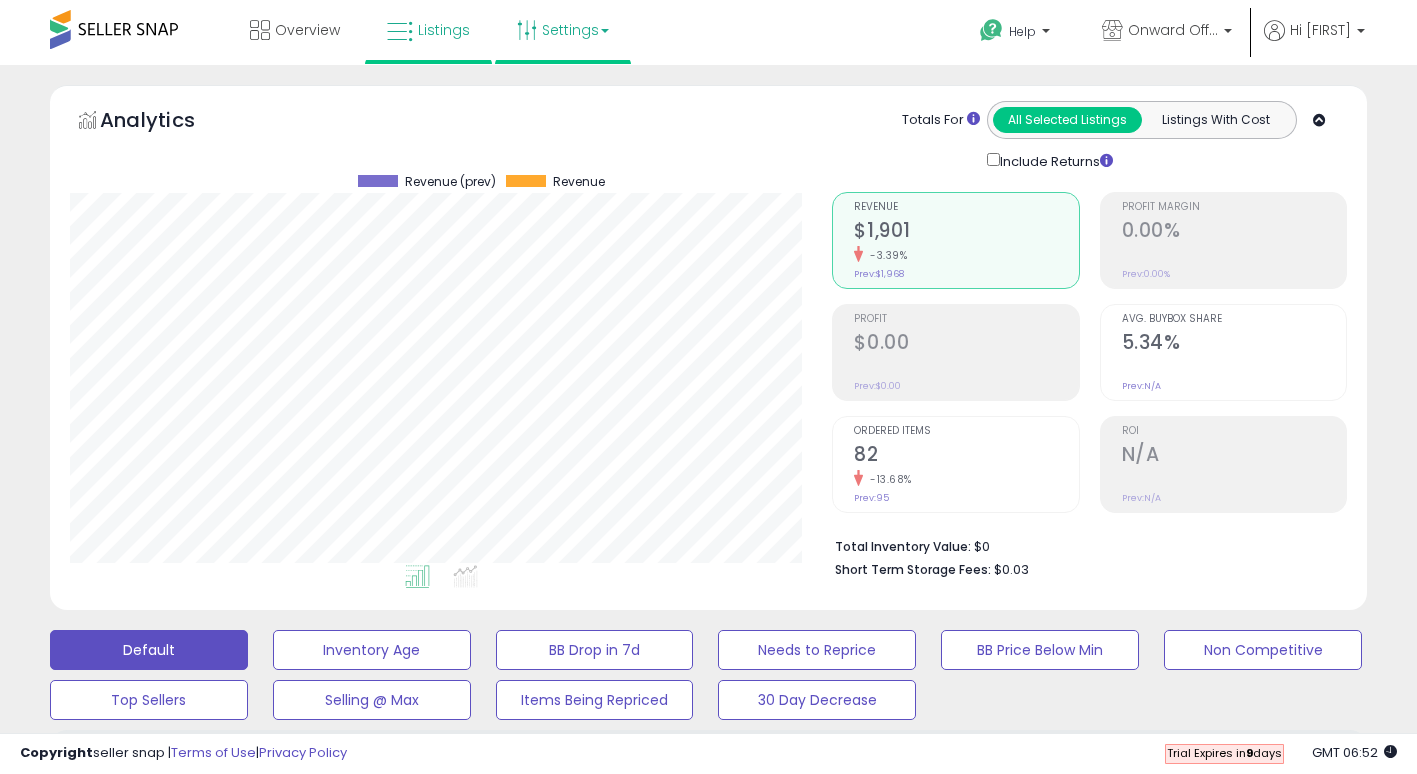 click on "Settings" at bounding box center (563, 30) 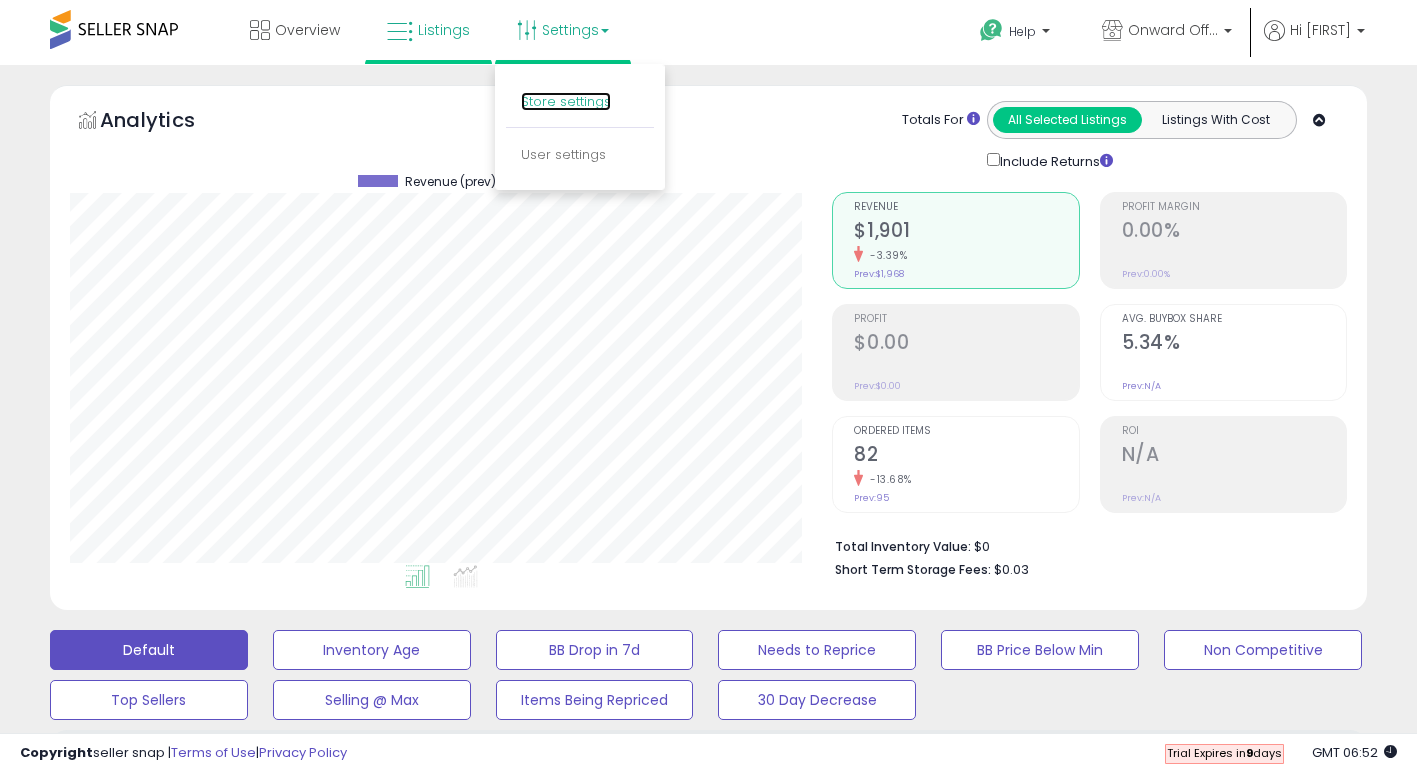 click on "Store
settings" at bounding box center (566, 101) 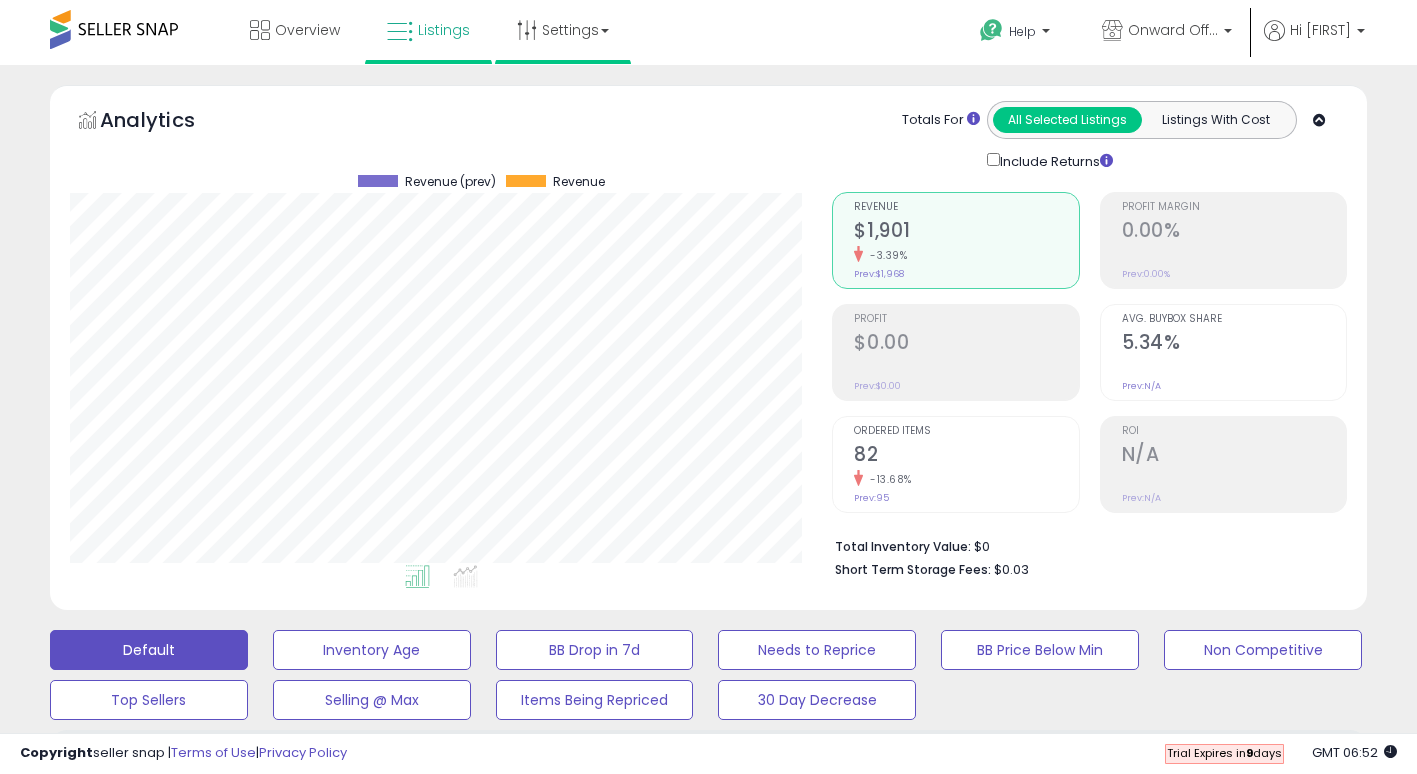 click on "Analytics
Totals For
All Selected Listings
Listings With Cost
Include Returns" at bounding box center [708, 136] 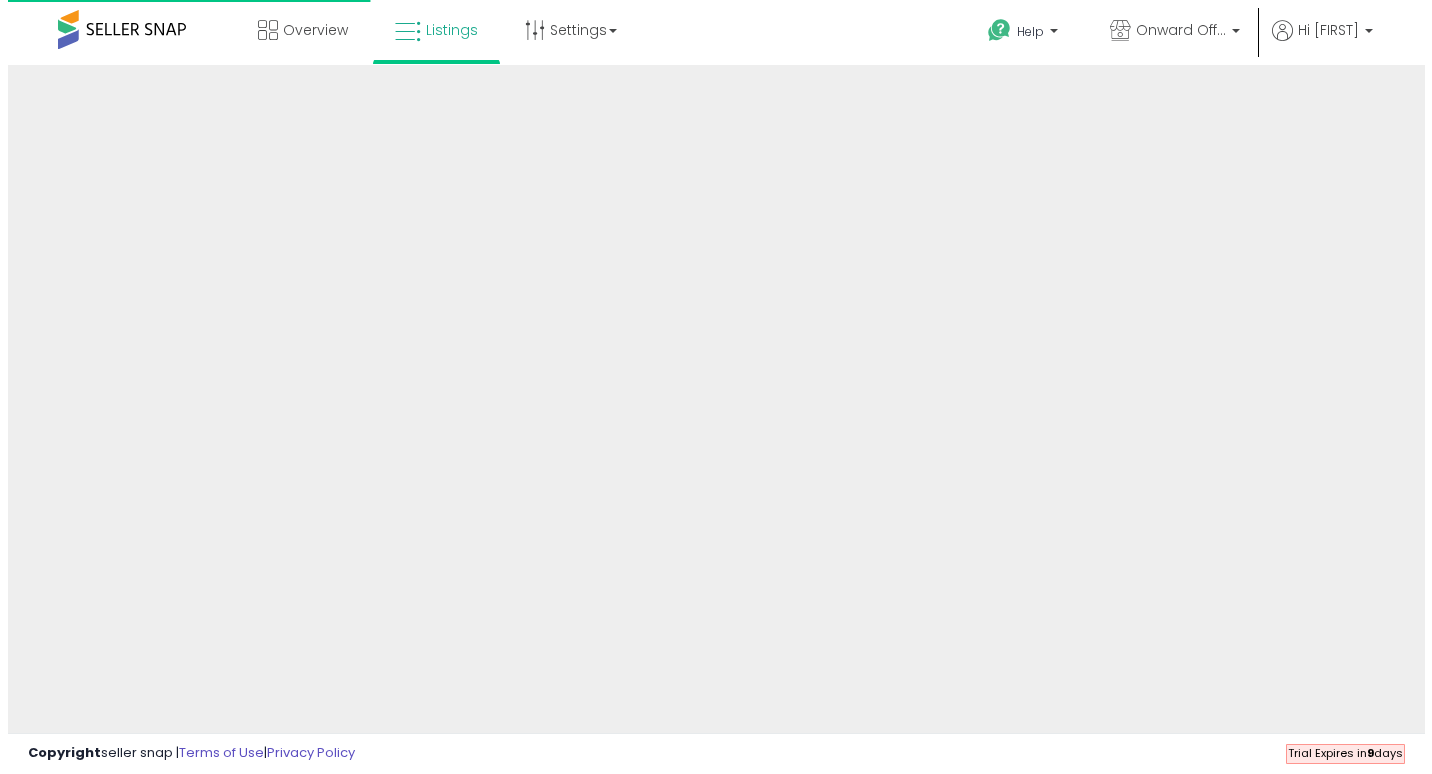 scroll, scrollTop: 0, scrollLeft: 0, axis: both 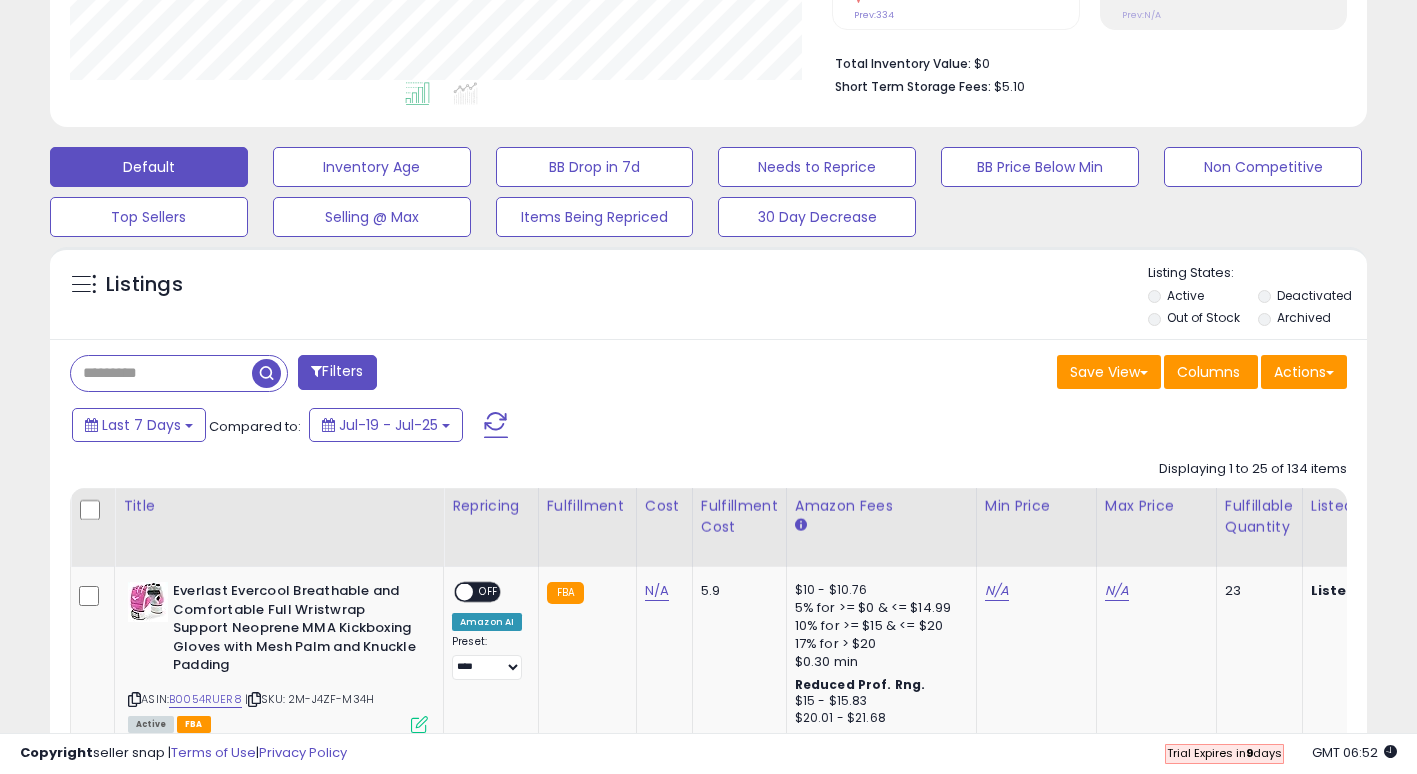 click at bounding box center (161, 373) 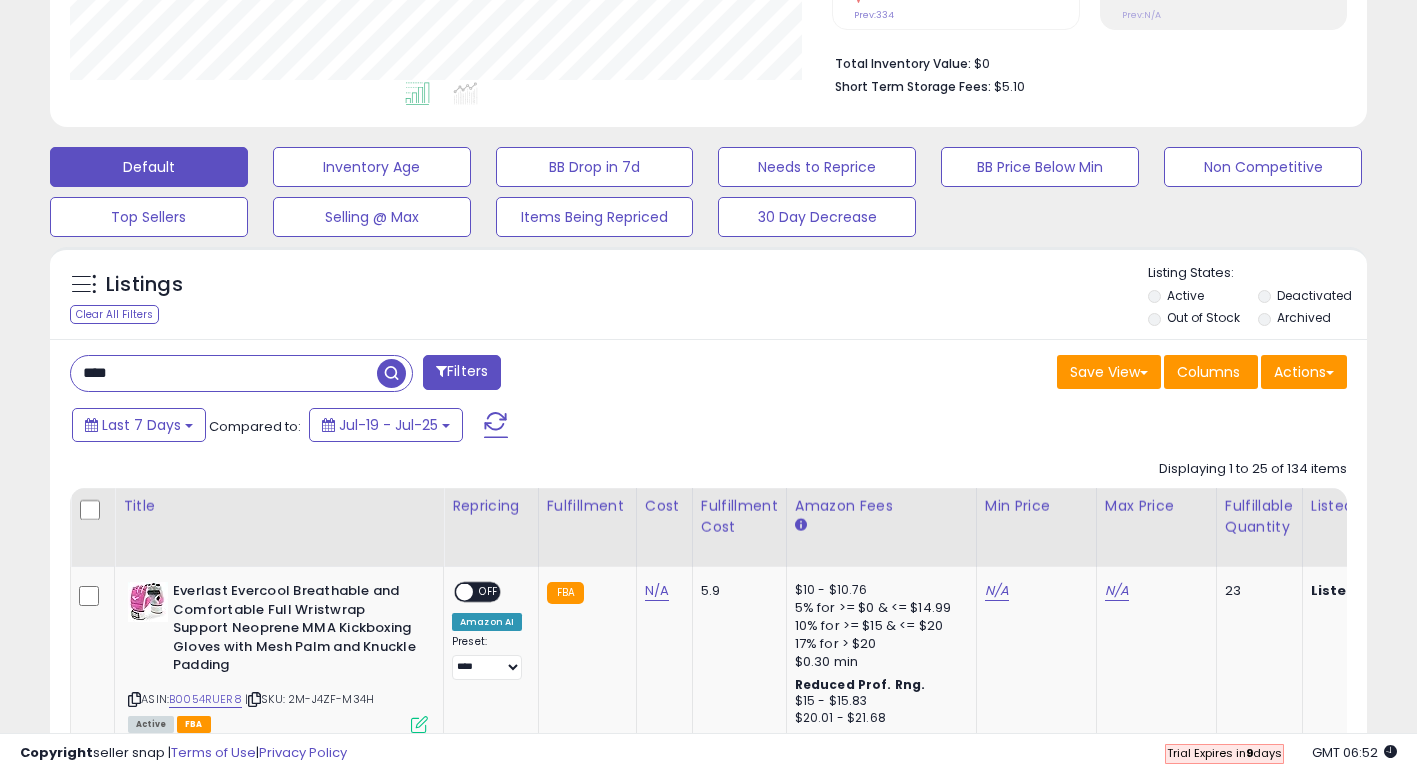 type on "****" 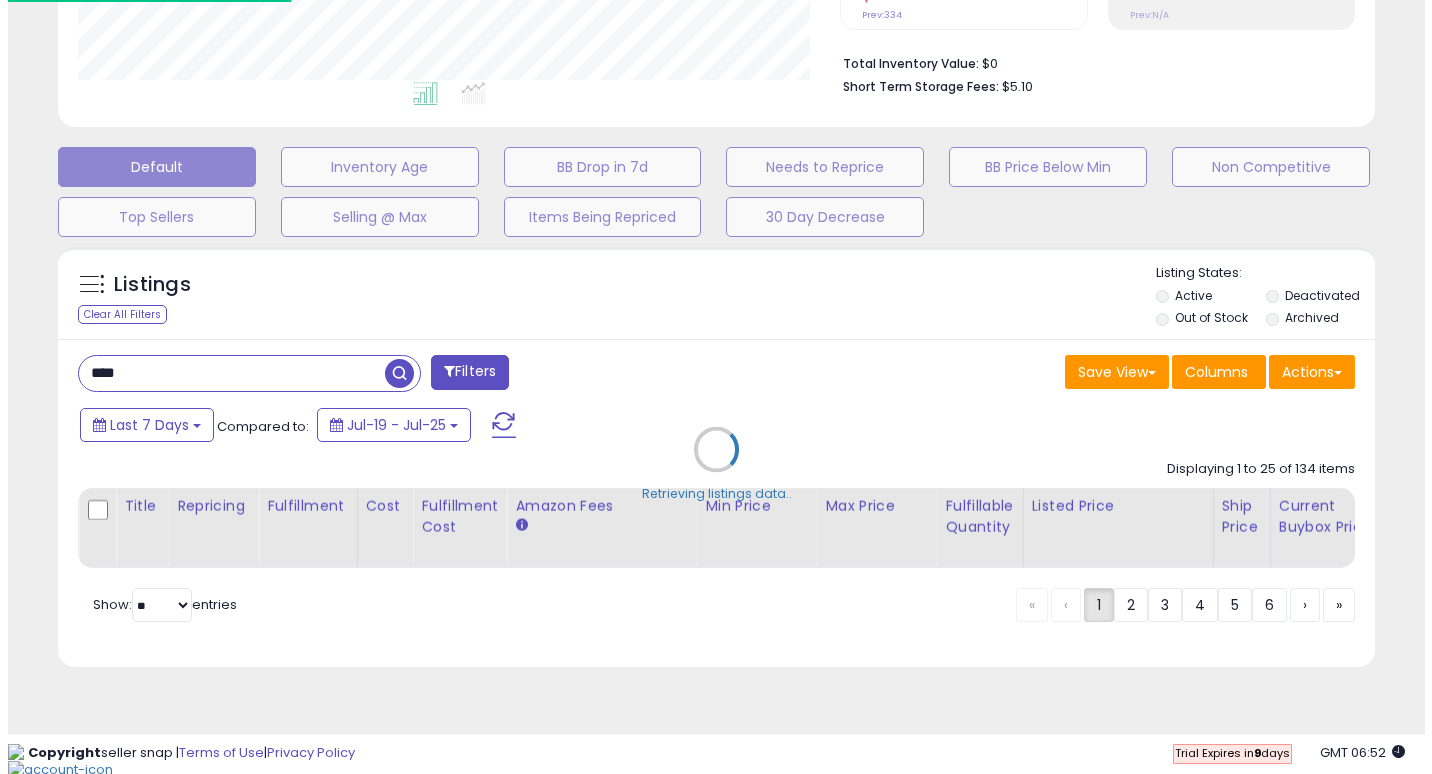 scroll, scrollTop: 466, scrollLeft: 0, axis: vertical 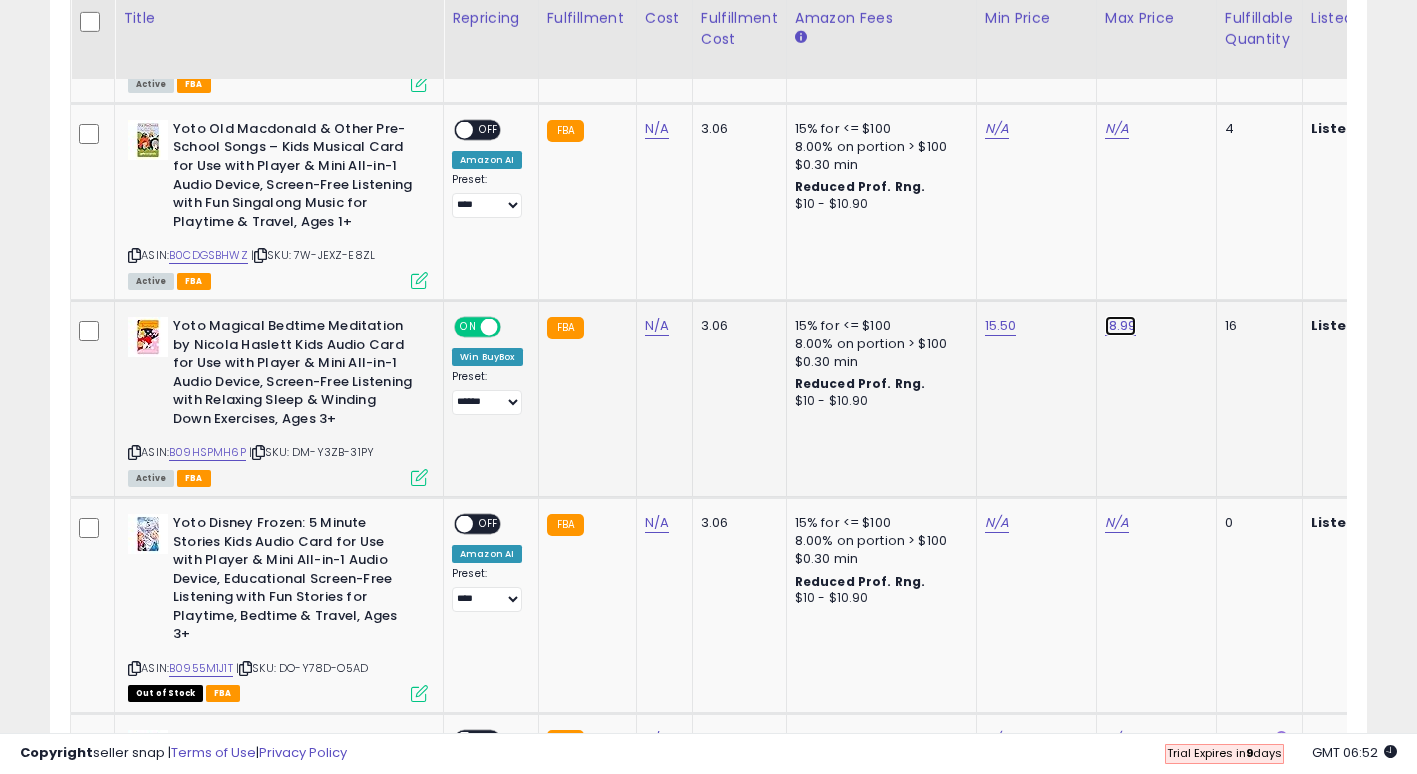 click on "18.99" at bounding box center [1117, -481] 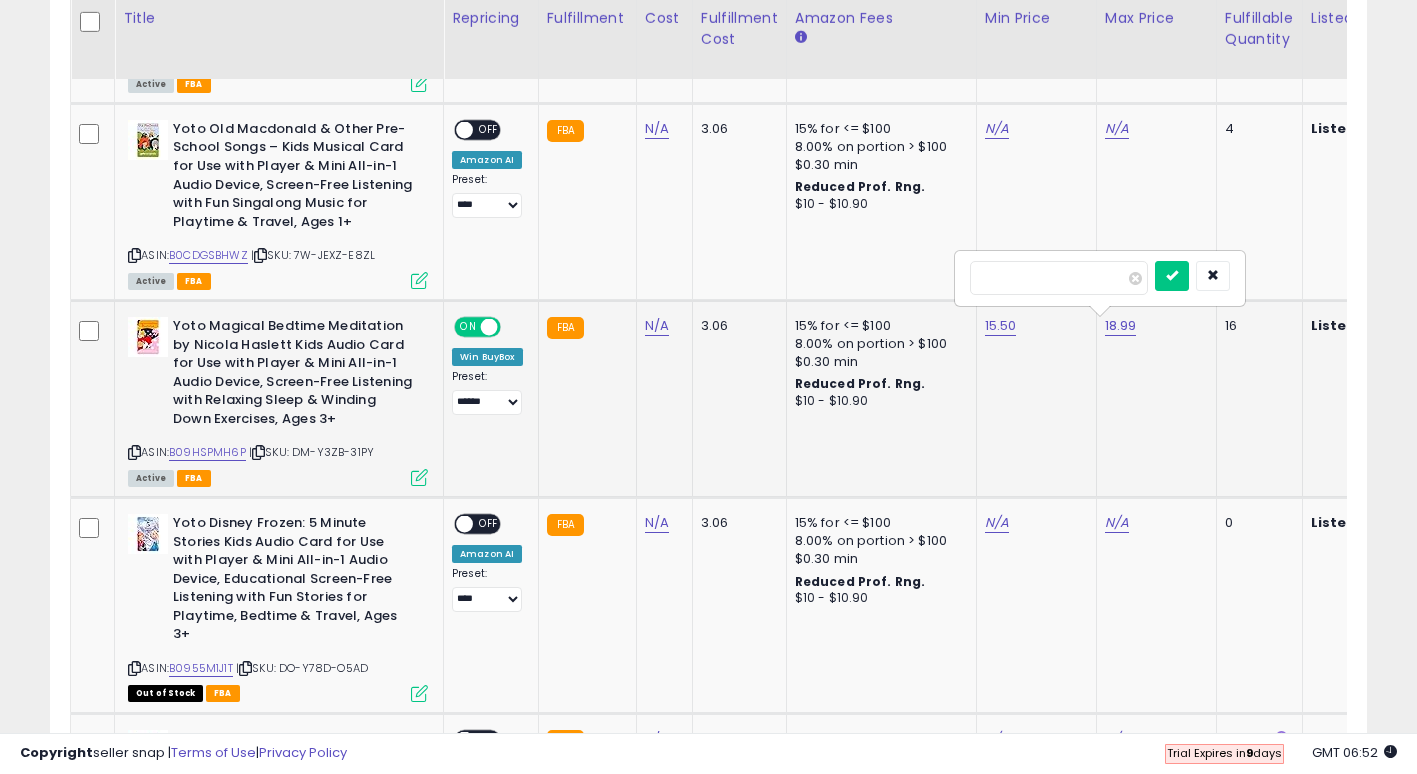 type on "*" 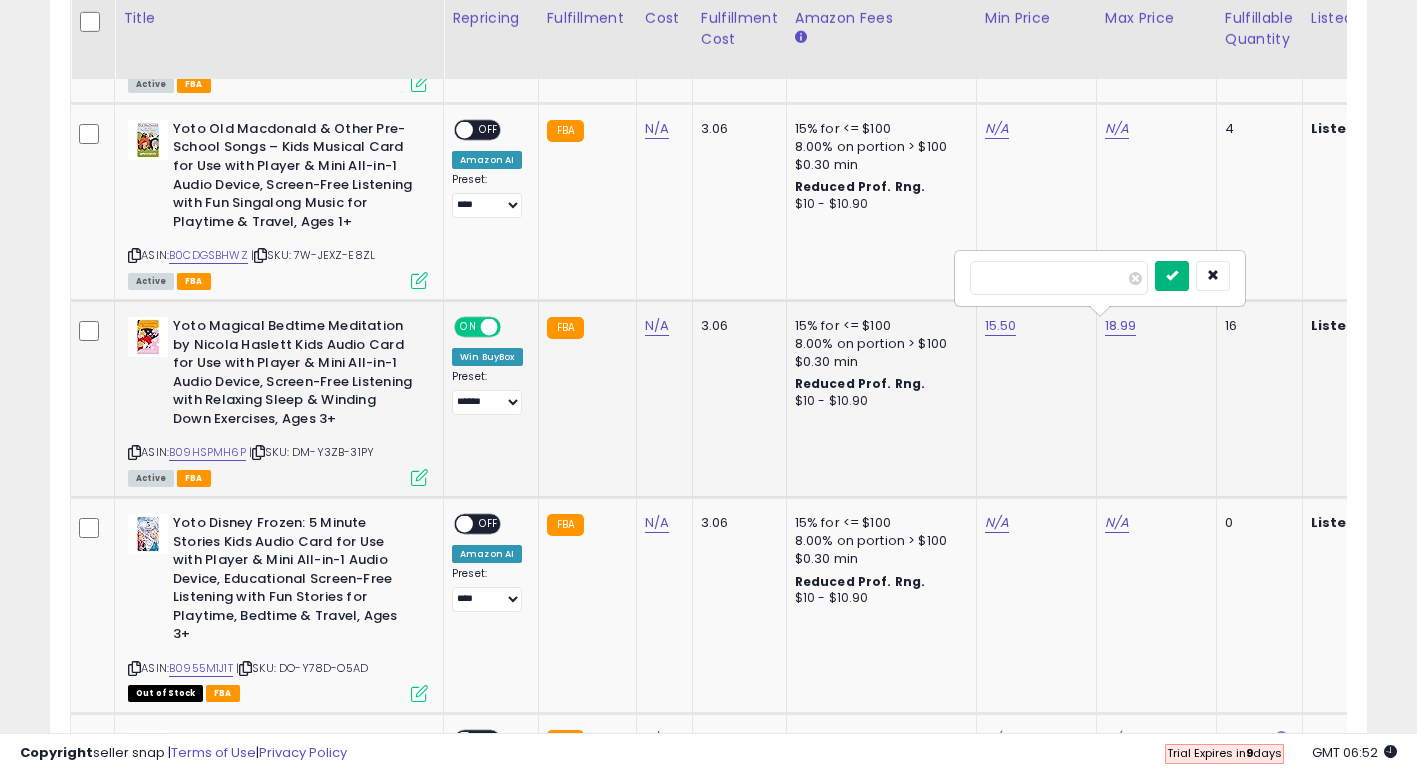type on "*****" 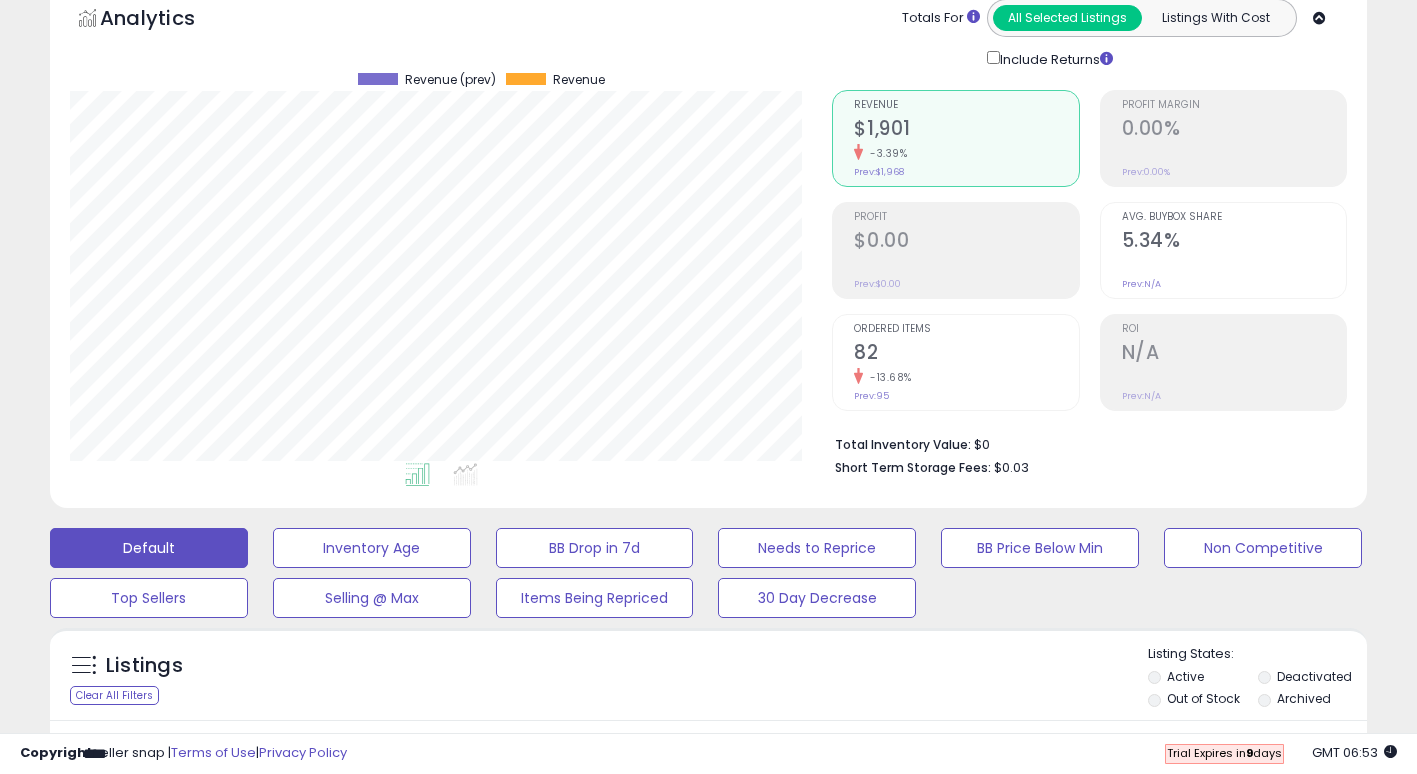 scroll, scrollTop: 0, scrollLeft: 0, axis: both 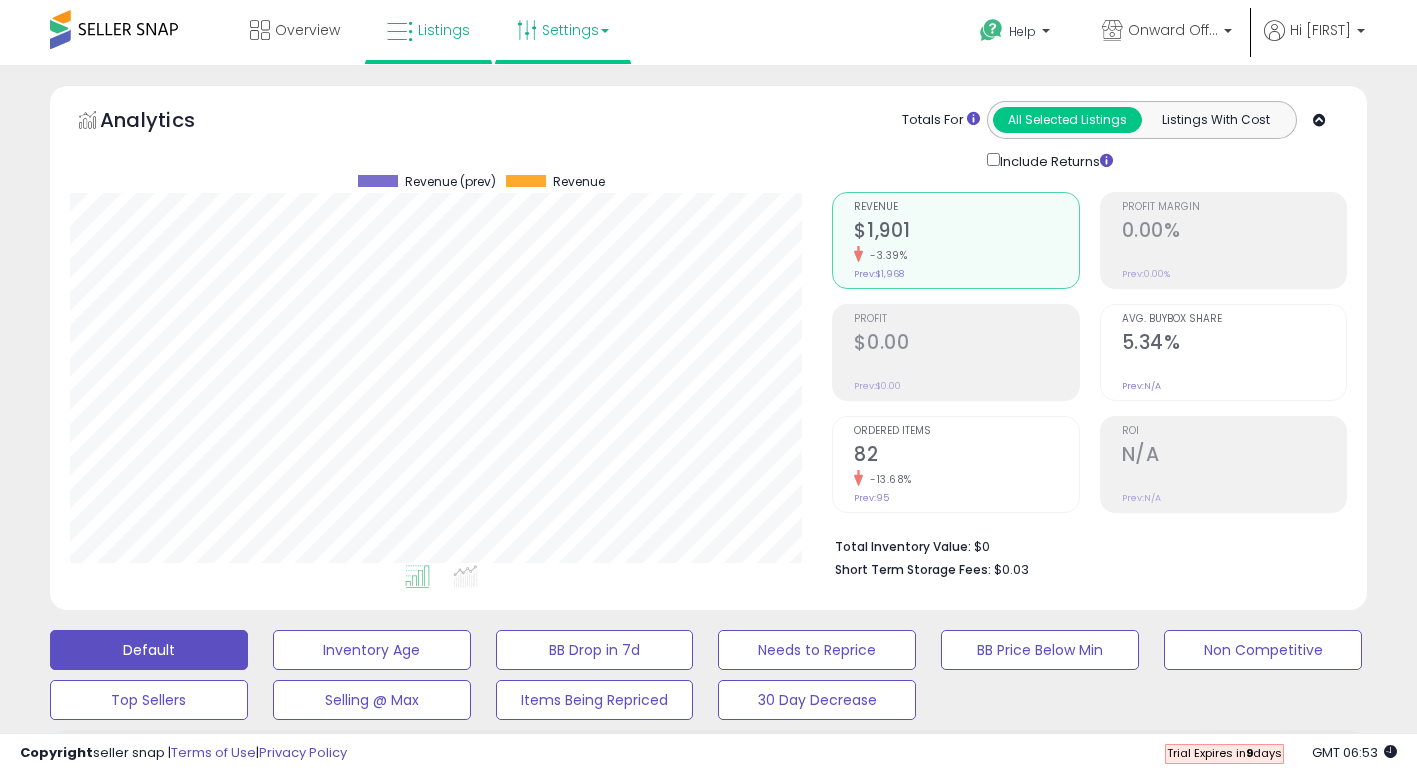 click on "Settings" at bounding box center [563, 30] 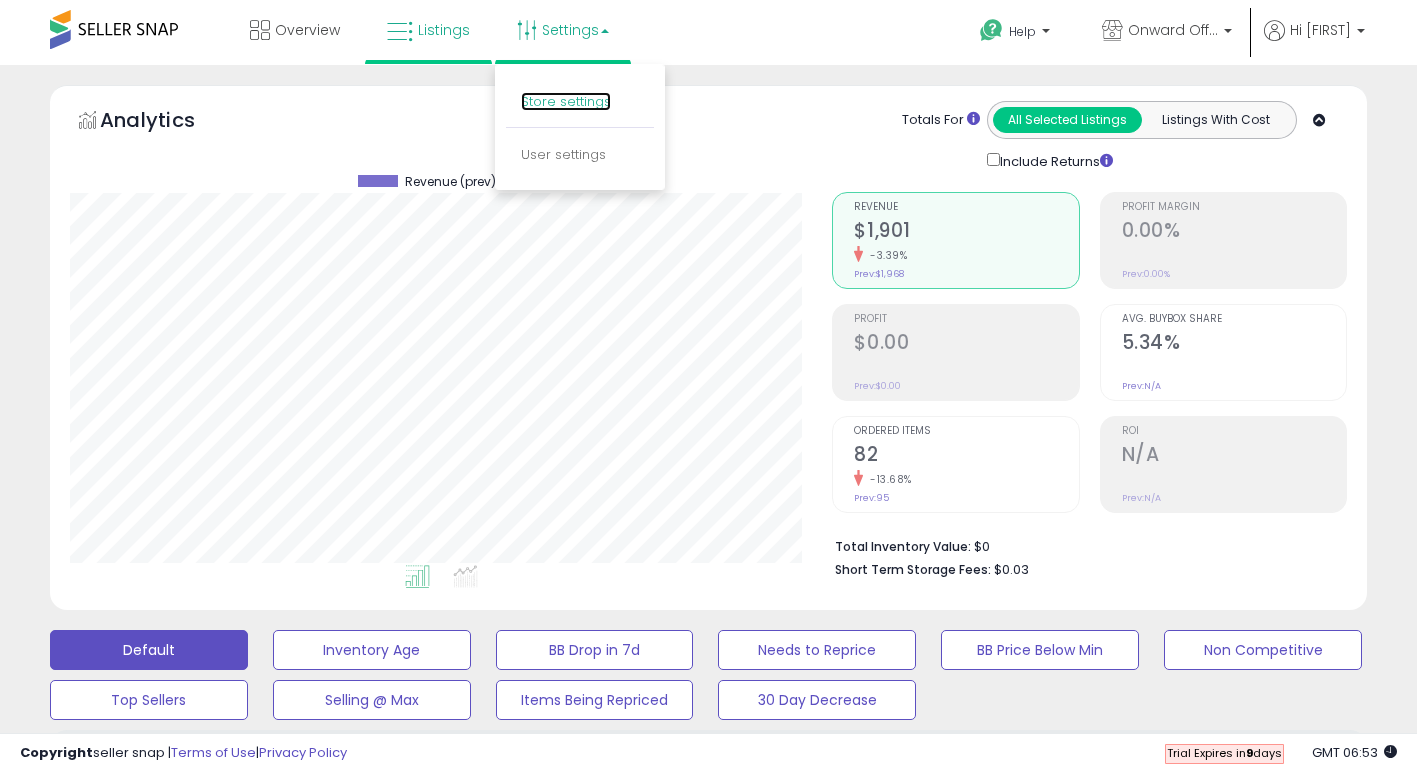 click on "Store
settings" at bounding box center [566, 101] 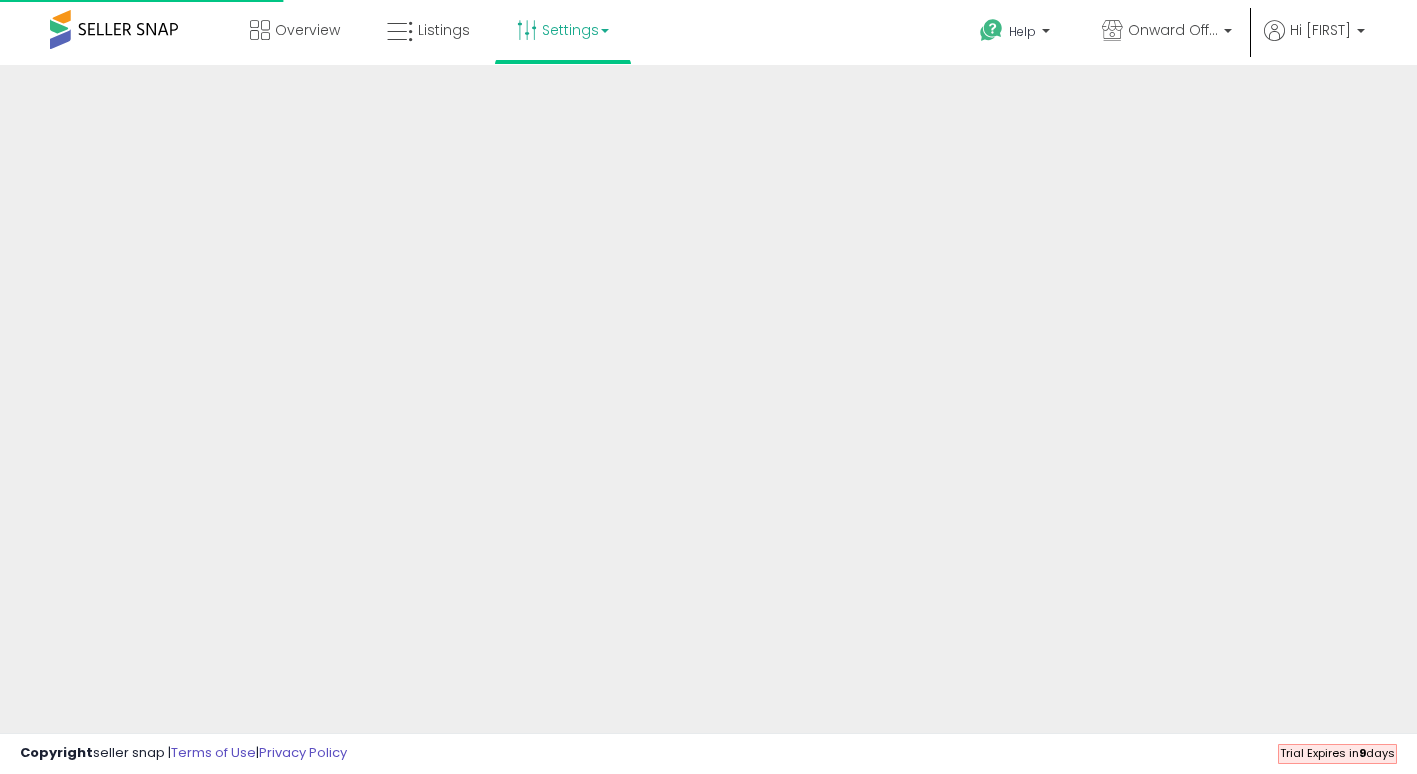 scroll, scrollTop: 0, scrollLeft: 0, axis: both 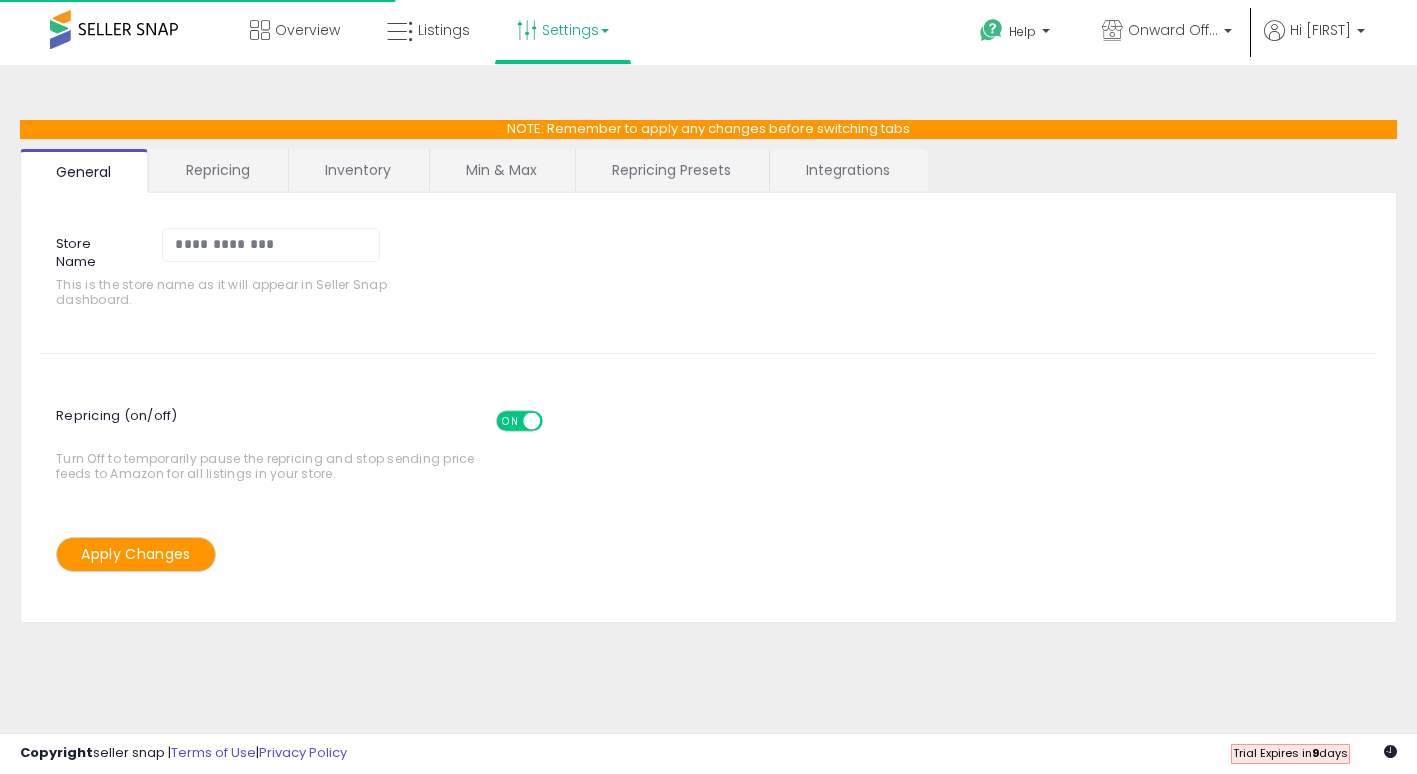select on "******" 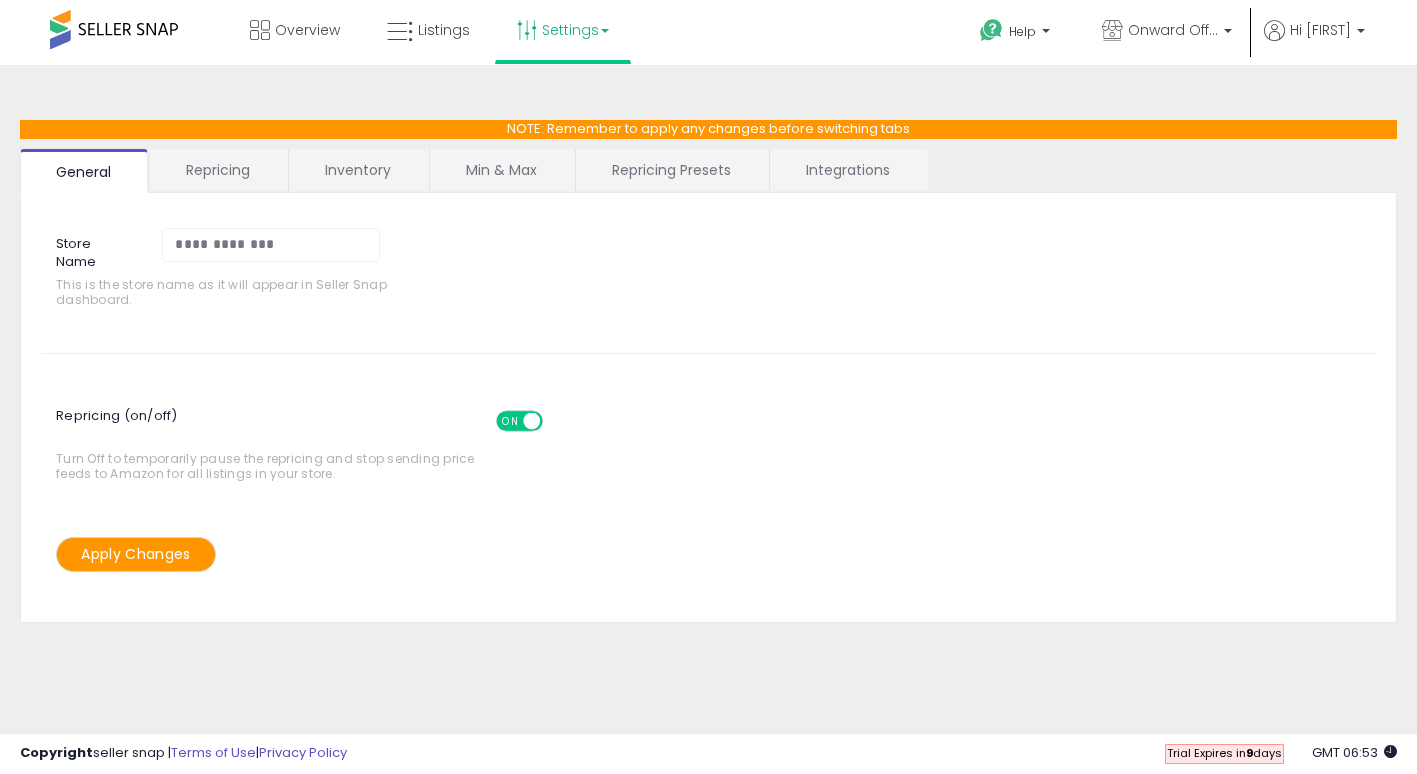 click on "Repricing Presets" at bounding box center [671, 170] 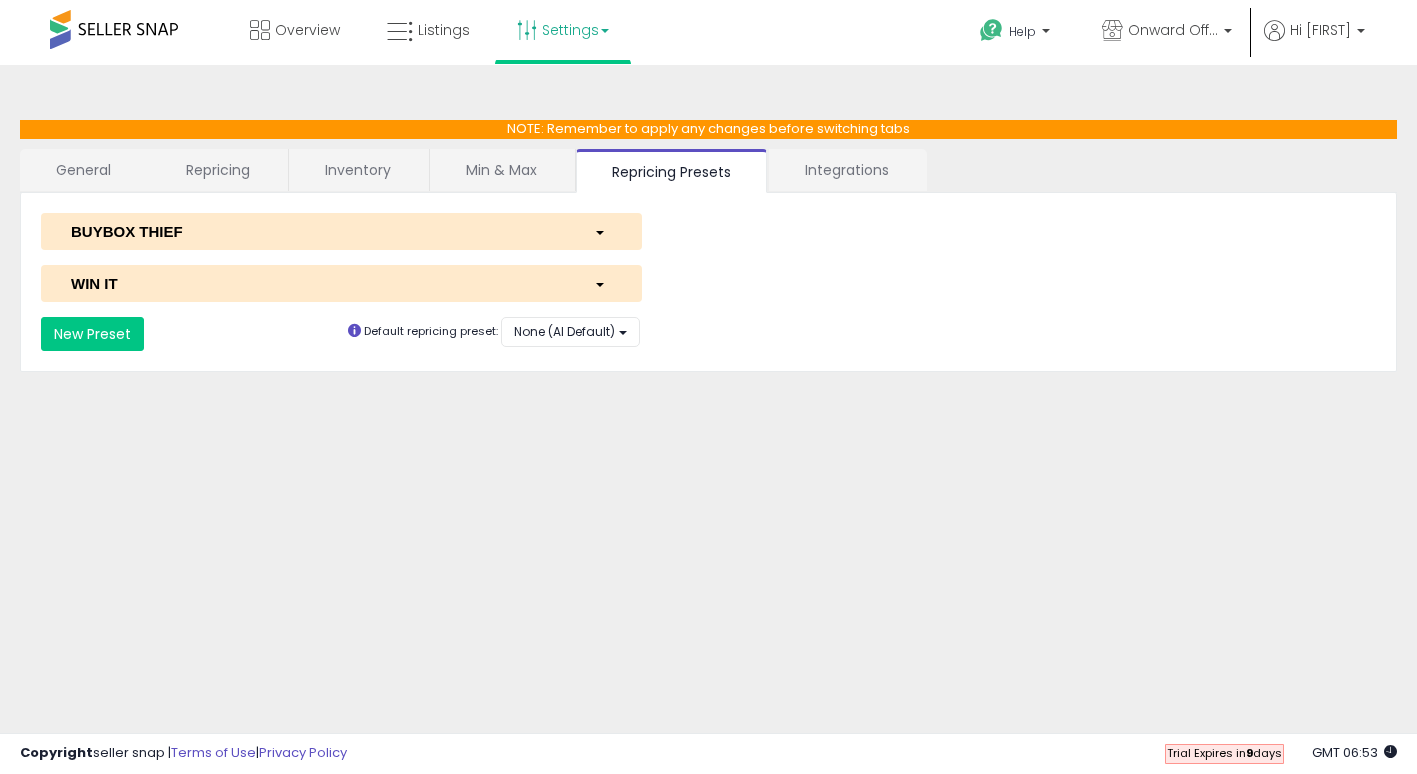 click on "WIN IT" at bounding box center [317, 283] 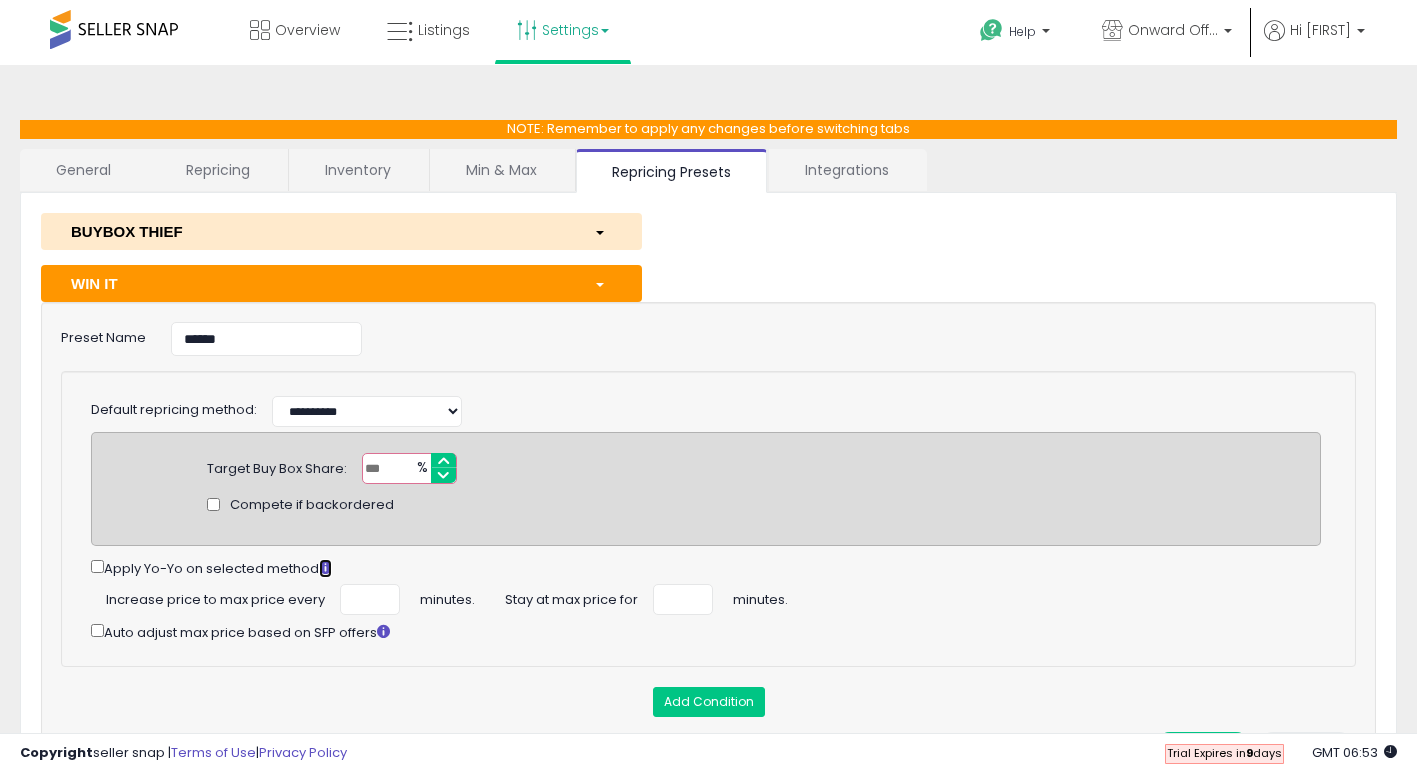 click at bounding box center [325, 567] 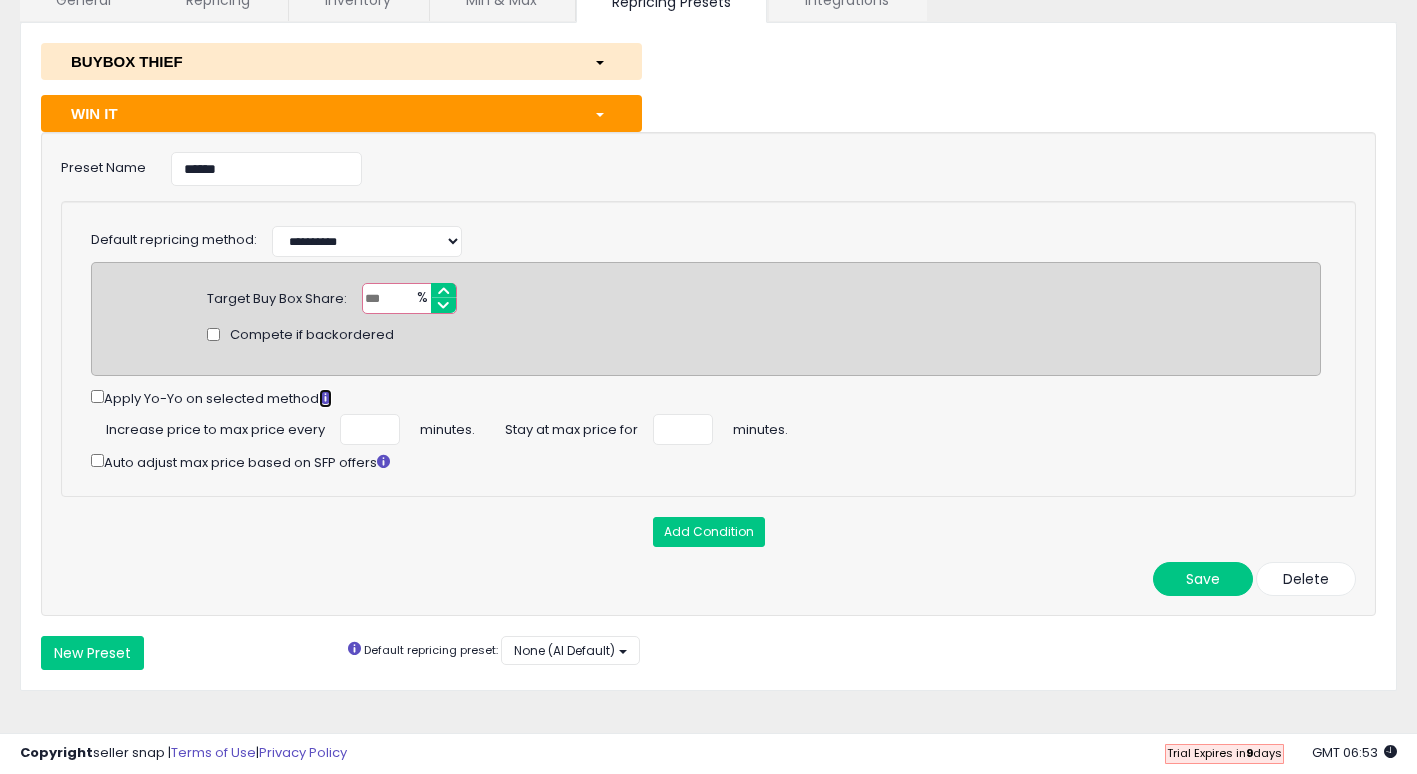 scroll, scrollTop: 172, scrollLeft: 0, axis: vertical 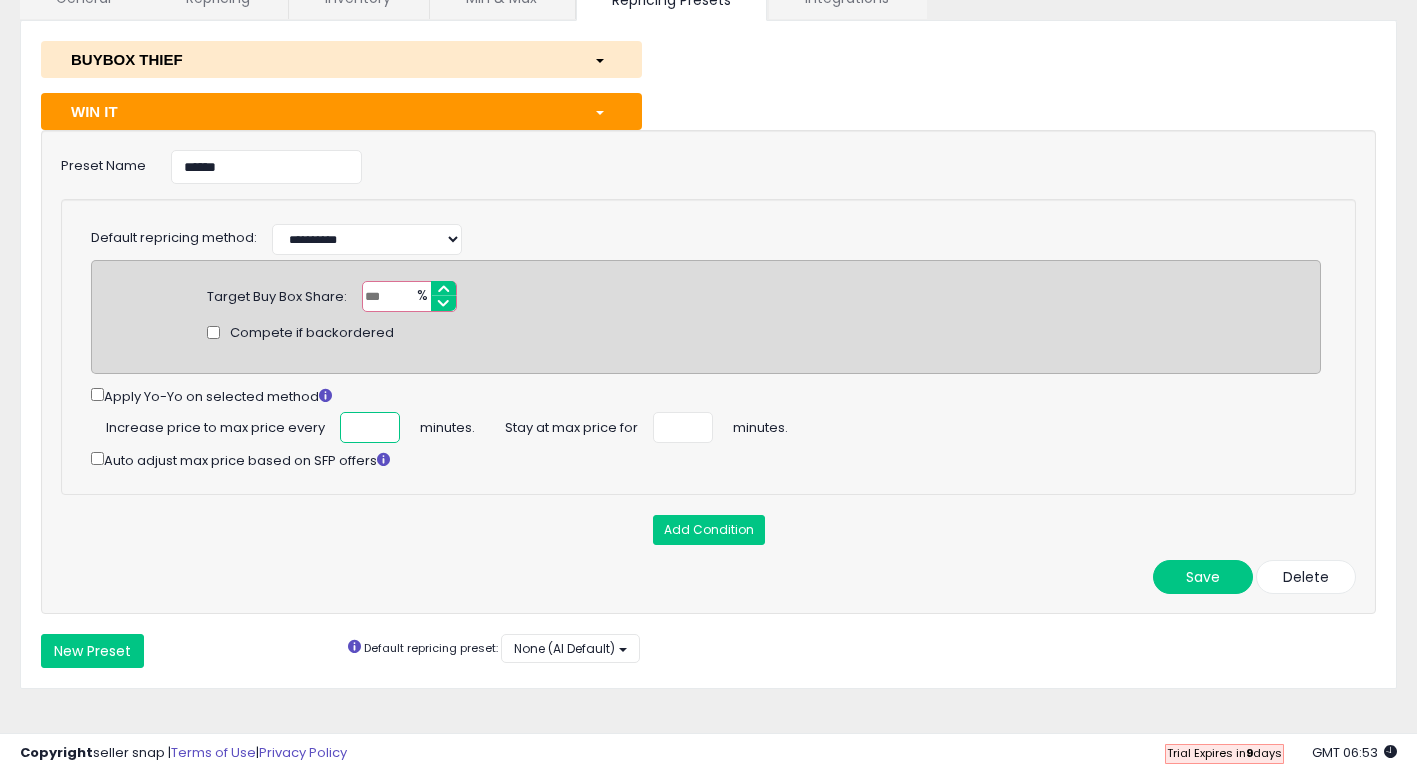 drag, startPoint x: 367, startPoint y: 421, endPoint x: 321, endPoint y: 413, distance: 46.69047 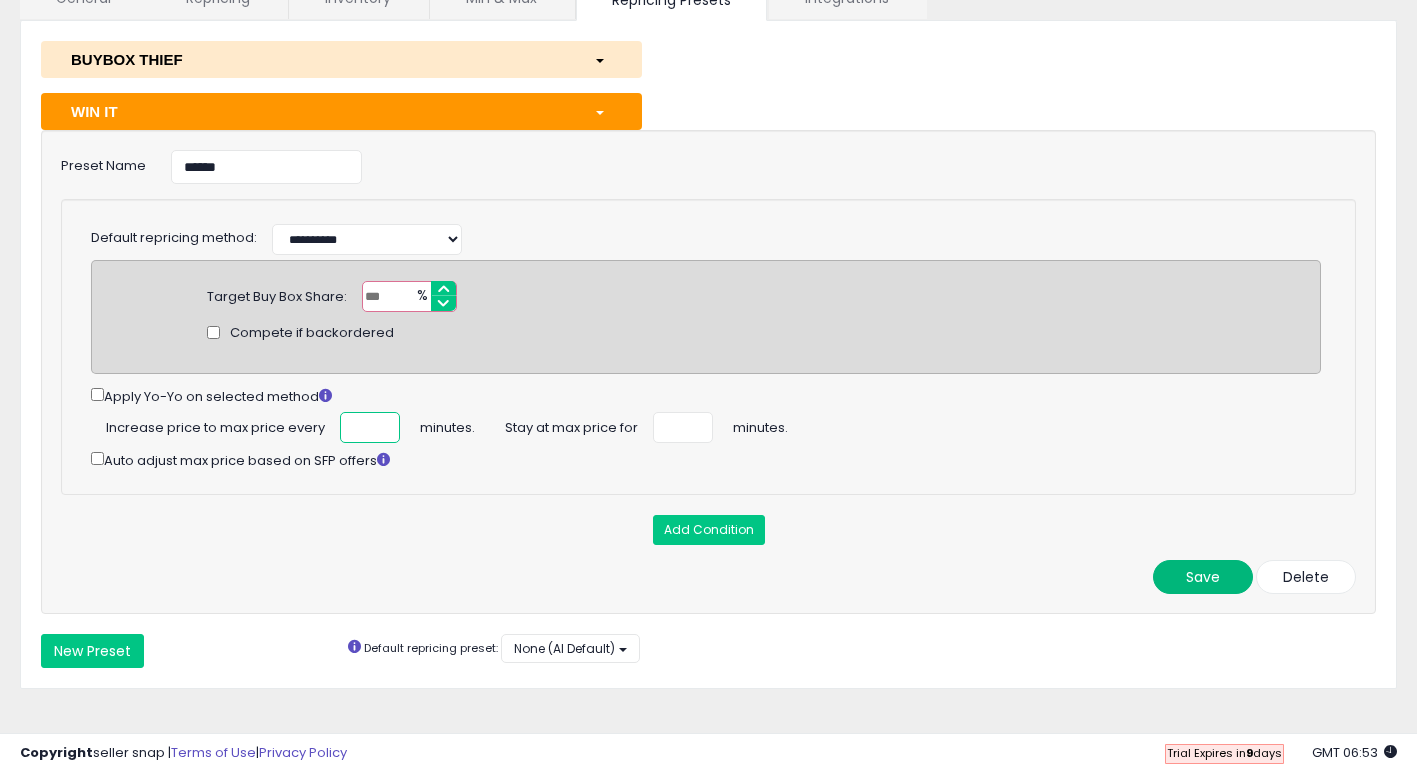 type on "**" 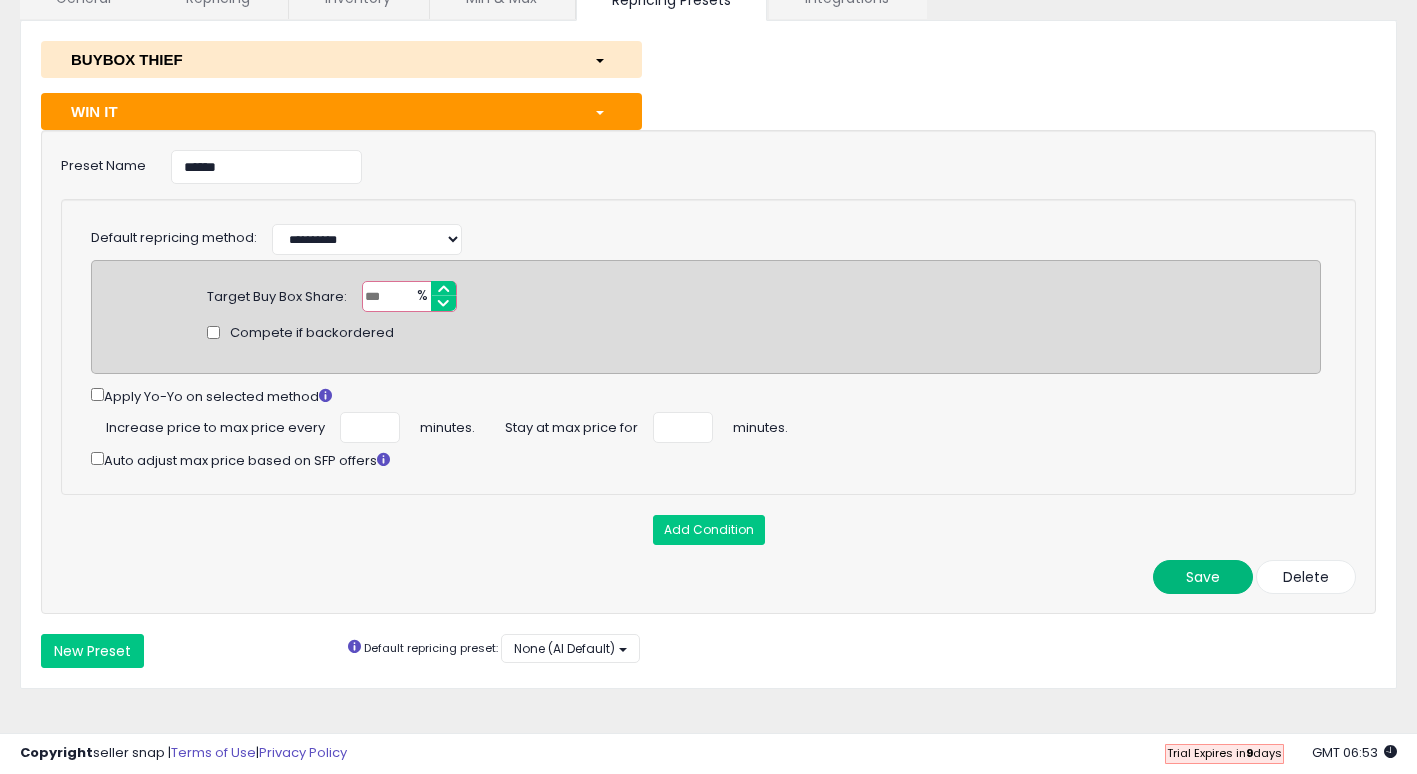 click on "Save" at bounding box center [1203, 577] 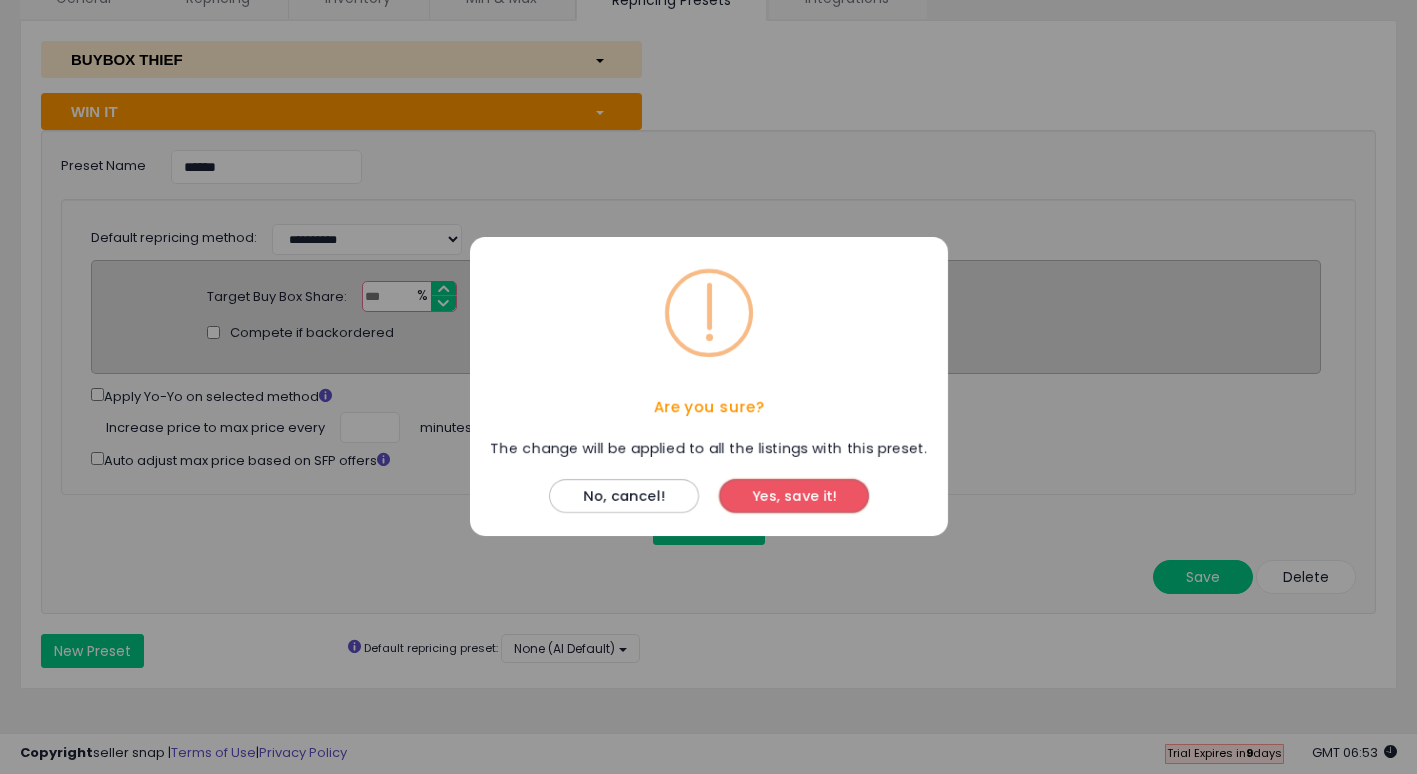 click on "Yes, save it!" at bounding box center (794, 497) 